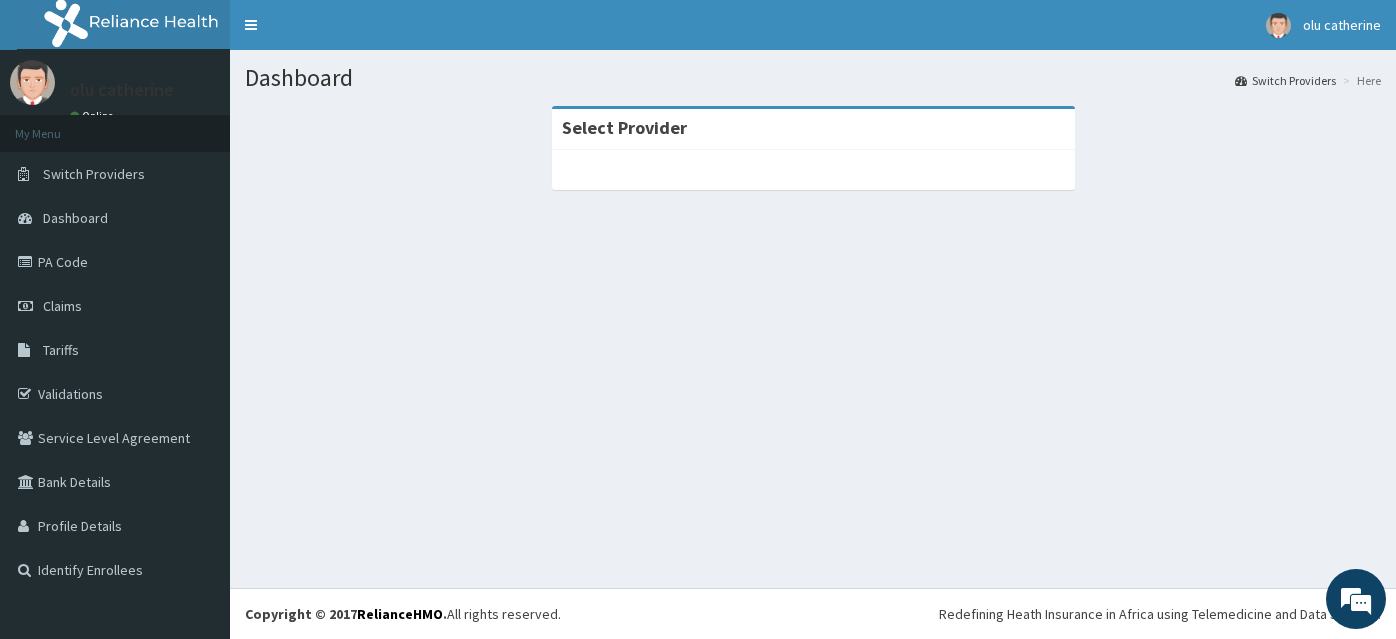 scroll, scrollTop: 0, scrollLeft: 0, axis: both 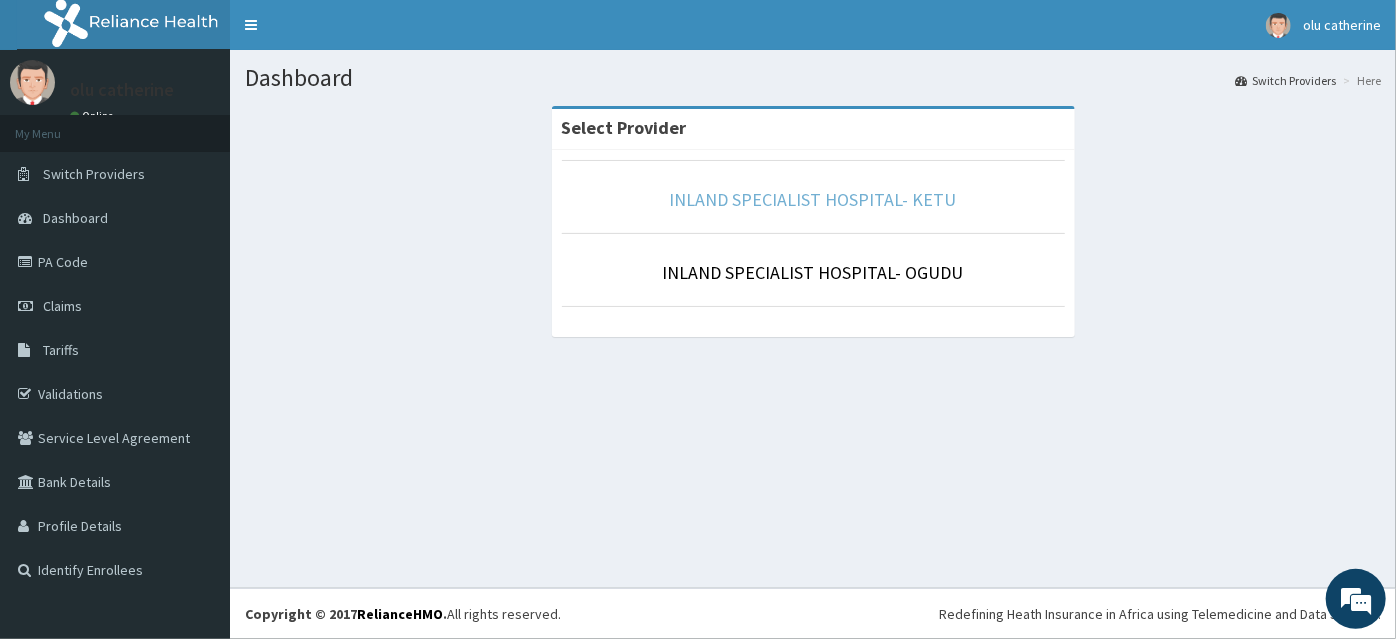 click on "INLAND SPECIALIST HOSPITAL- KETU" at bounding box center [813, 199] 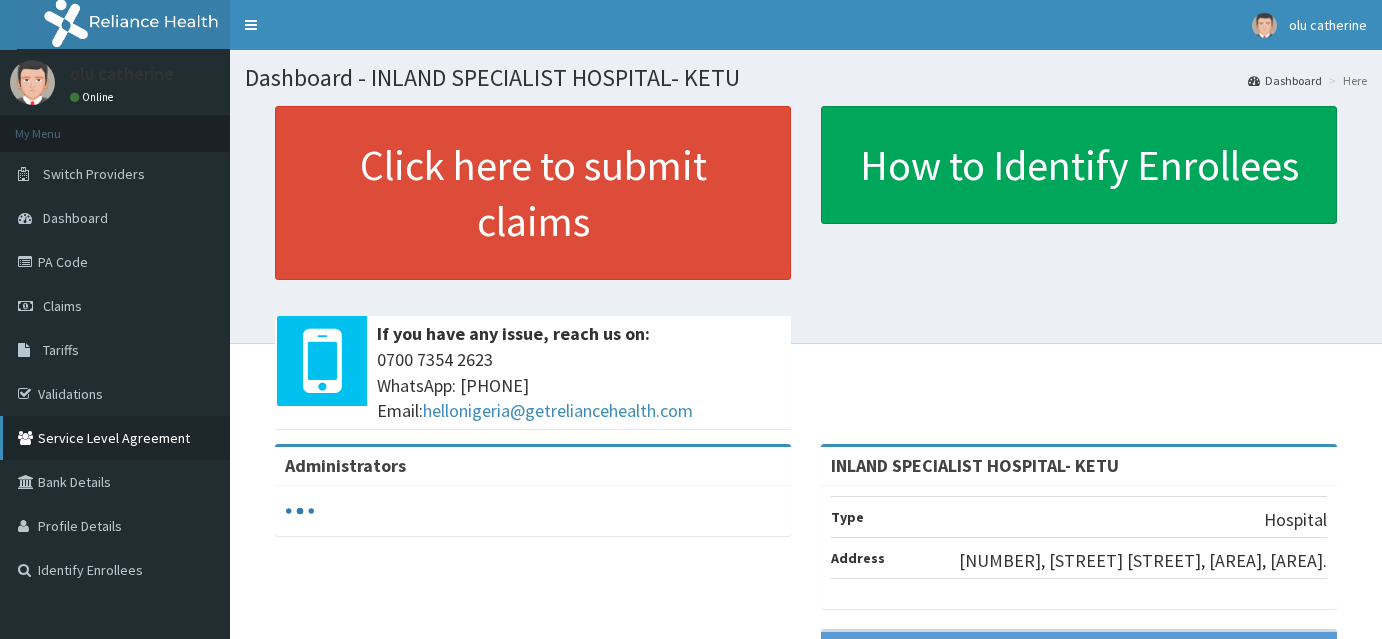 scroll, scrollTop: 0, scrollLeft: 0, axis: both 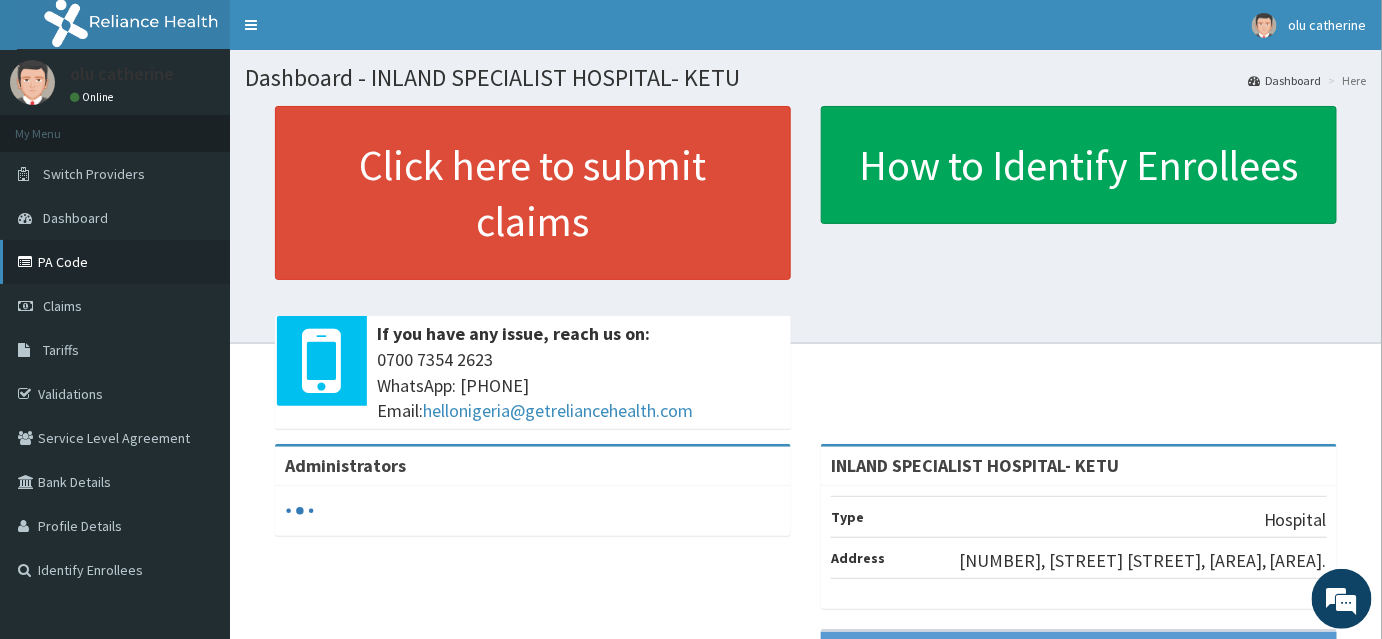 click on "PA Code" at bounding box center [115, 262] 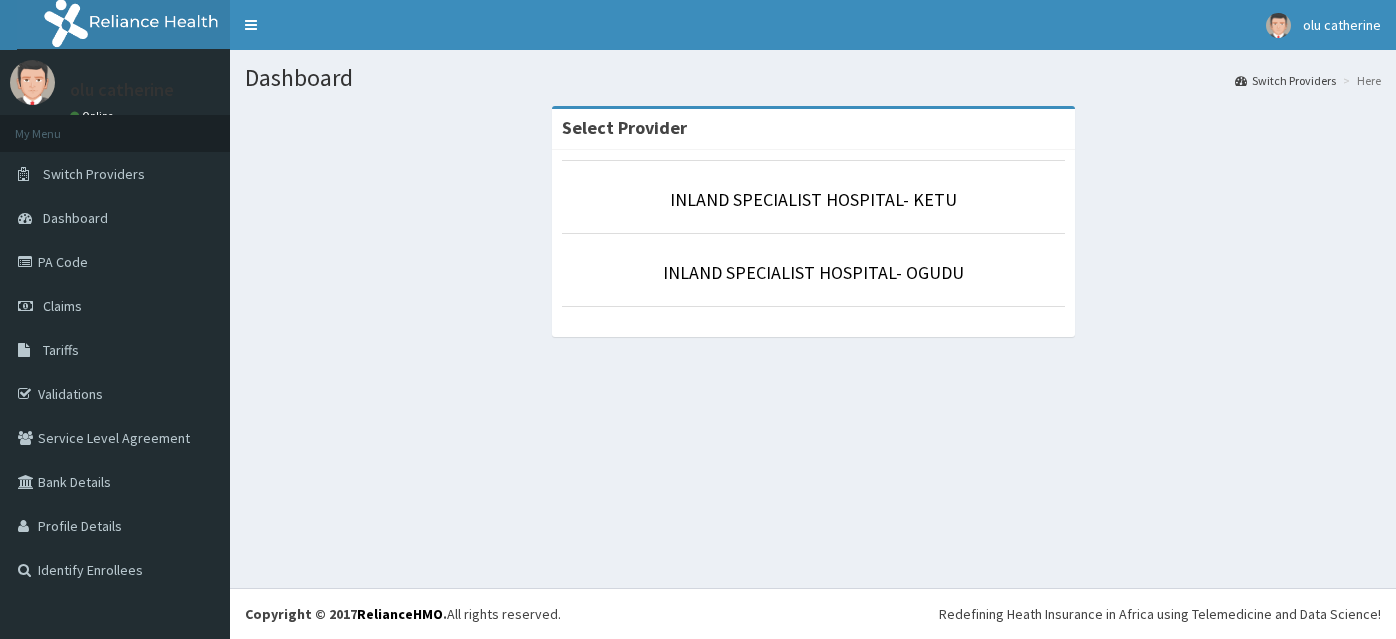 scroll, scrollTop: 0, scrollLeft: 0, axis: both 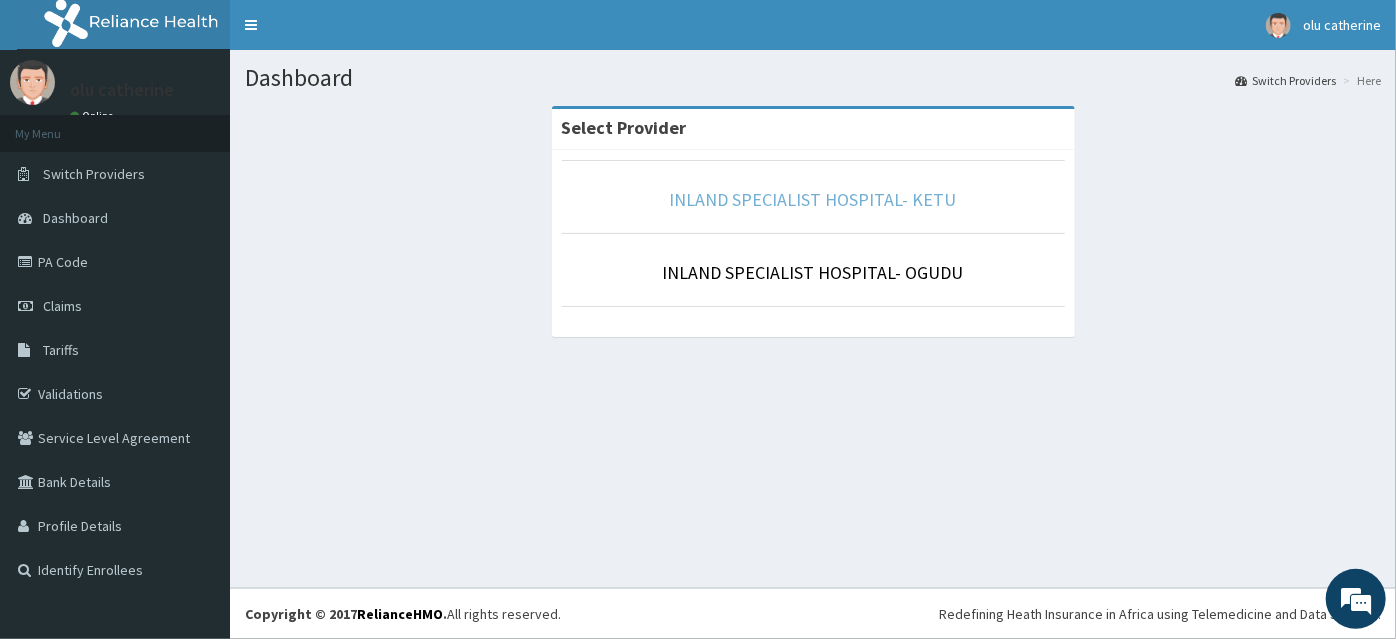 click on "INLAND SPECIALIST HOSPITAL- KETU" at bounding box center (813, 199) 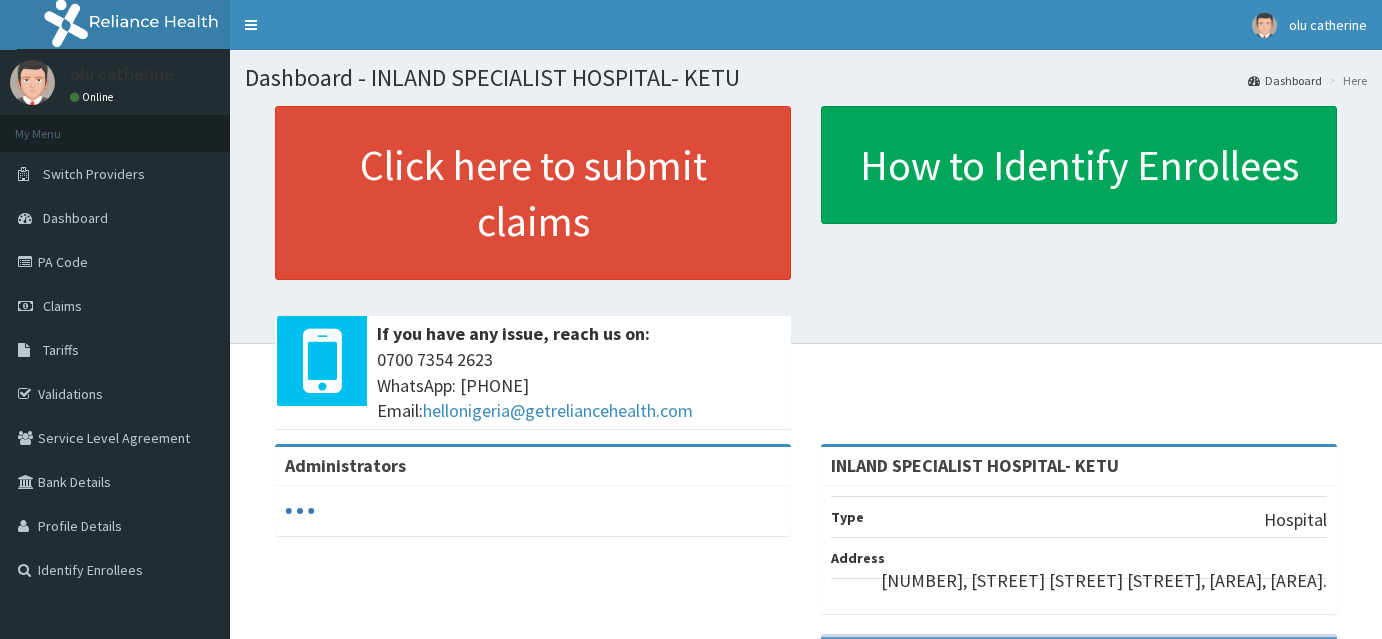 scroll, scrollTop: 0, scrollLeft: 0, axis: both 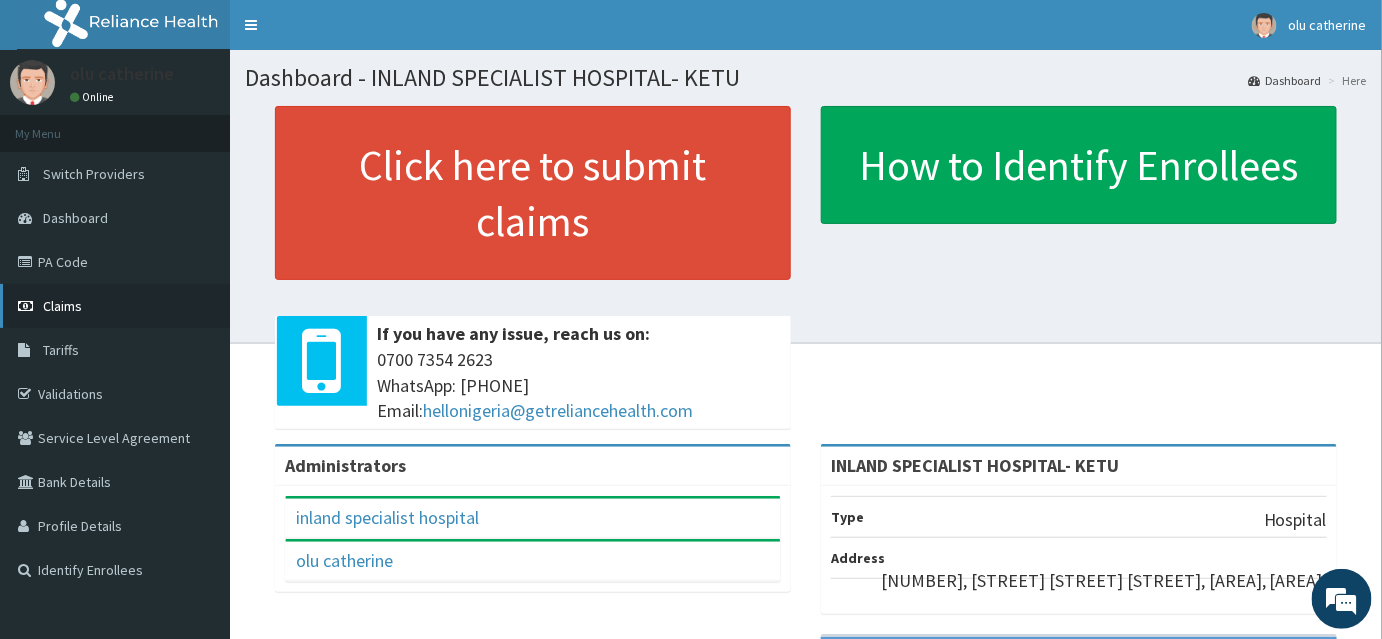click on "Claims" at bounding box center [115, 306] 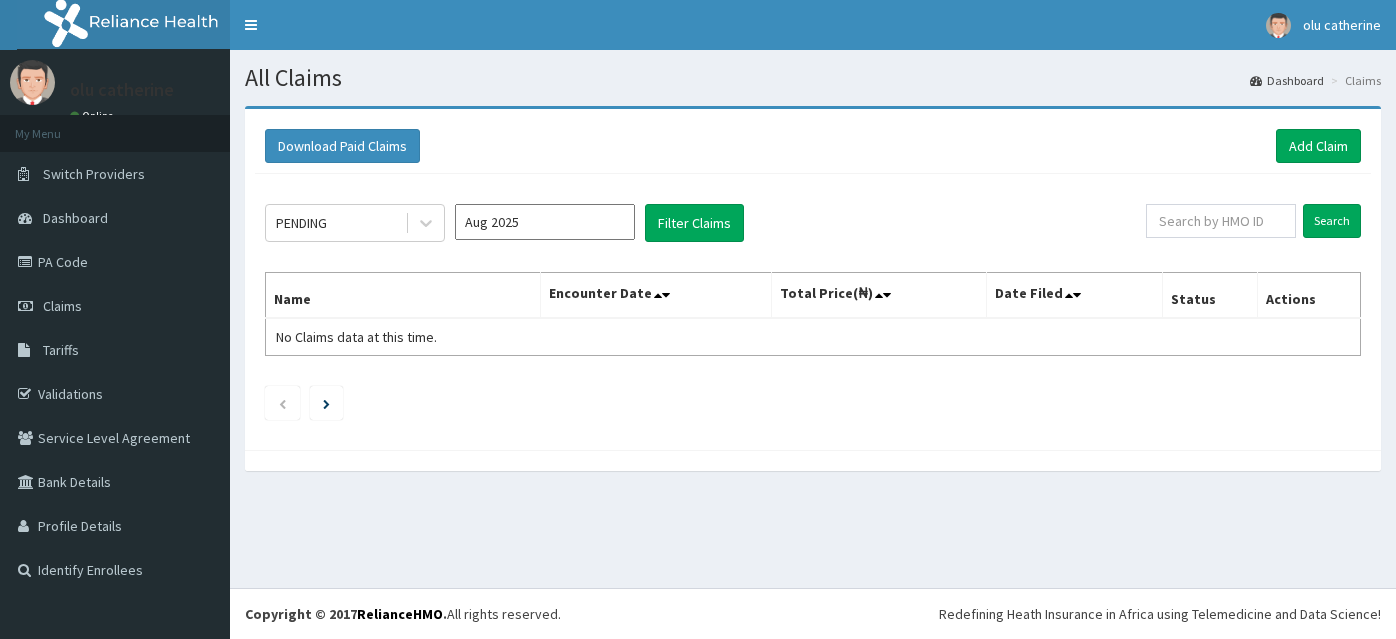 scroll, scrollTop: 0, scrollLeft: 0, axis: both 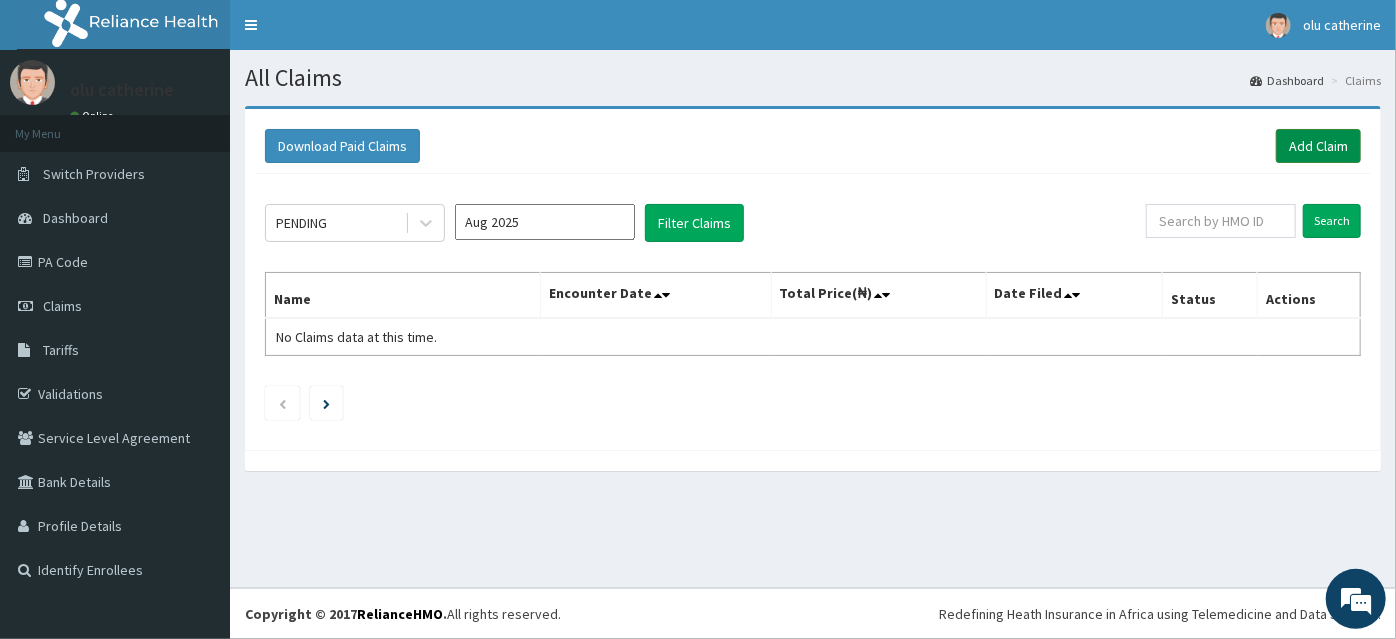 click on "Add Claim" at bounding box center (1318, 146) 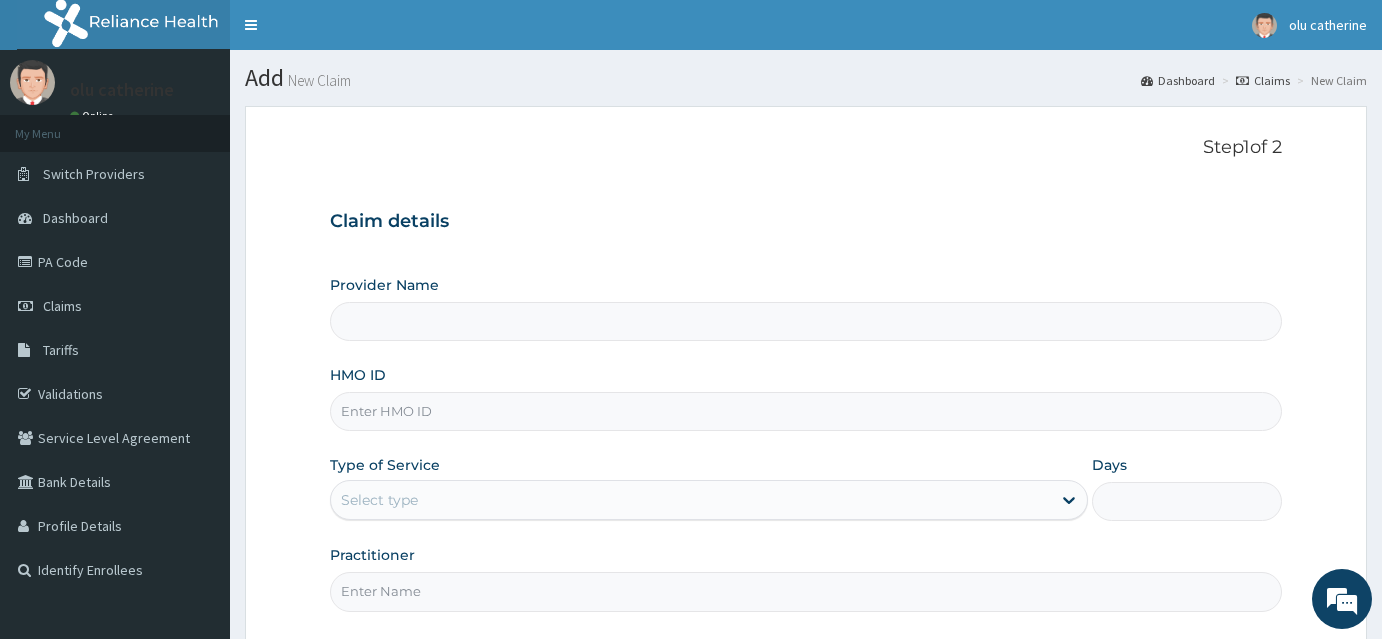 scroll, scrollTop: 0, scrollLeft: 0, axis: both 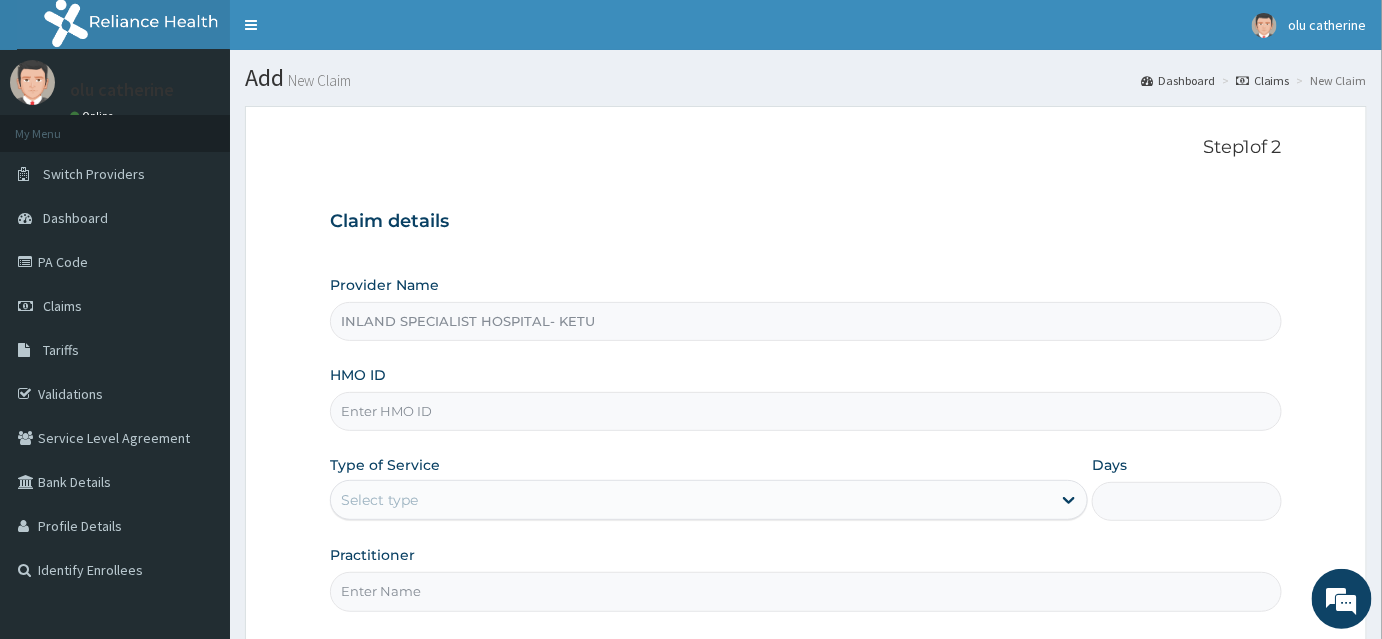 type on "INLAND SPECIALIST HOSPITAL- KETU" 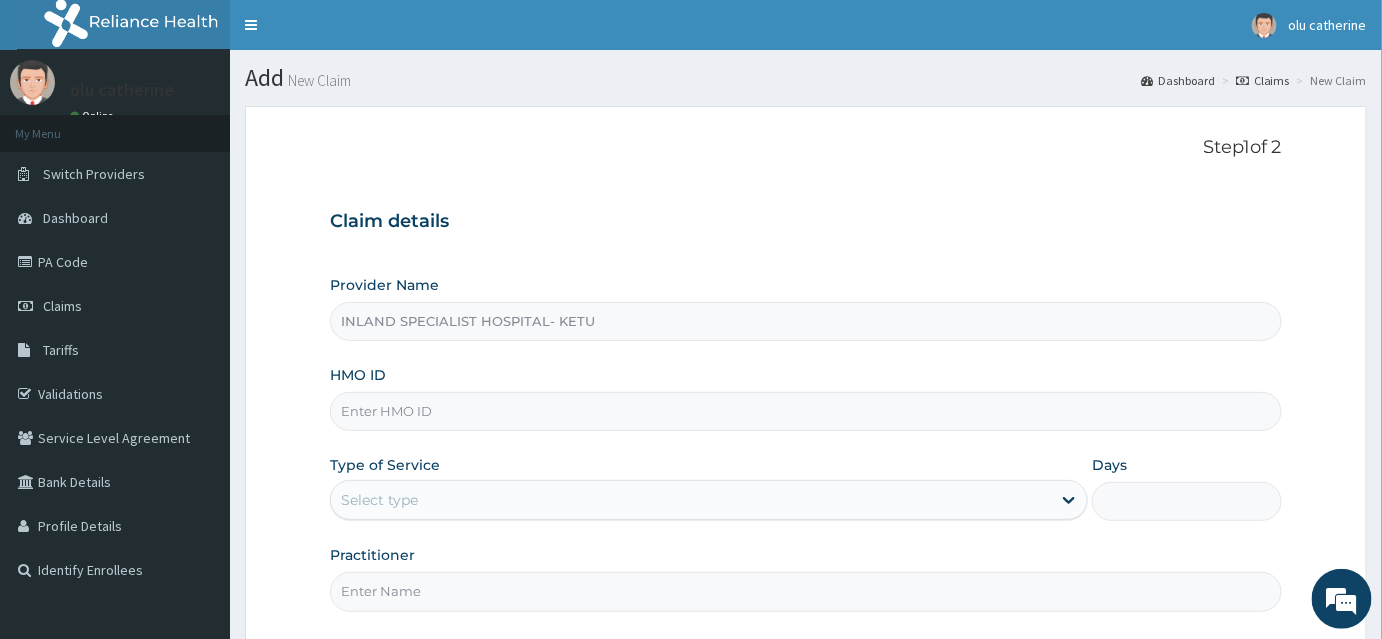 scroll, scrollTop: 0, scrollLeft: 0, axis: both 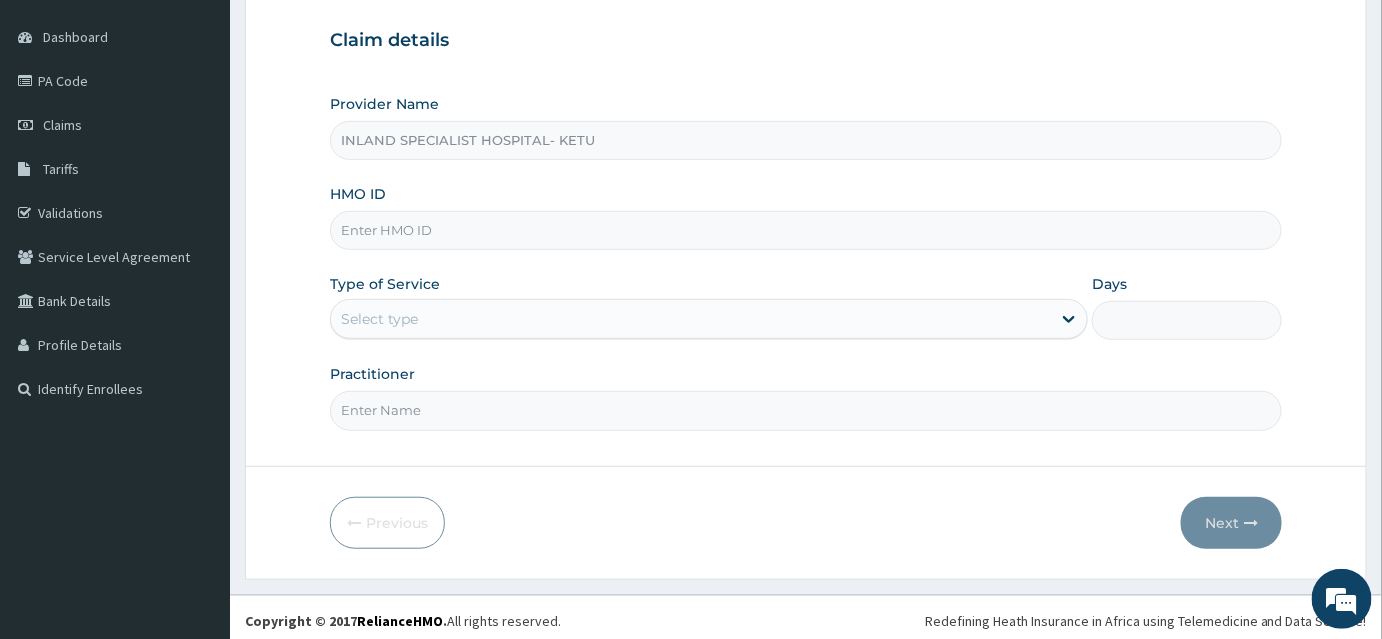 click on "HMO ID" at bounding box center [806, 230] 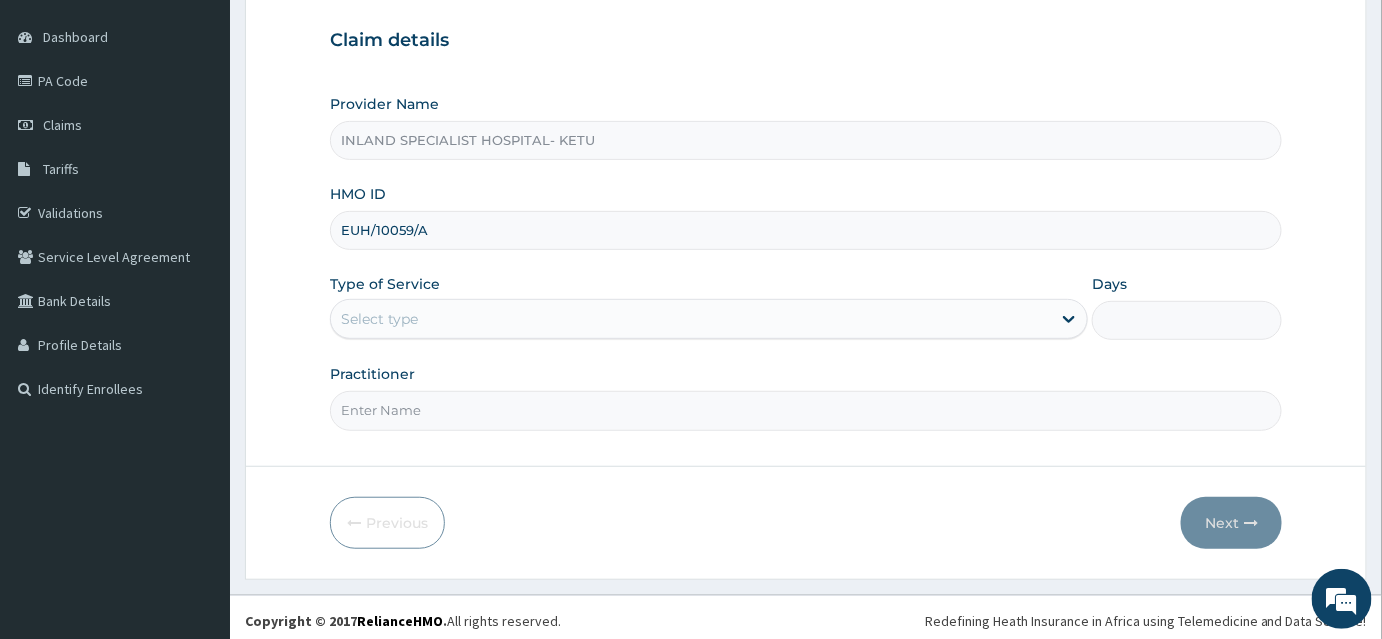 type on "EUH/10059/A" 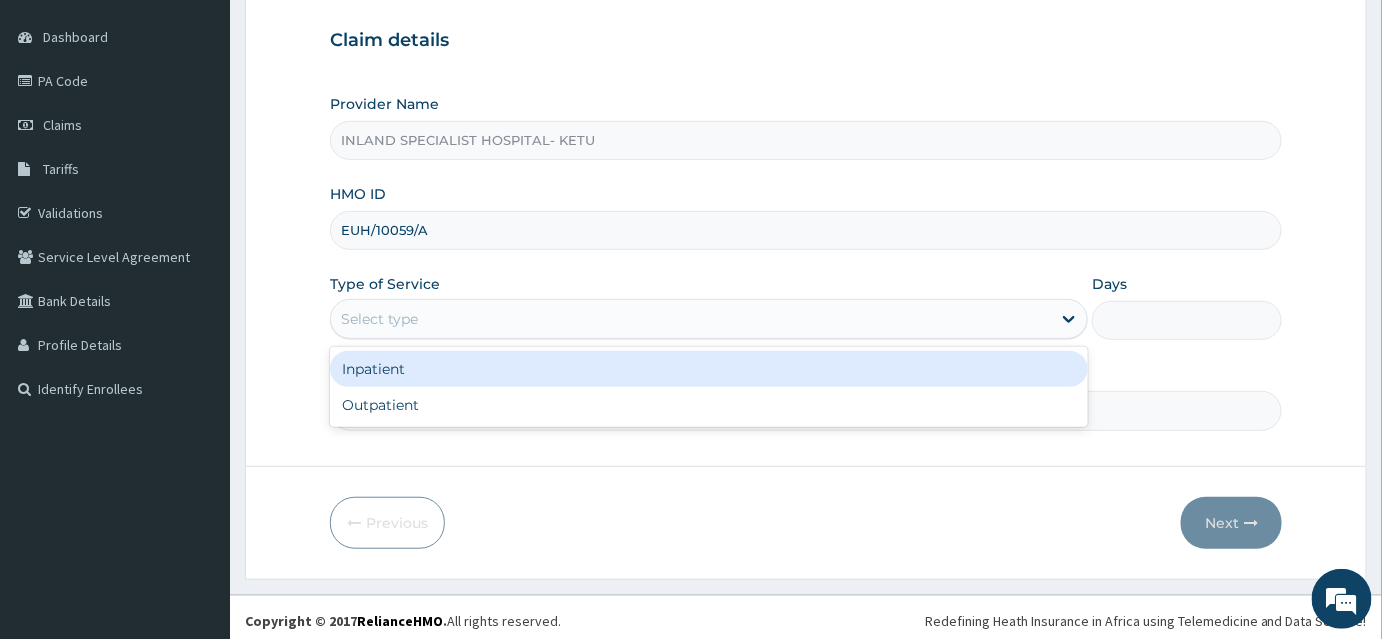 drag, startPoint x: 469, startPoint y: 314, endPoint x: 461, endPoint y: 349, distance: 35.902645 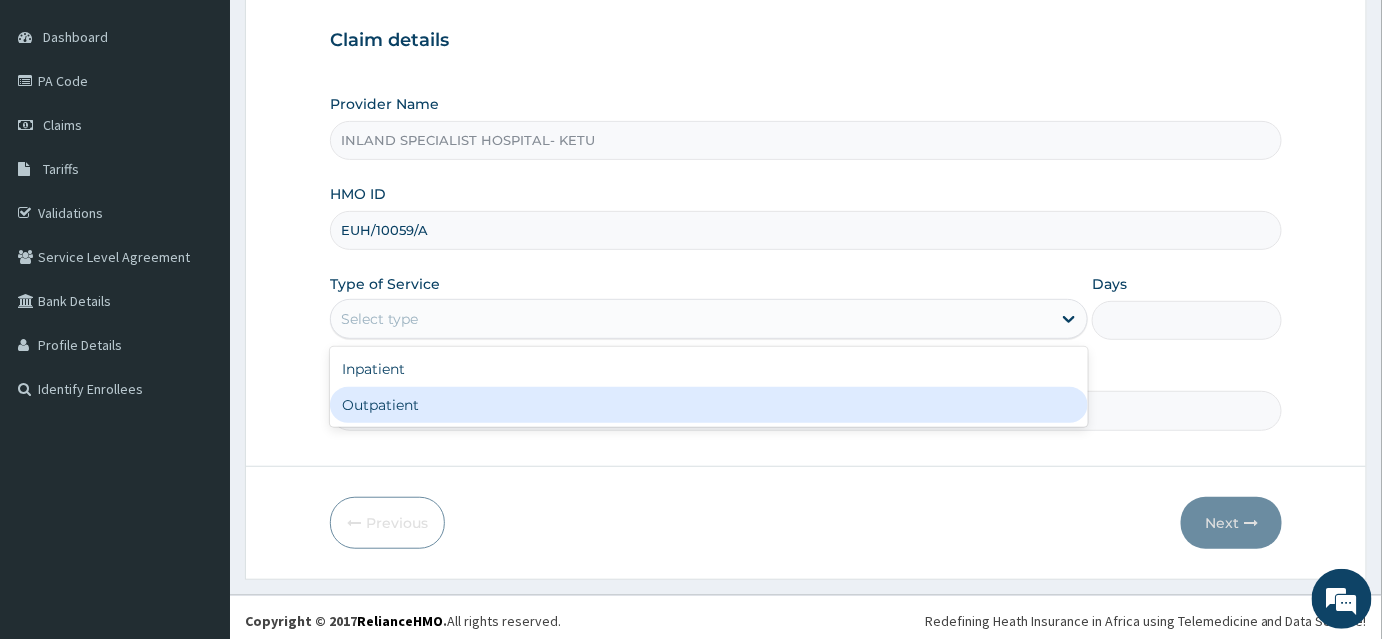 click on "Outpatient" at bounding box center (709, 405) 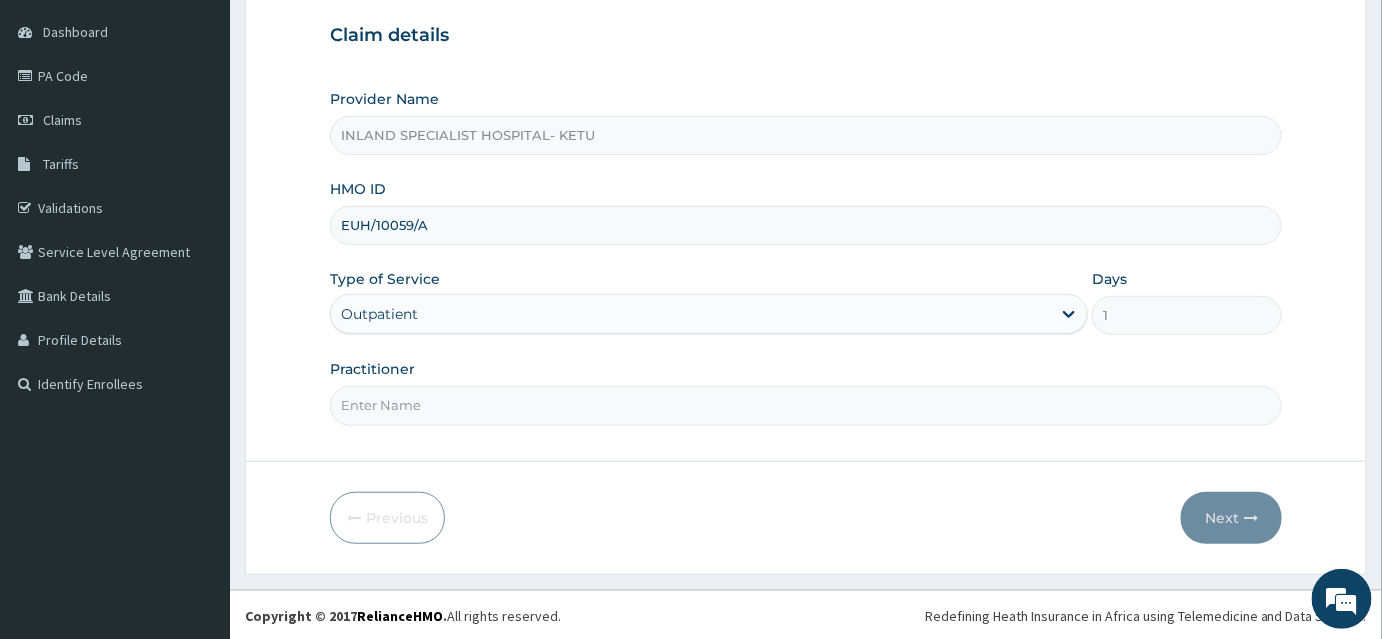 scroll, scrollTop: 186, scrollLeft: 0, axis: vertical 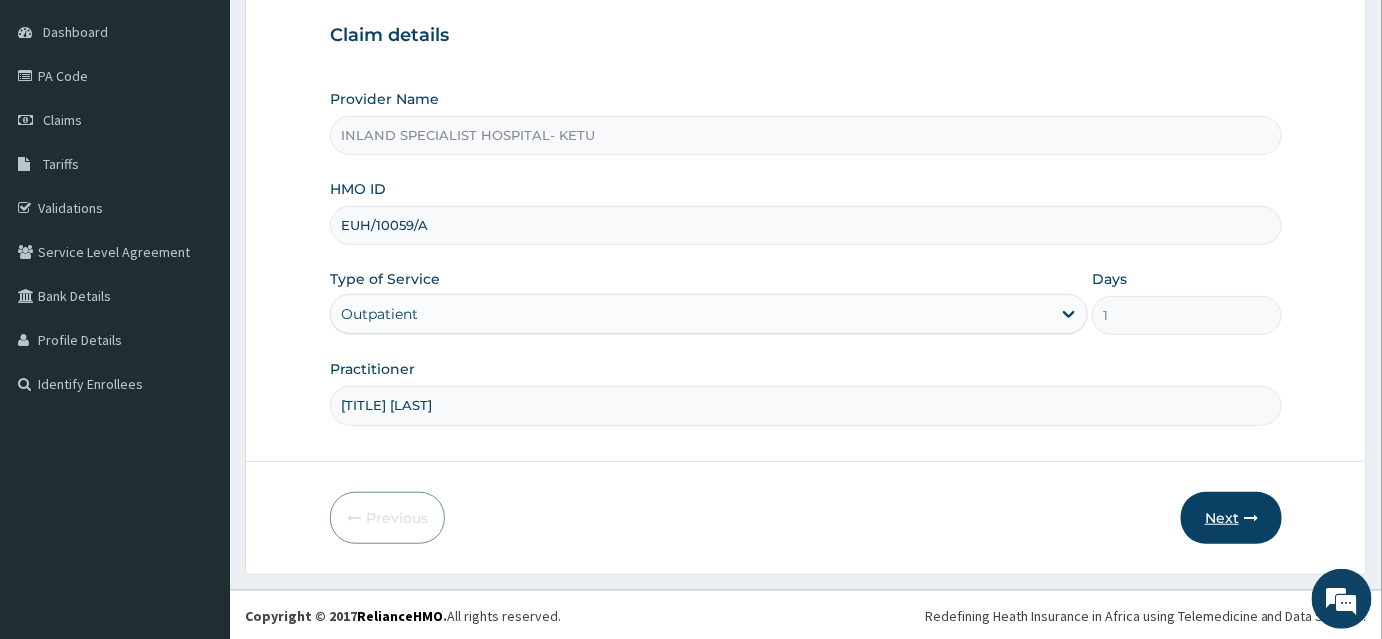 type on "DR IFEANYI" 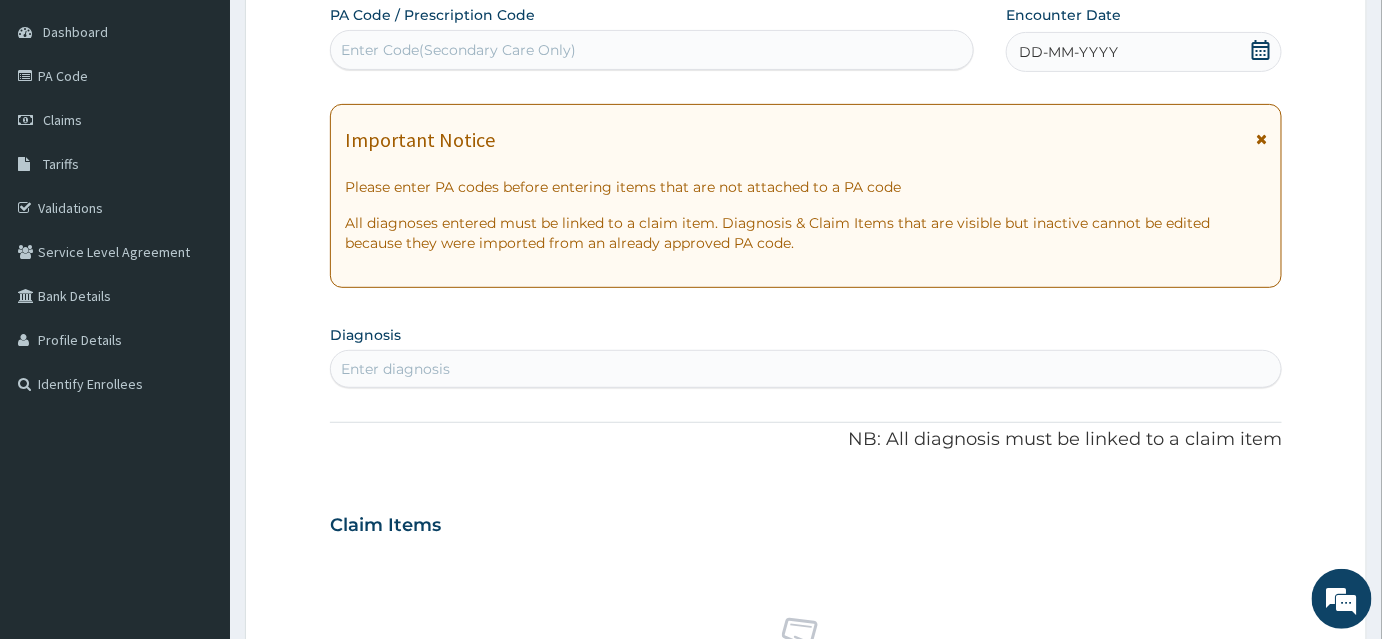 click on "Enter Code(Secondary Care Only)" at bounding box center [652, 50] 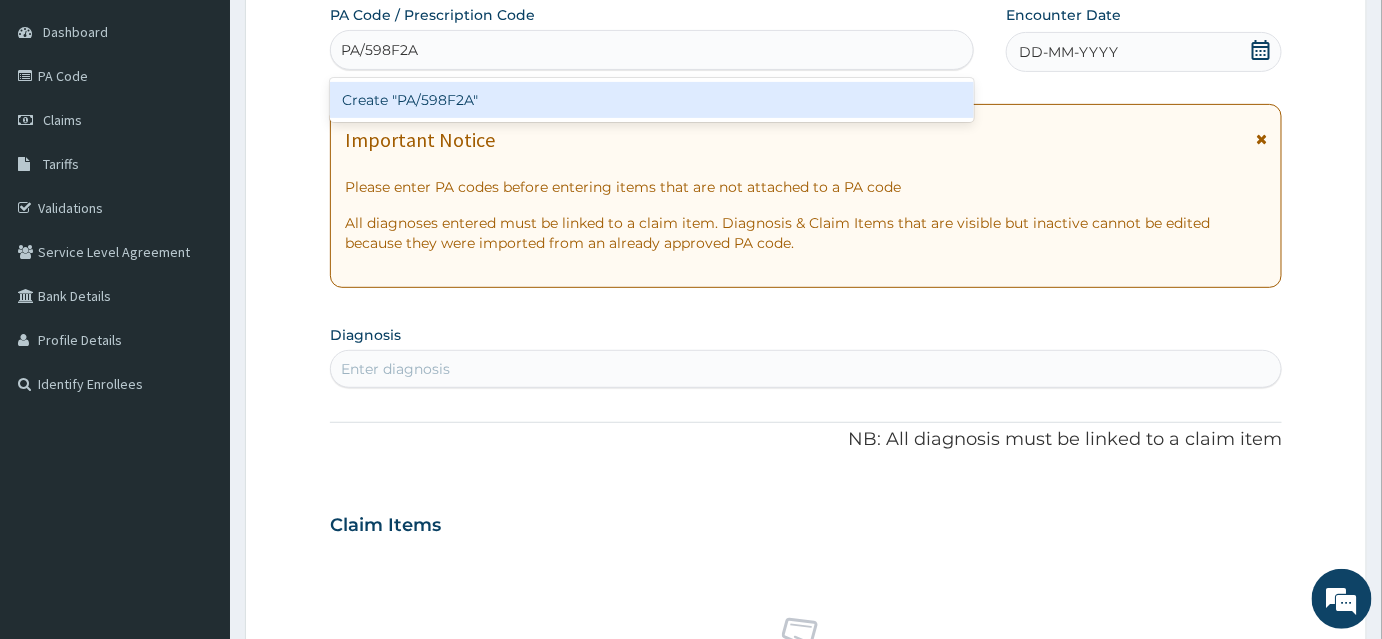 click on "Create "PA/598F2A"" at bounding box center [652, 100] 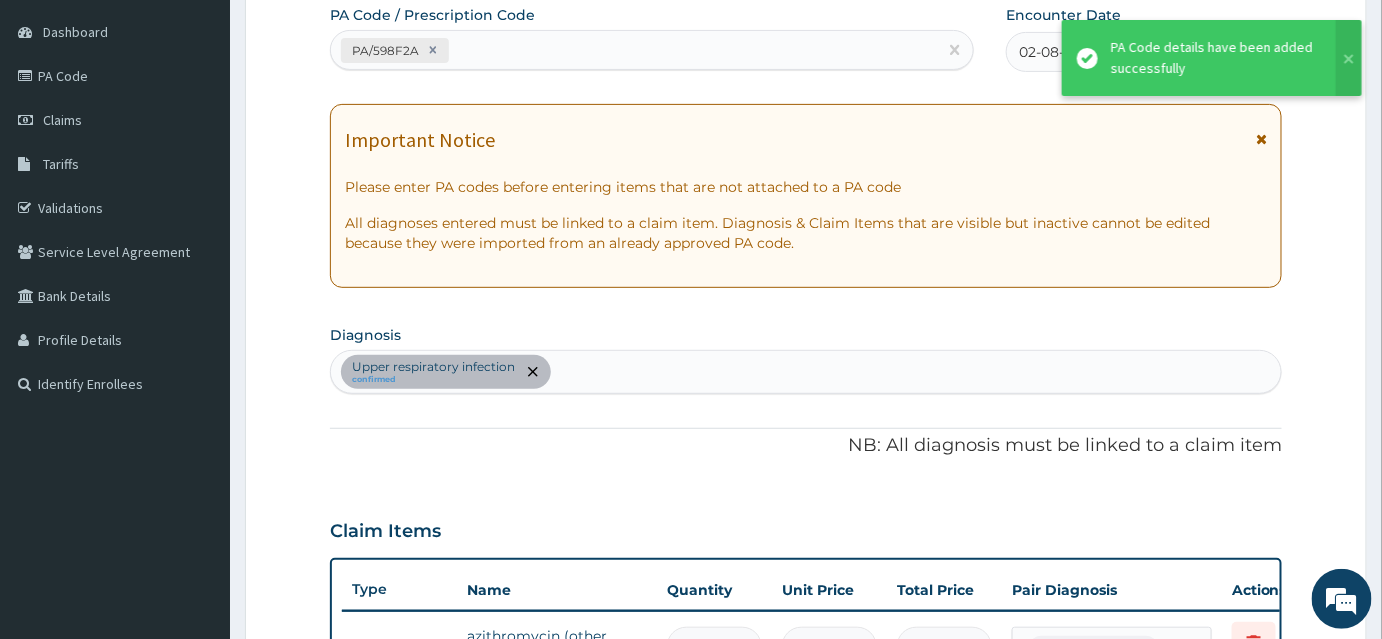 scroll, scrollTop: 210, scrollLeft: 0, axis: vertical 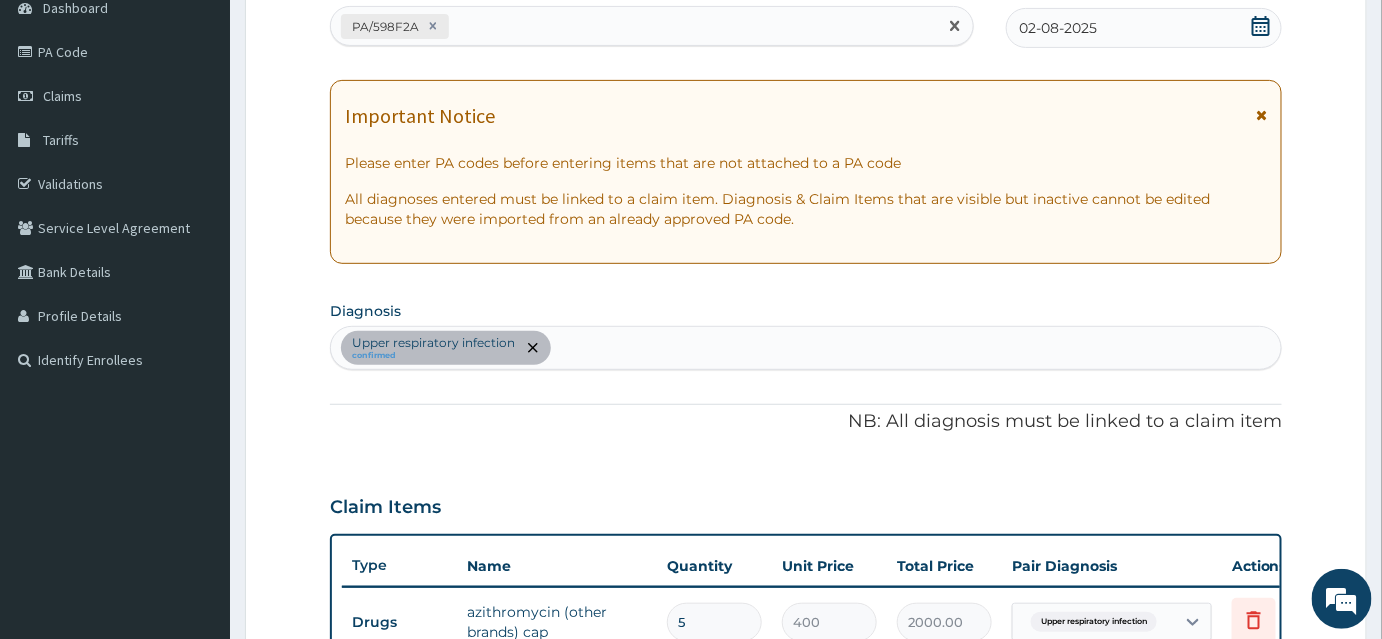 click on "PA/598F2A" at bounding box center [634, 26] 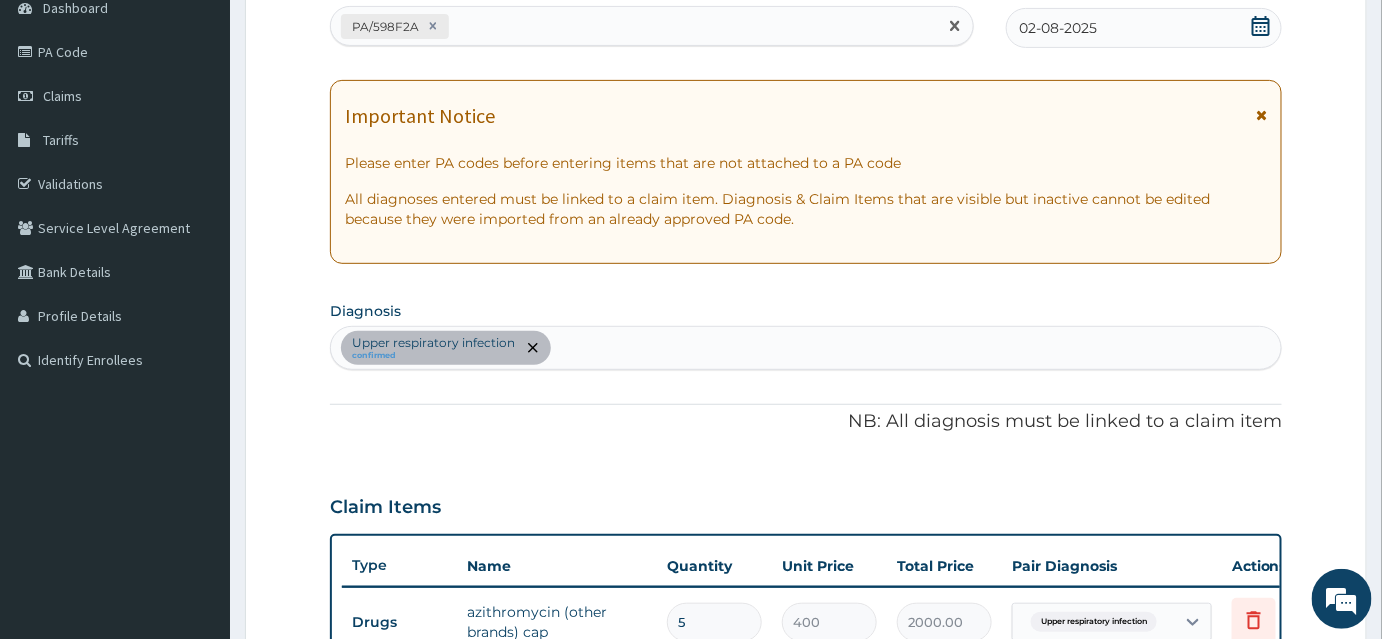 paste on "PA/1CF250" 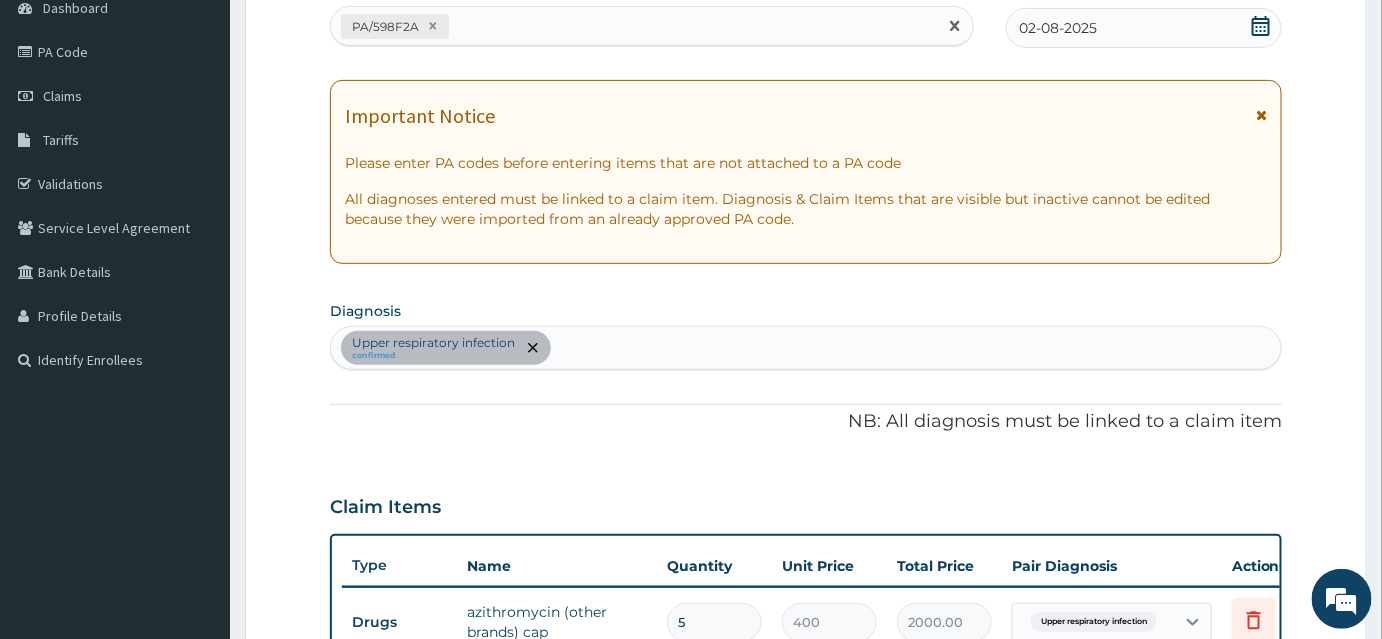 type on "PA/1CF250" 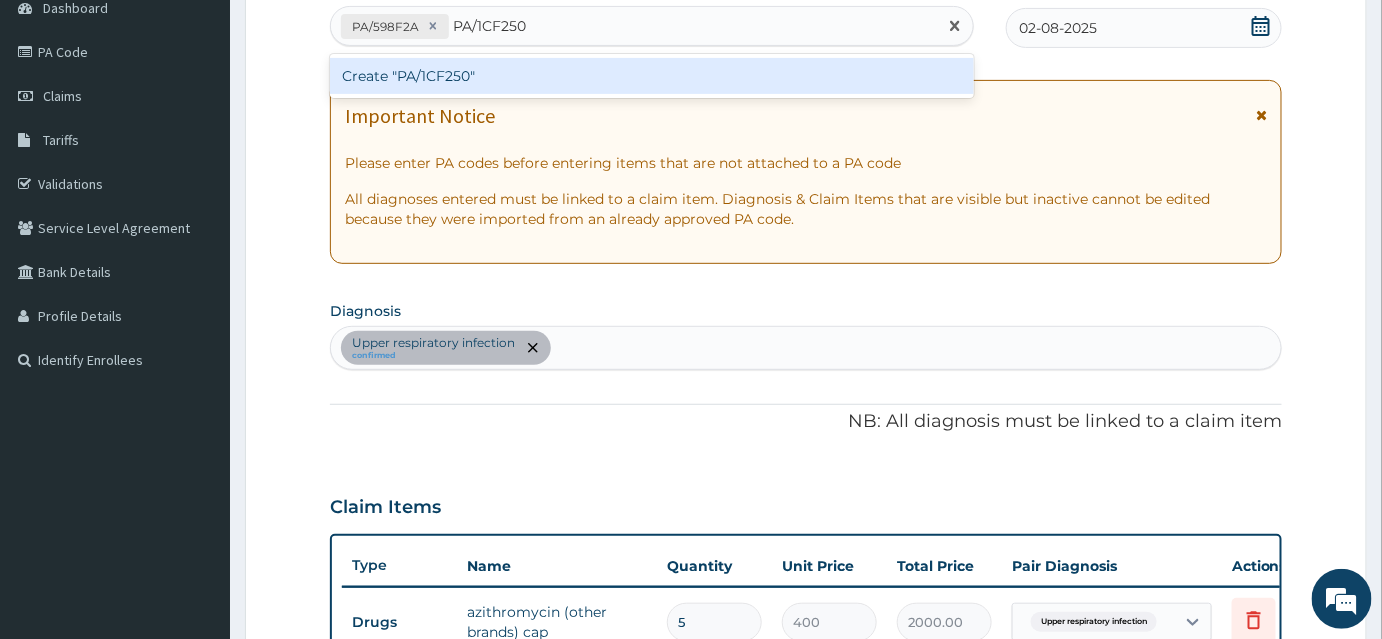 click on "Create "PA/1CF250"" at bounding box center (652, 76) 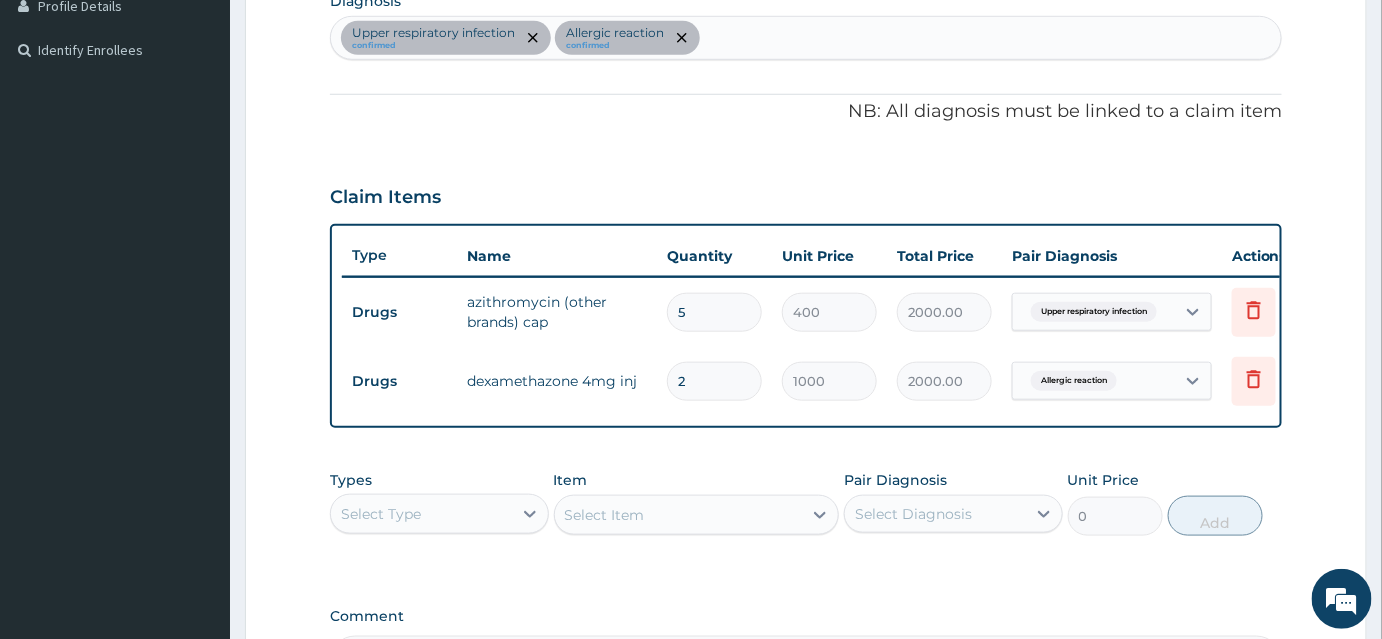 scroll, scrollTop: 488, scrollLeft: 0, axis: vertical 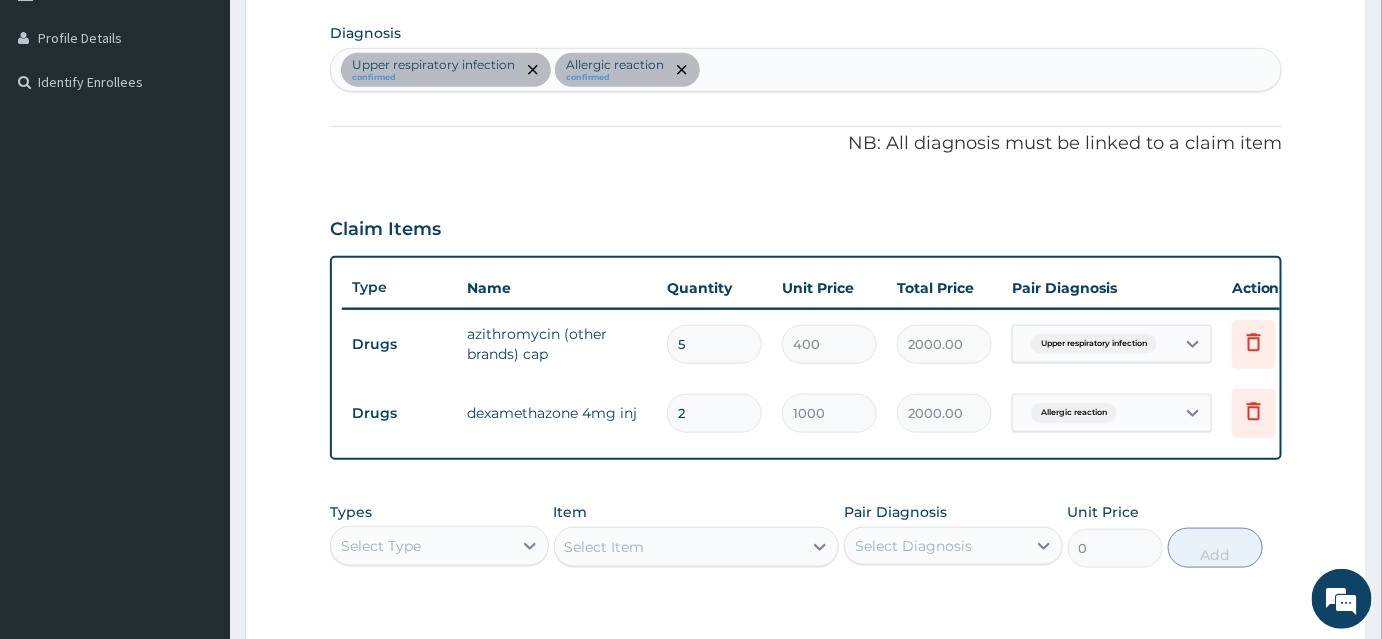type on "1" 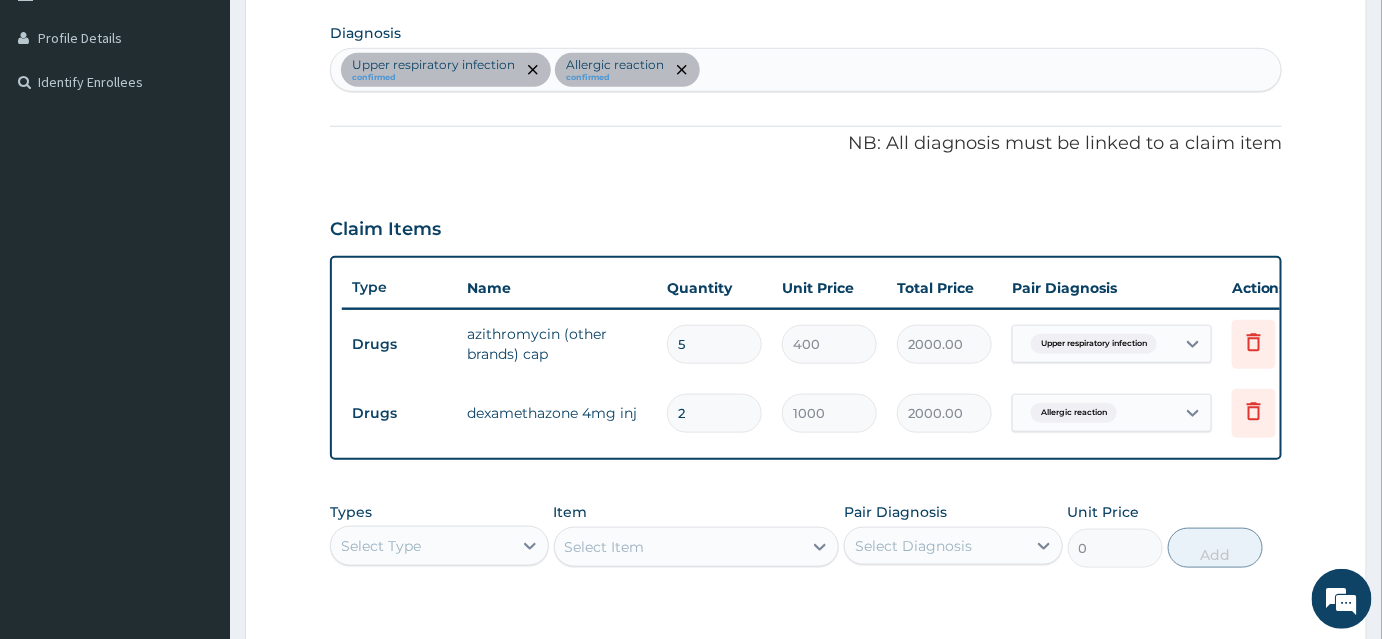 type on "1000.00" 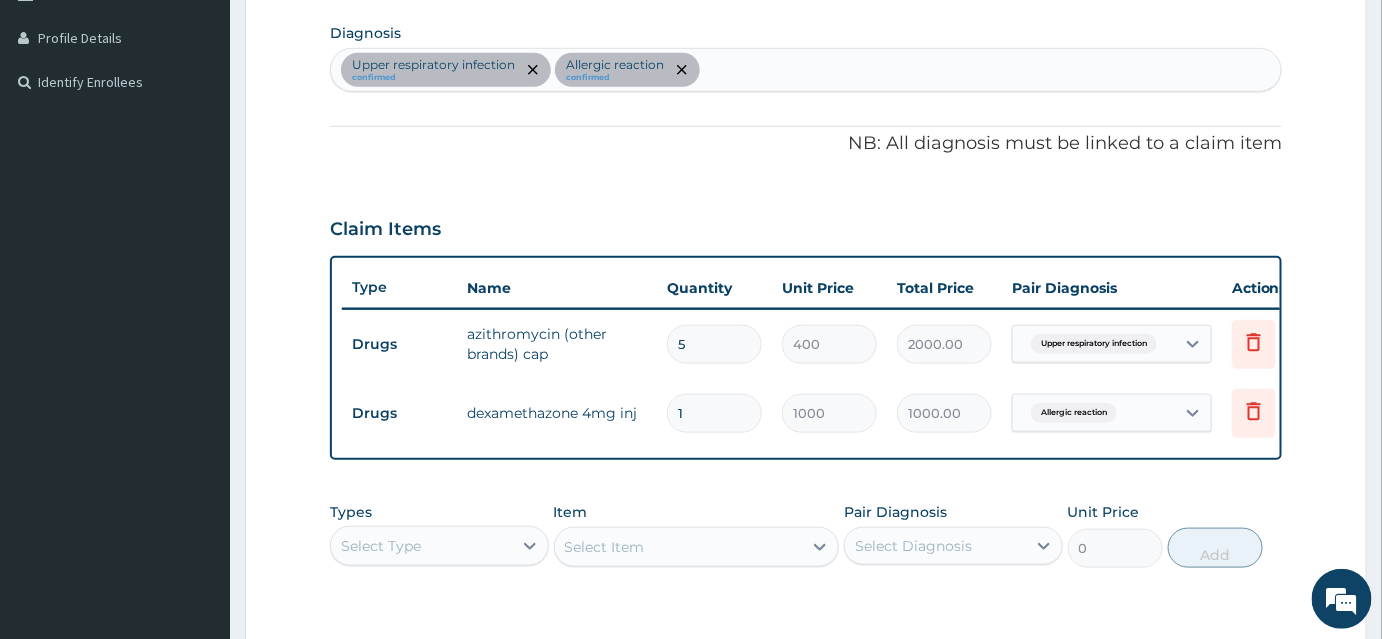 type on "0" 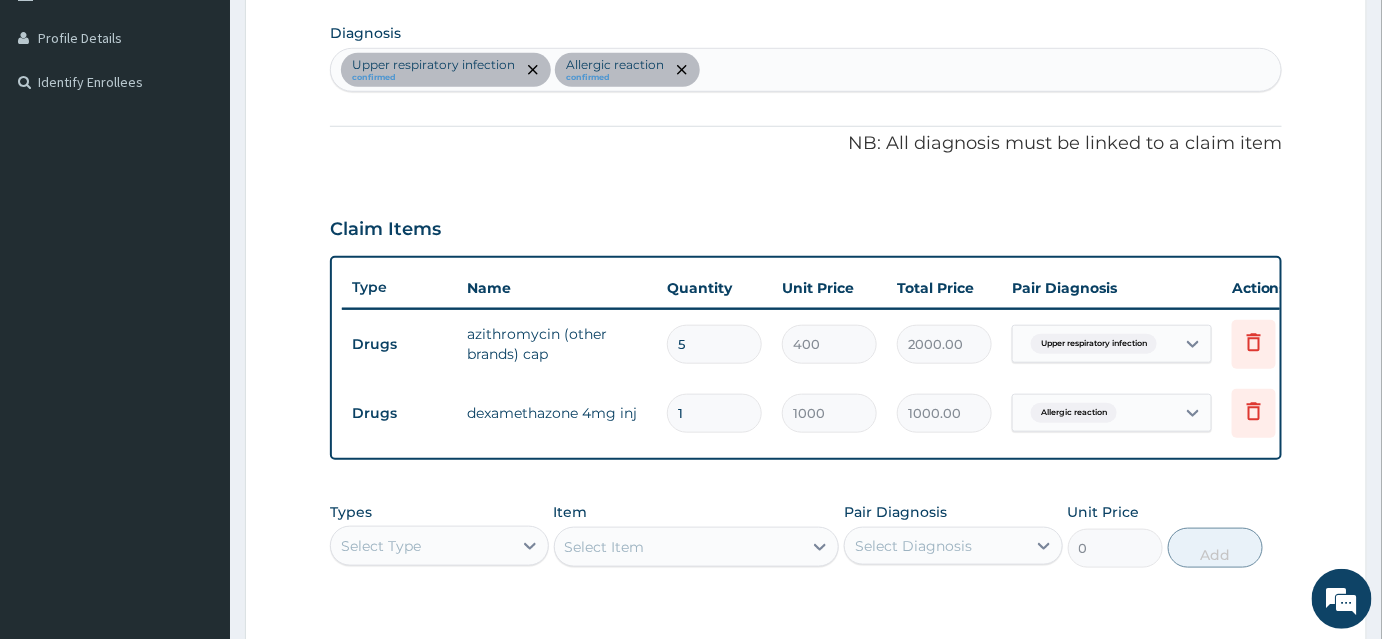 type on "0.00" 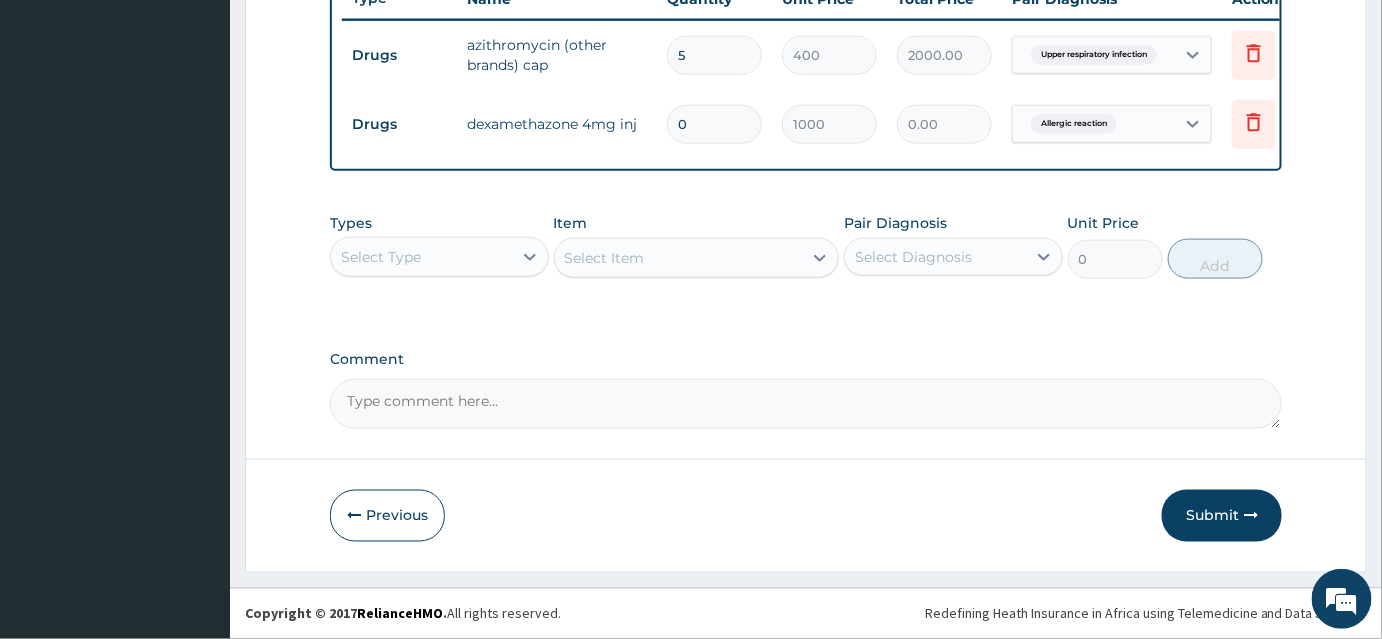 scroll, scrollTop: 786, scrollLeft: 0, axis: vertical 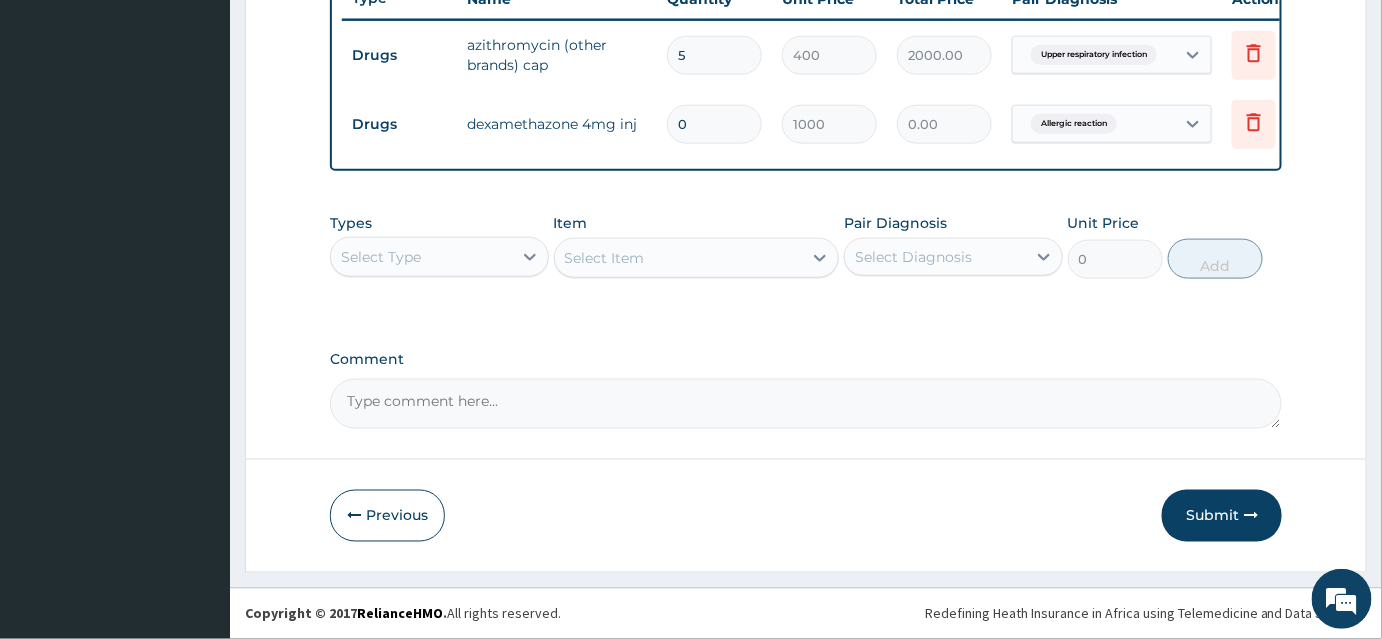 type on "0" 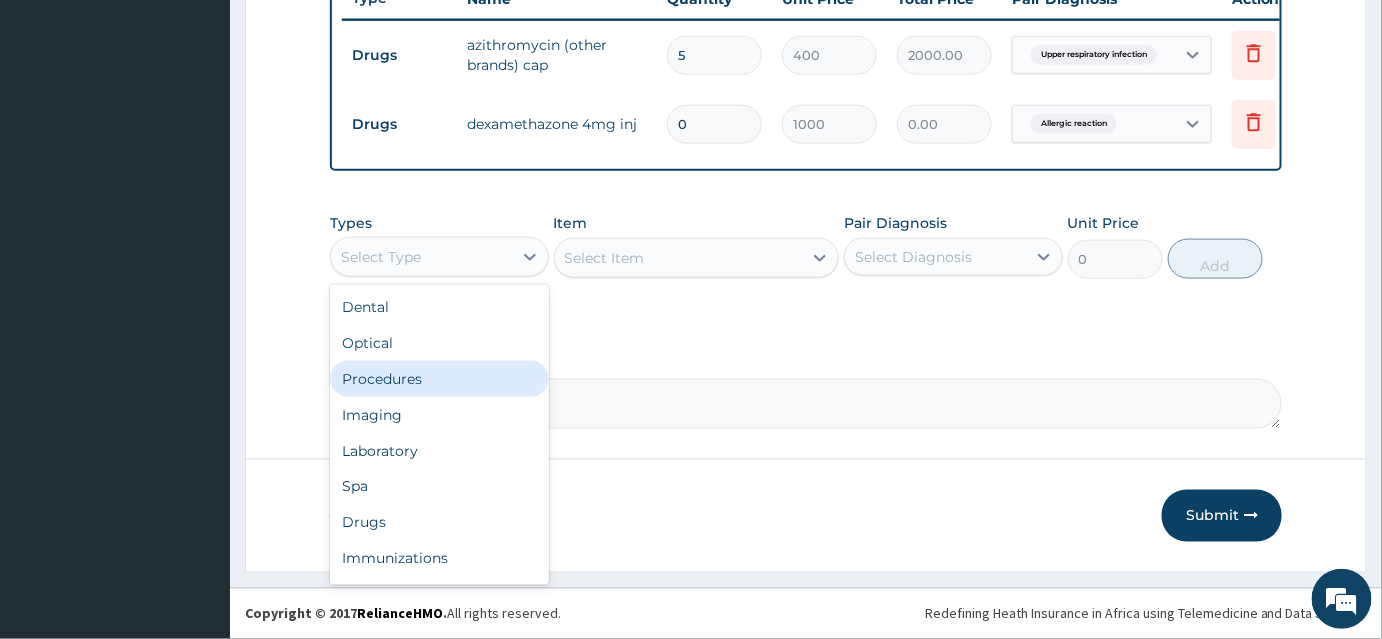 click on "Procedures" at bounding box center (439, 379) 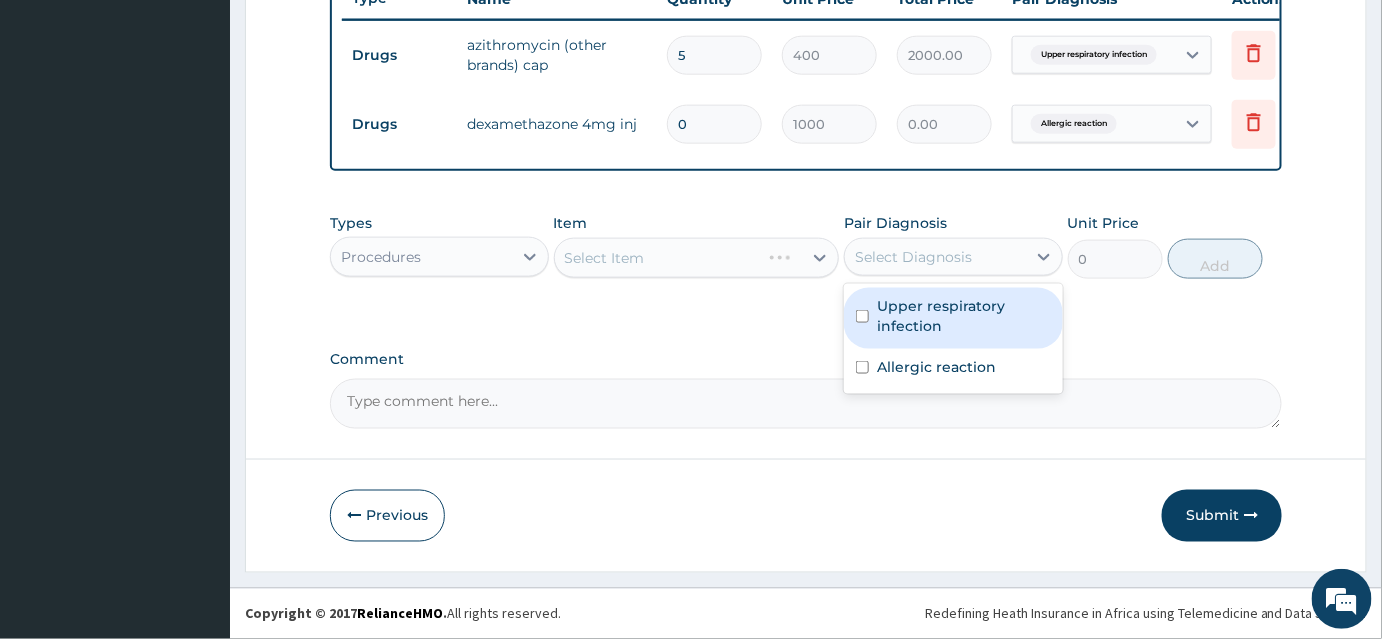 click on "Select Diagnosis" at bounding box center (913, 257) 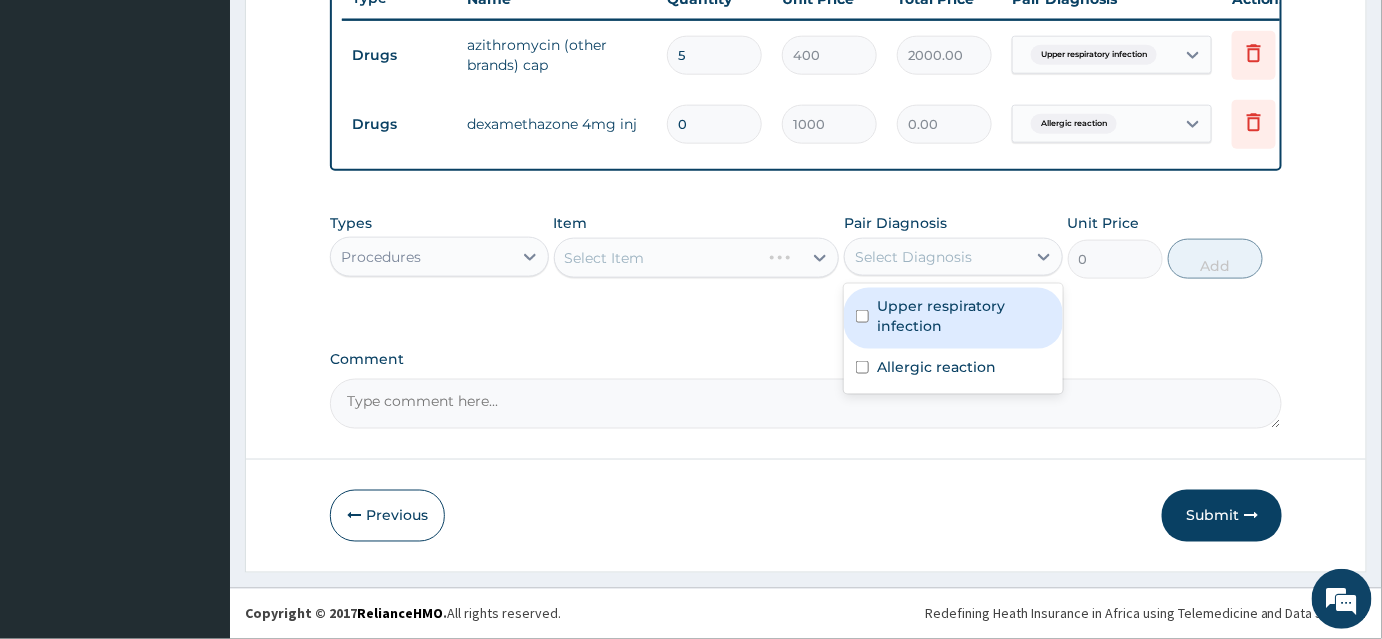 drag, startPoint x: 904, startPoint y: 306, endPoint x: 877, endPoint y: 304, distance: 27.073973 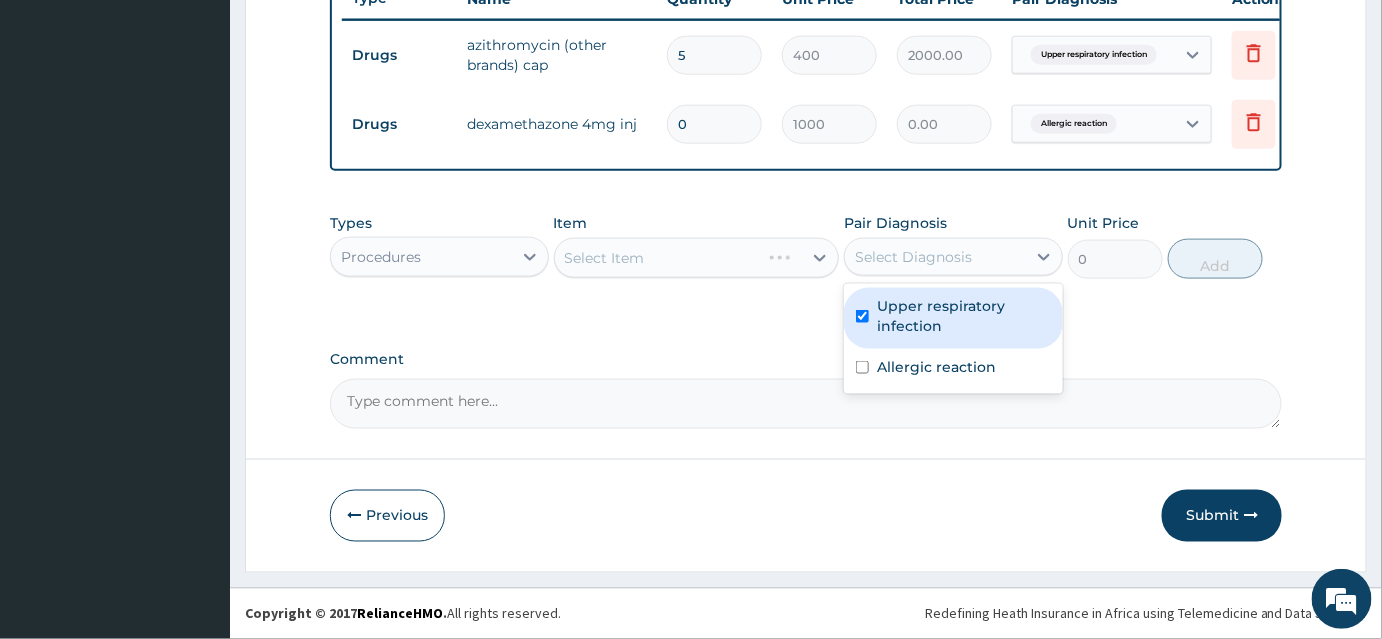 checkbox on "true" 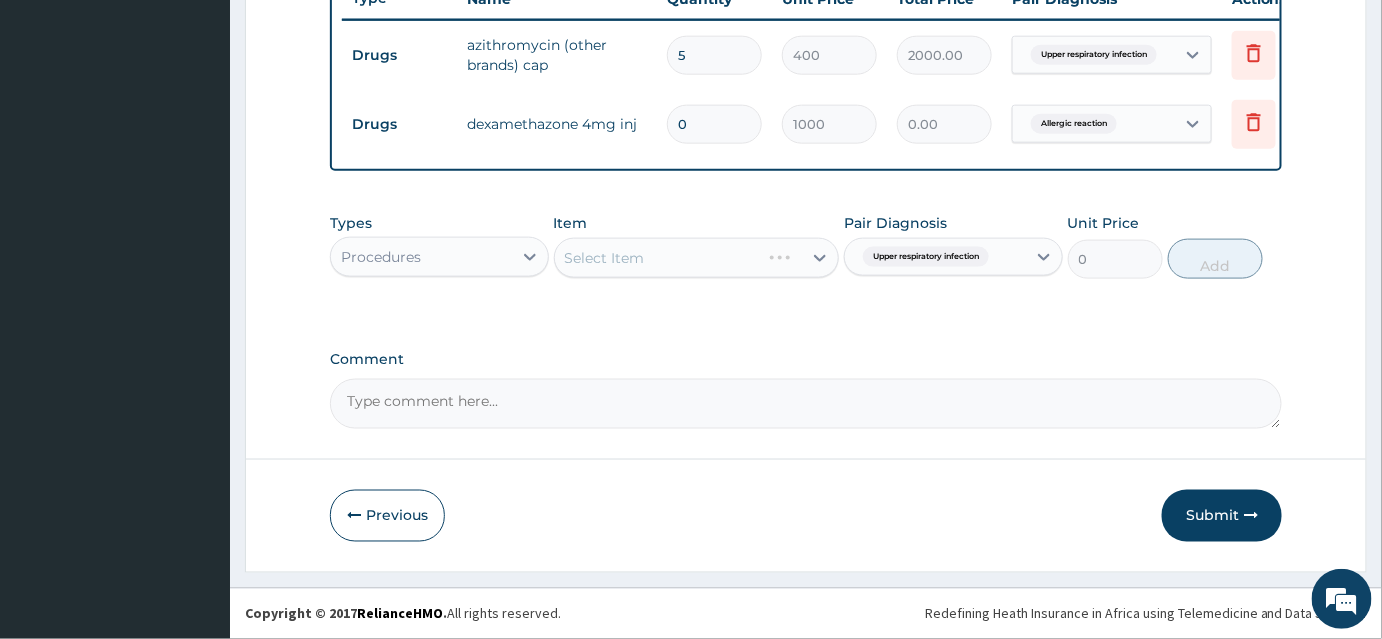 click on "Item Select Item" at bounding box center (697, 246) 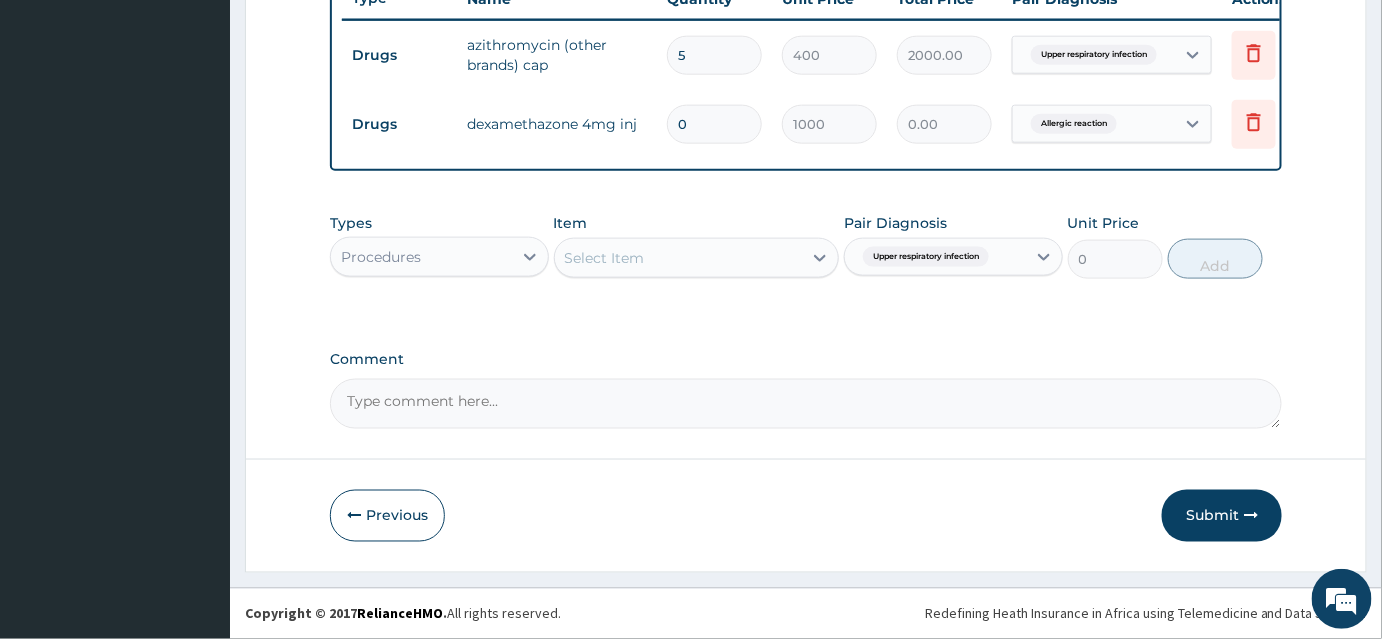 click on "Select Item" at bounding box center [679, 258] 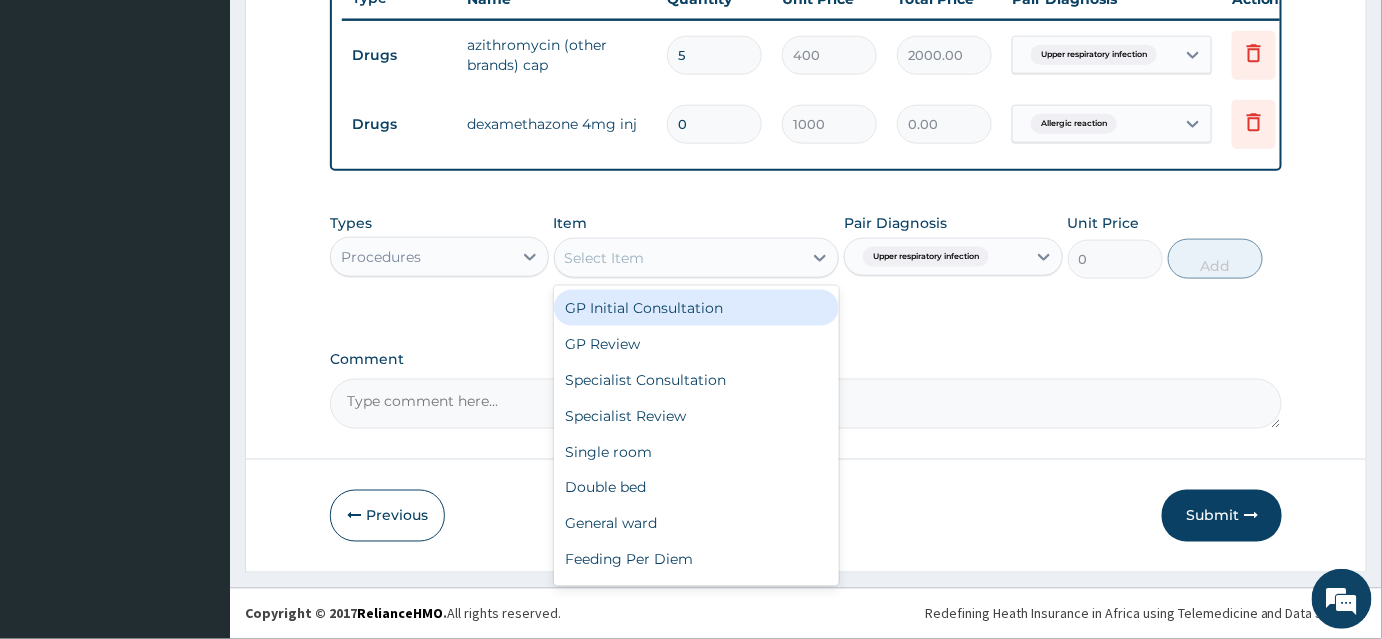 click on "GP Initial Consultation" at bounding box center (697, 308) 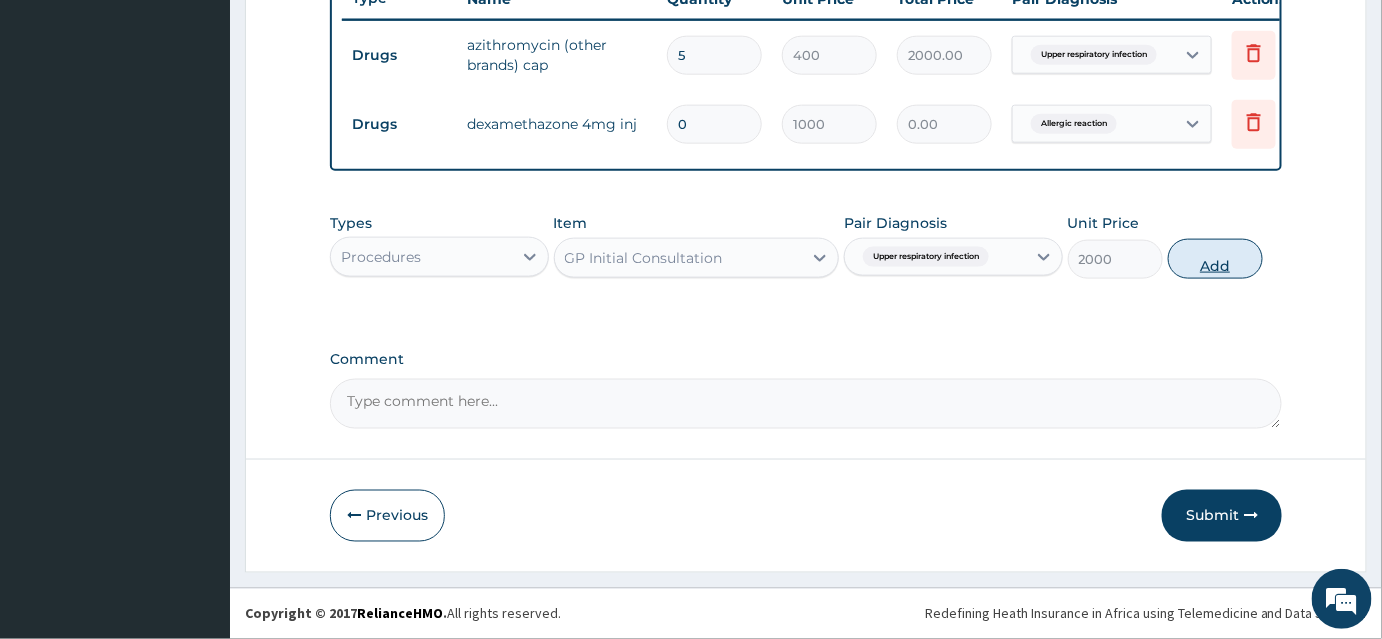 click on "Add" at bounding box center [1215, 259] 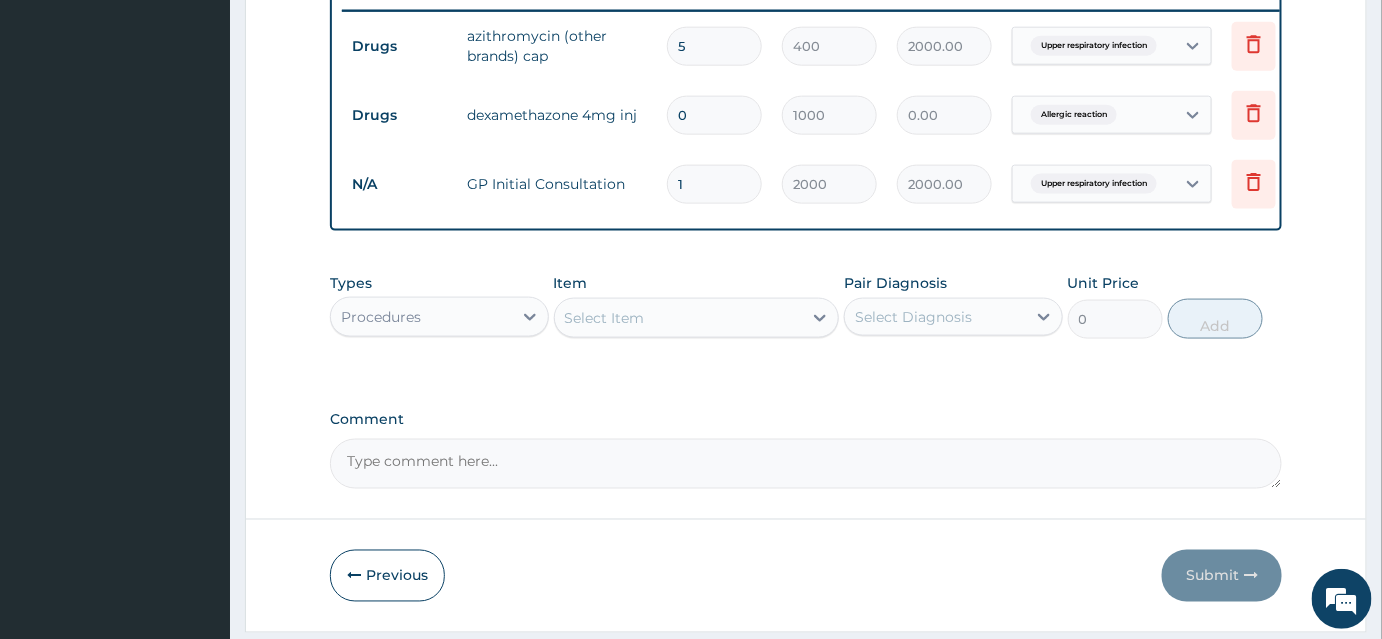 click on "Procedures" at bounding box center (421, 317) 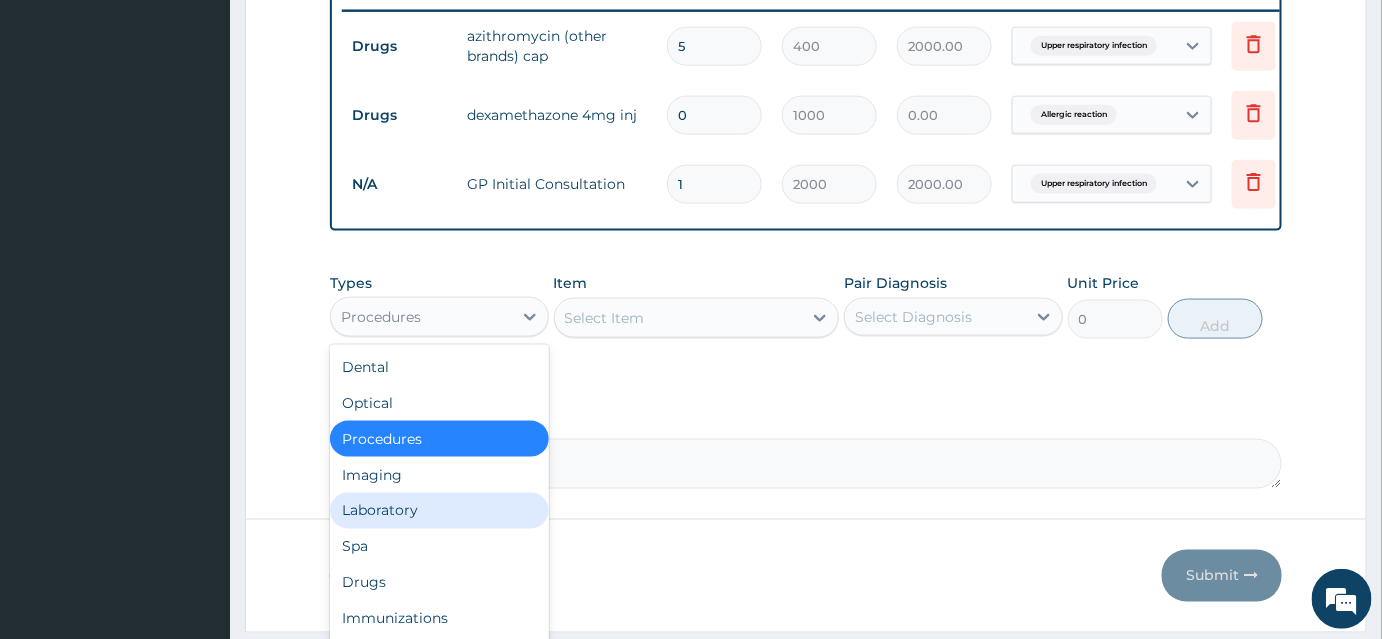 click on "Laboratory" at bounding box center [439, 511] 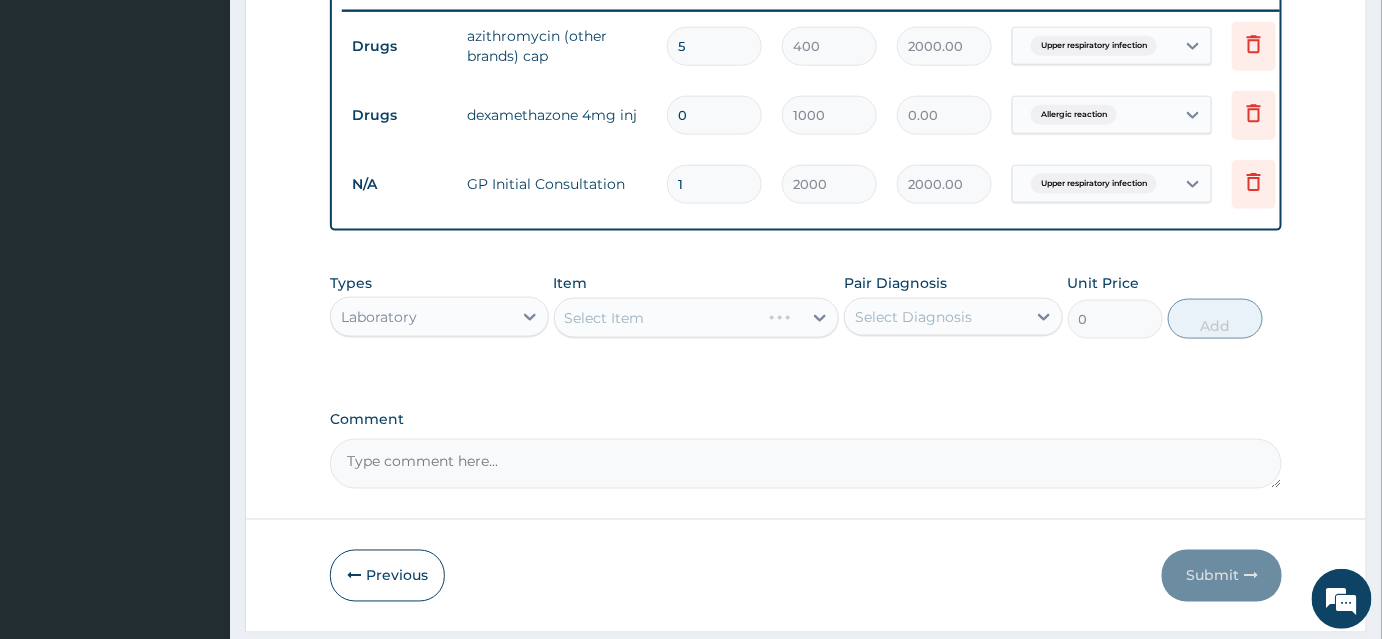 click on "Select Item" at bounding box center [658, 318] 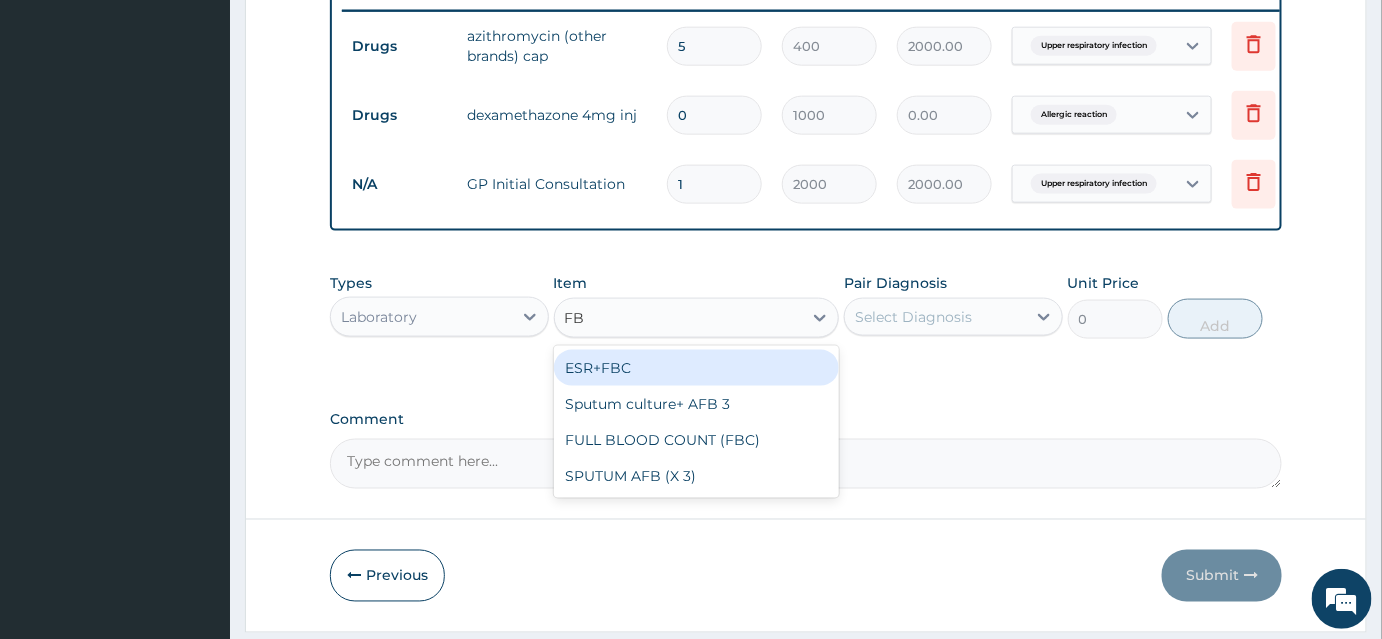 type on "FBC" 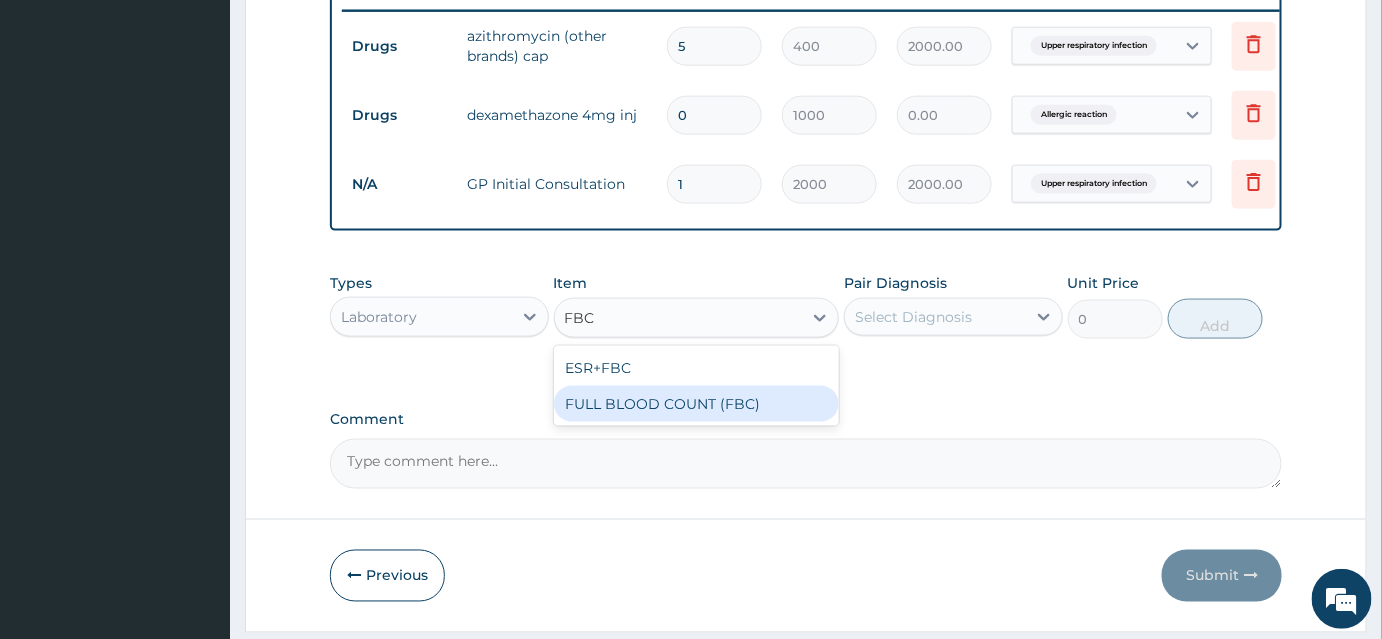 click on "FULL BLOOD COUNT (FBC)" at bounding box center (697, 404) 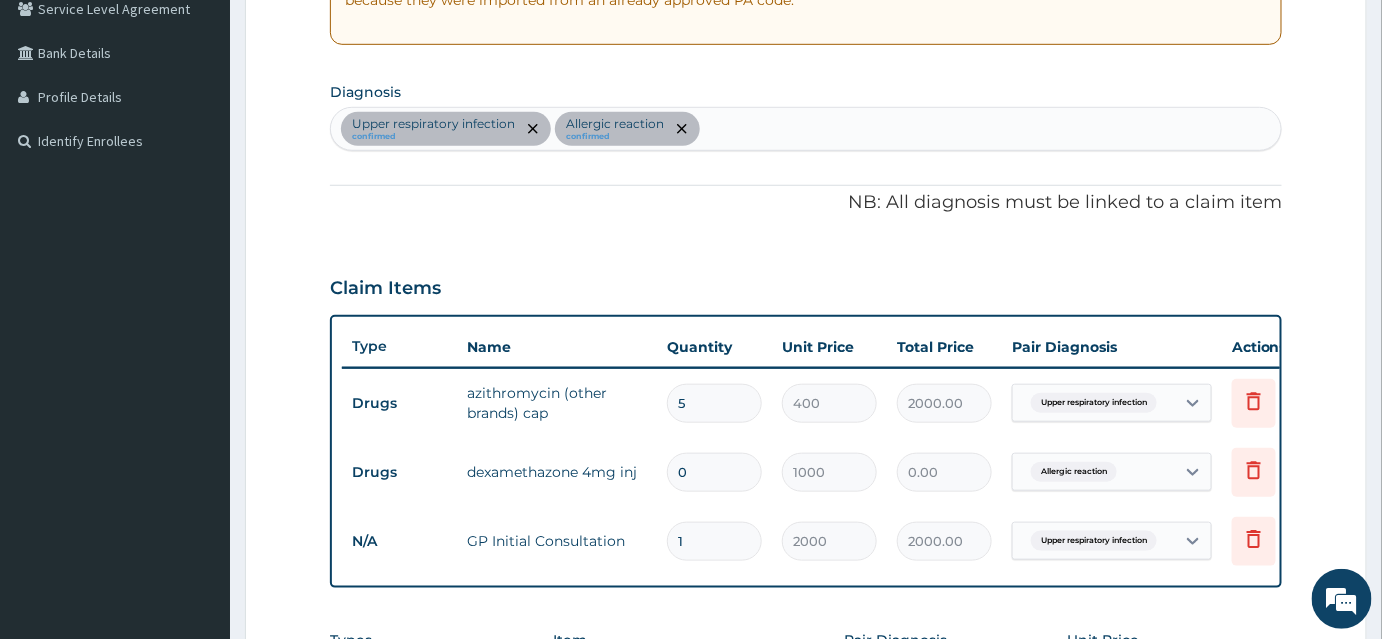 scroll, scrollTop: 423, scrollLeft: 0, axis: vertical 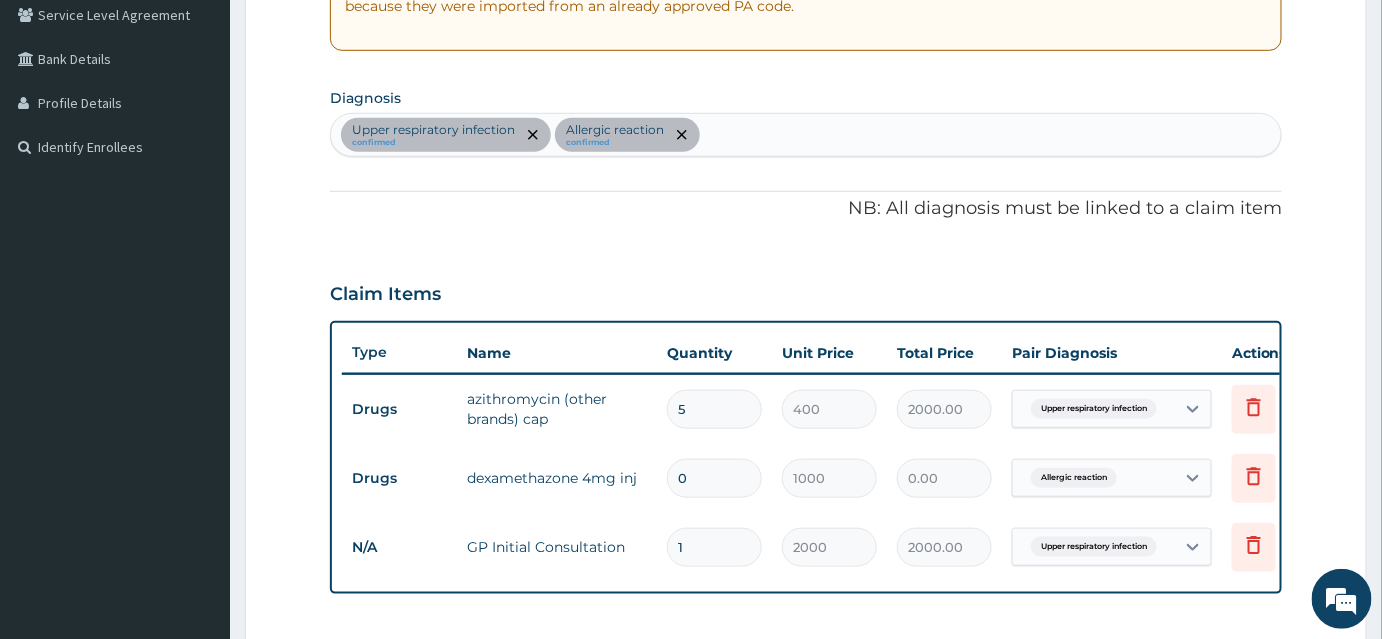 click on "Upper respiratory infection confirmed Allergic reaction confirmed" at bounding box center [806, 135] 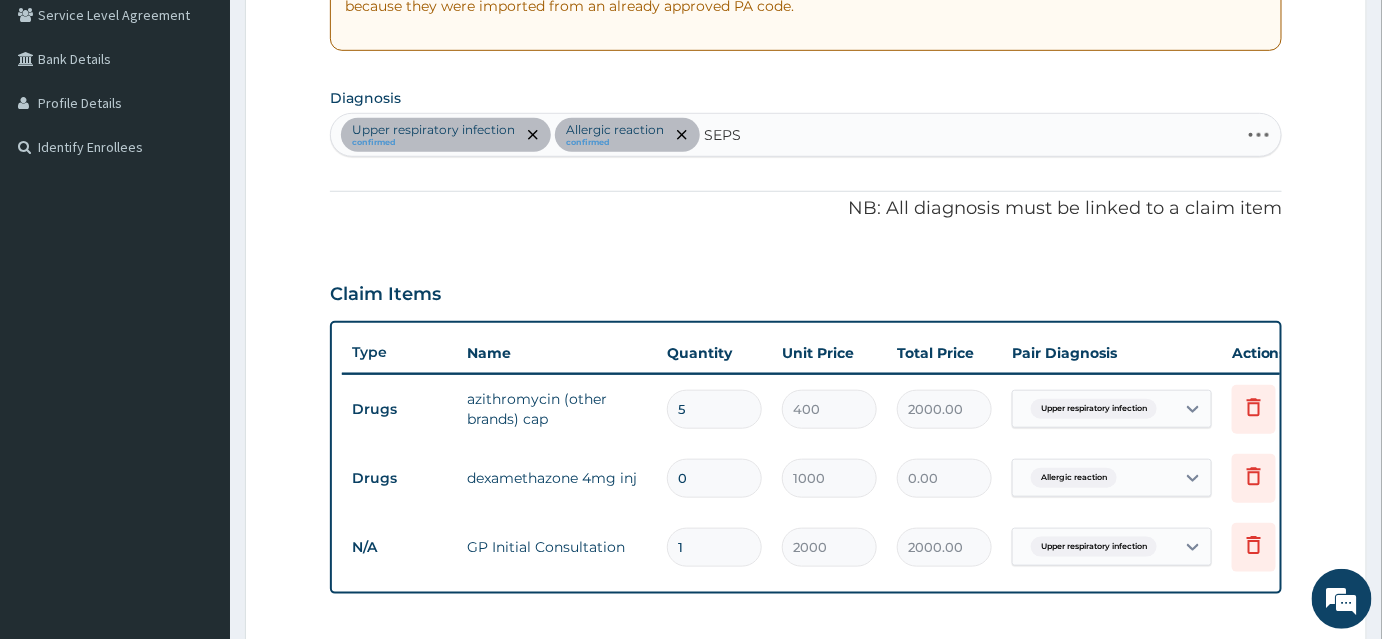 type on "SEPSI" 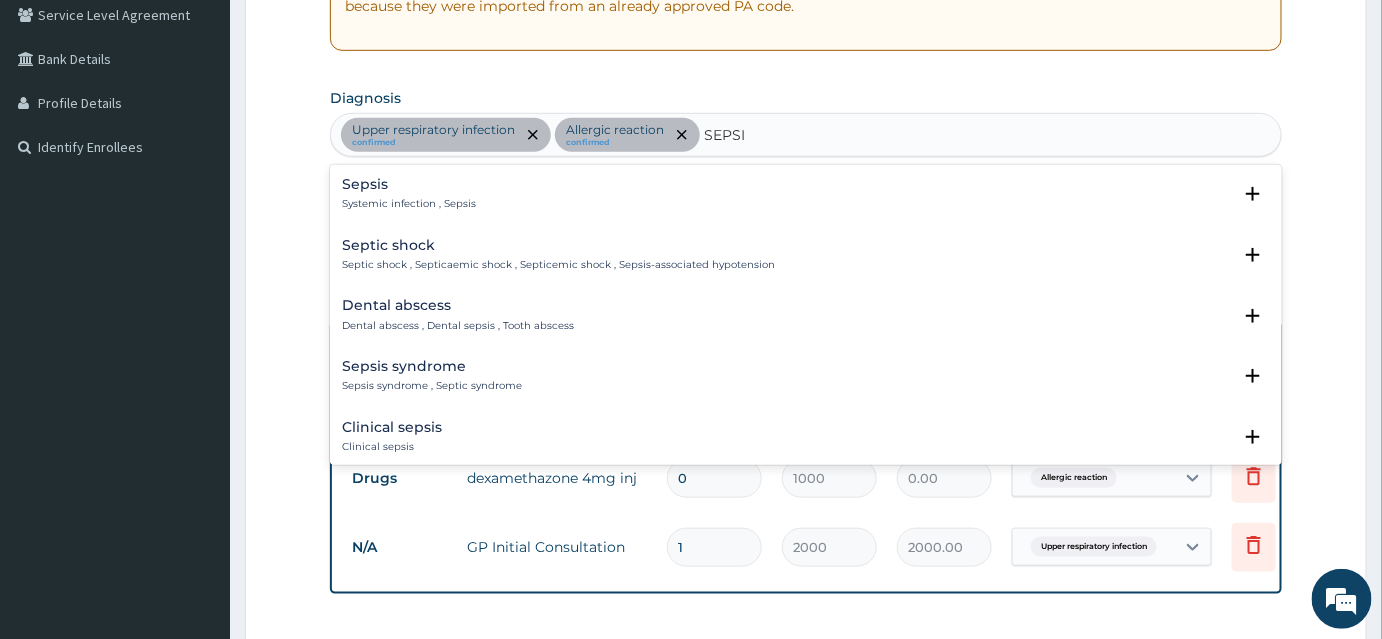 click on "Systemic infection , Sepsis" at bounding box center [409, 204] 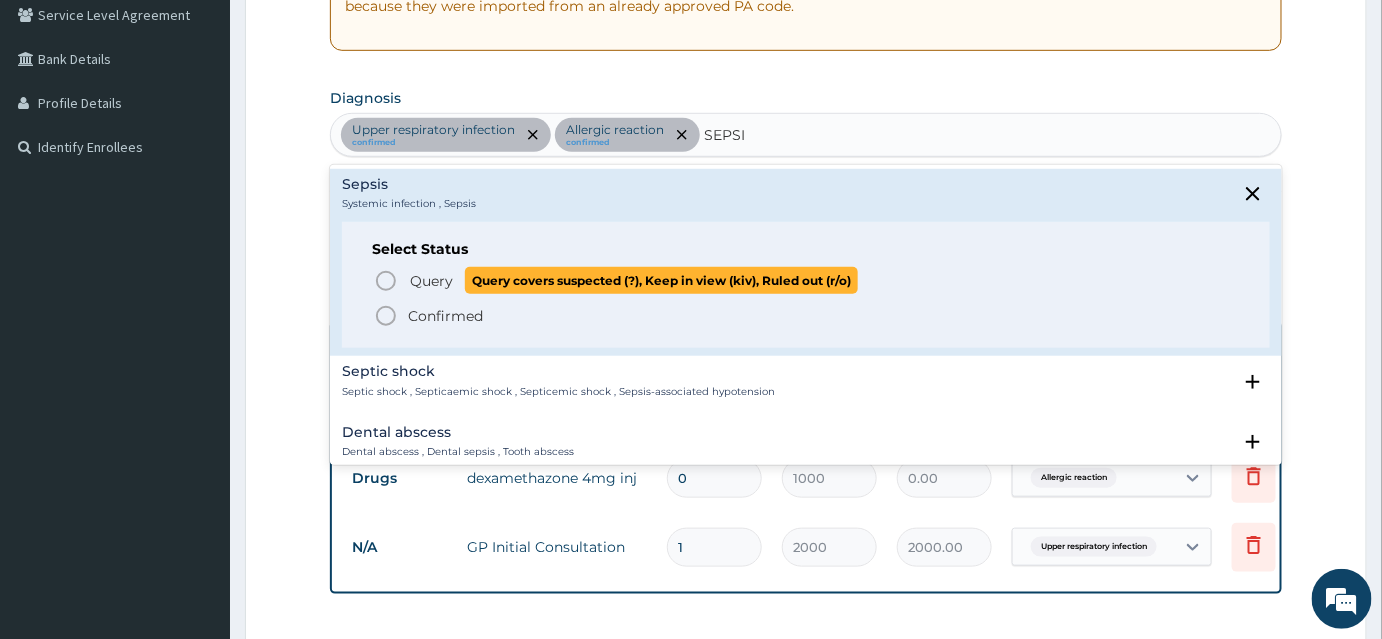 click 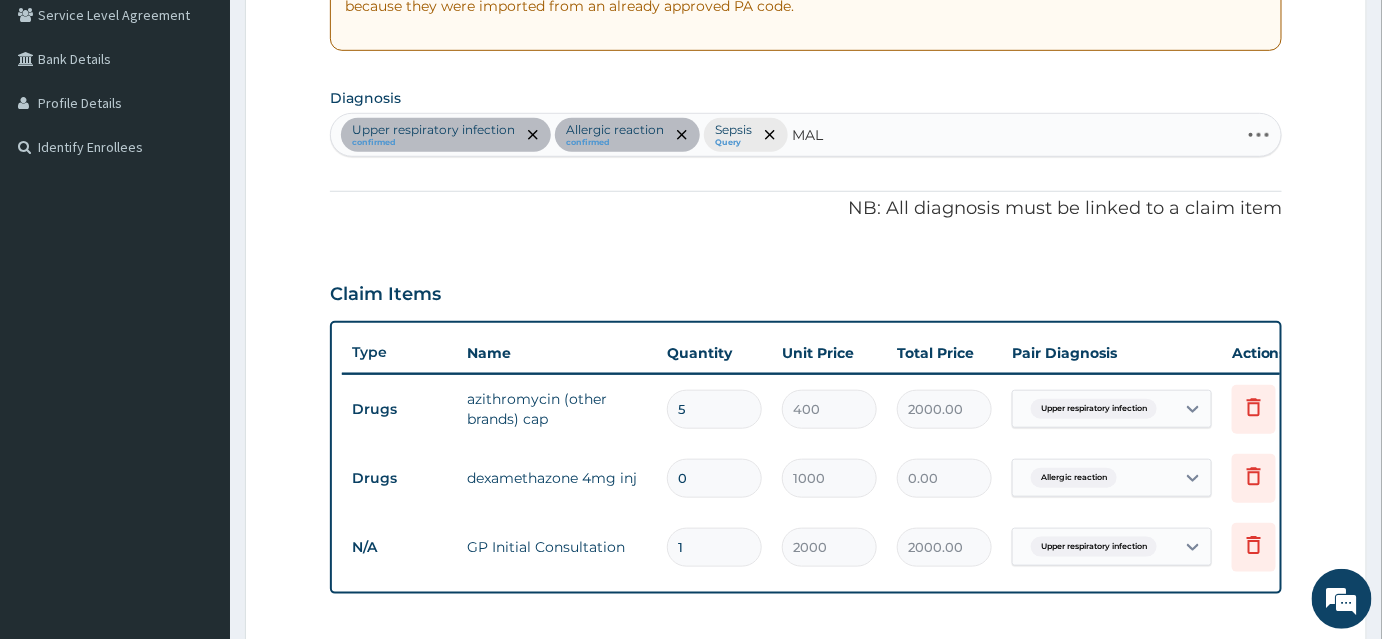 type on "MALA" 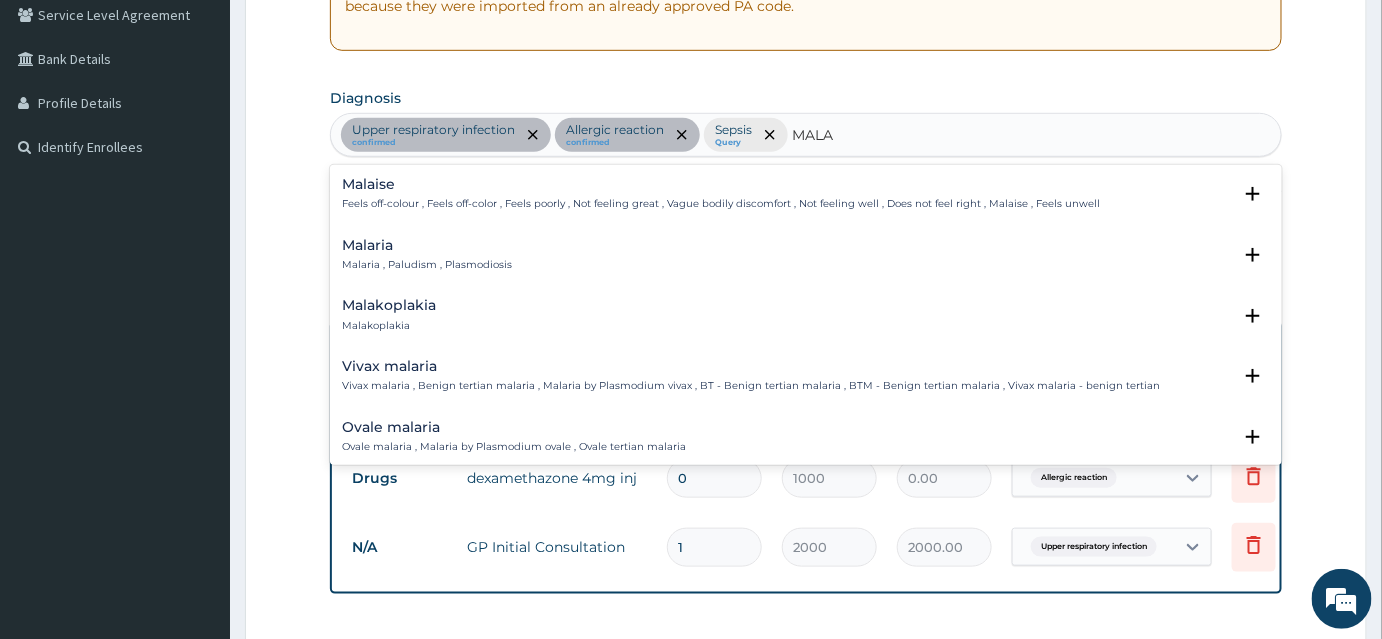 click on "Malaria , Paludism , Plasmodiosis" at bounding box center (427, 265) 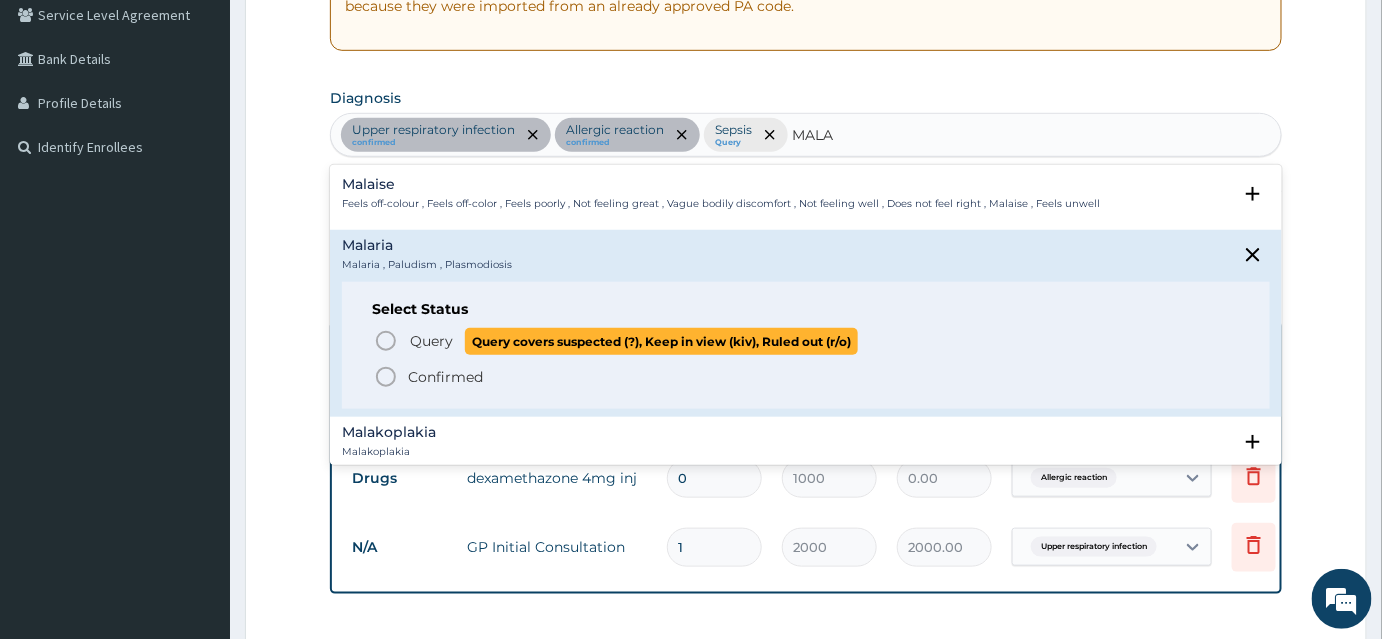 click 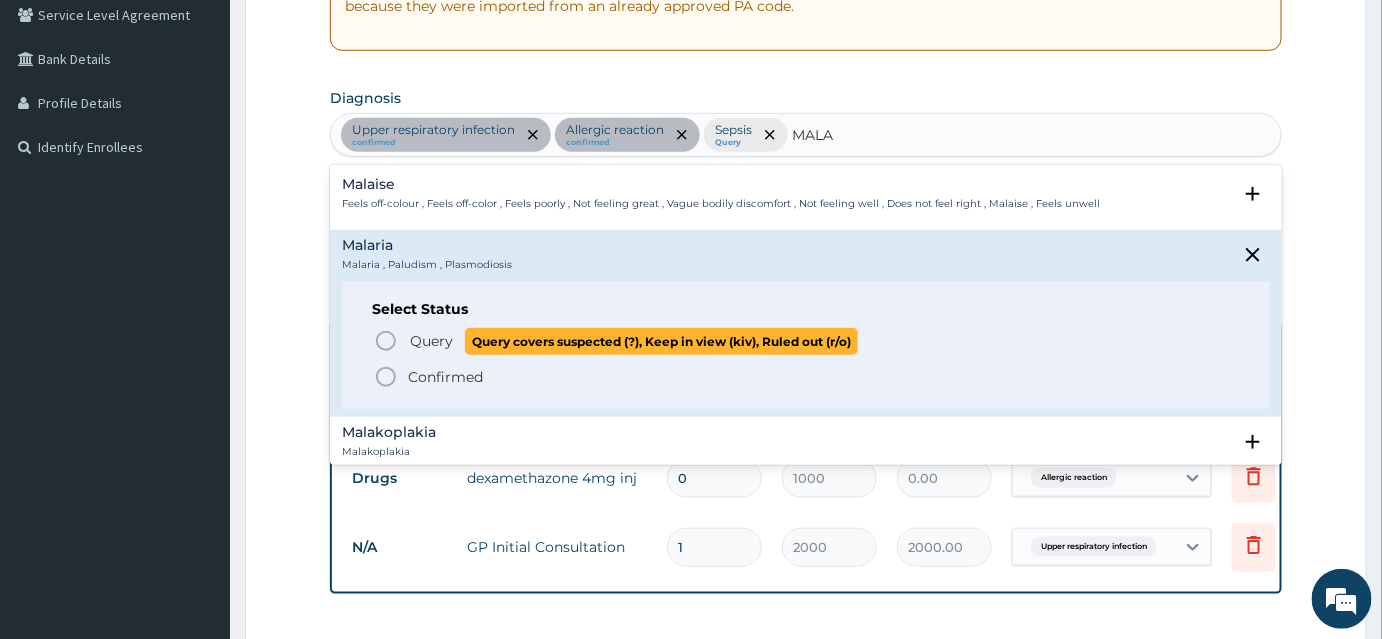 type 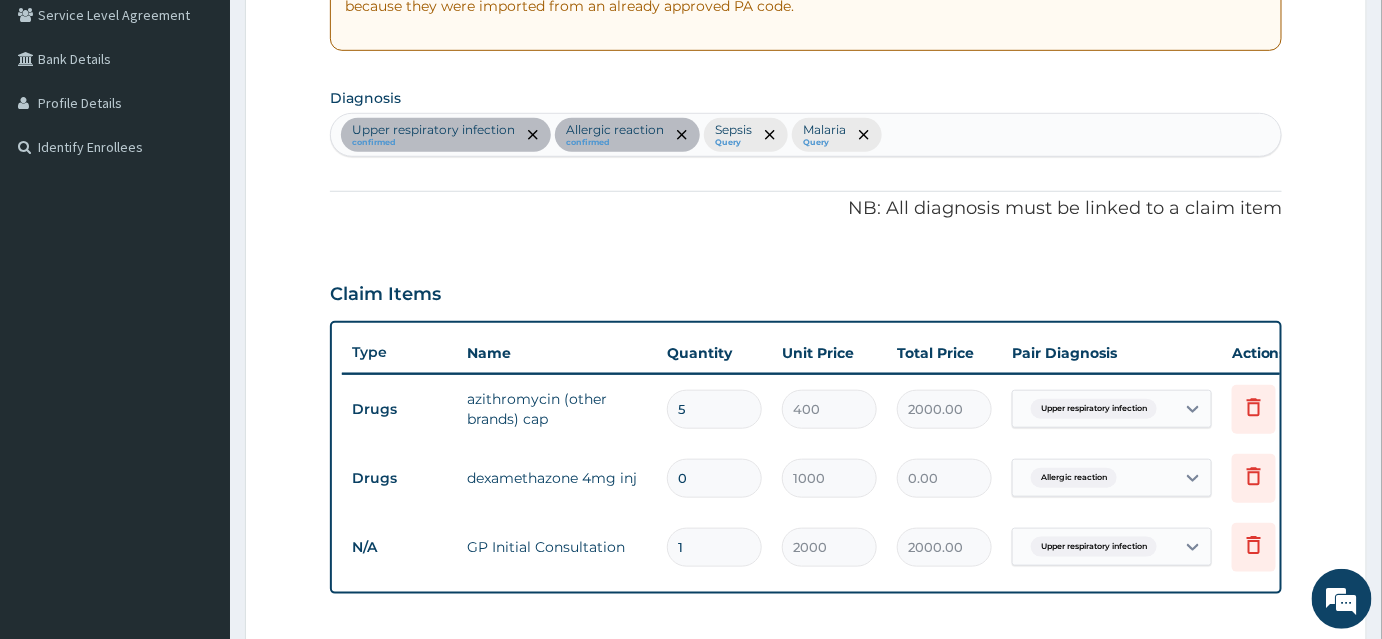 scroll, scrollTop: 786, scrollLeft: 0, axis: vertical 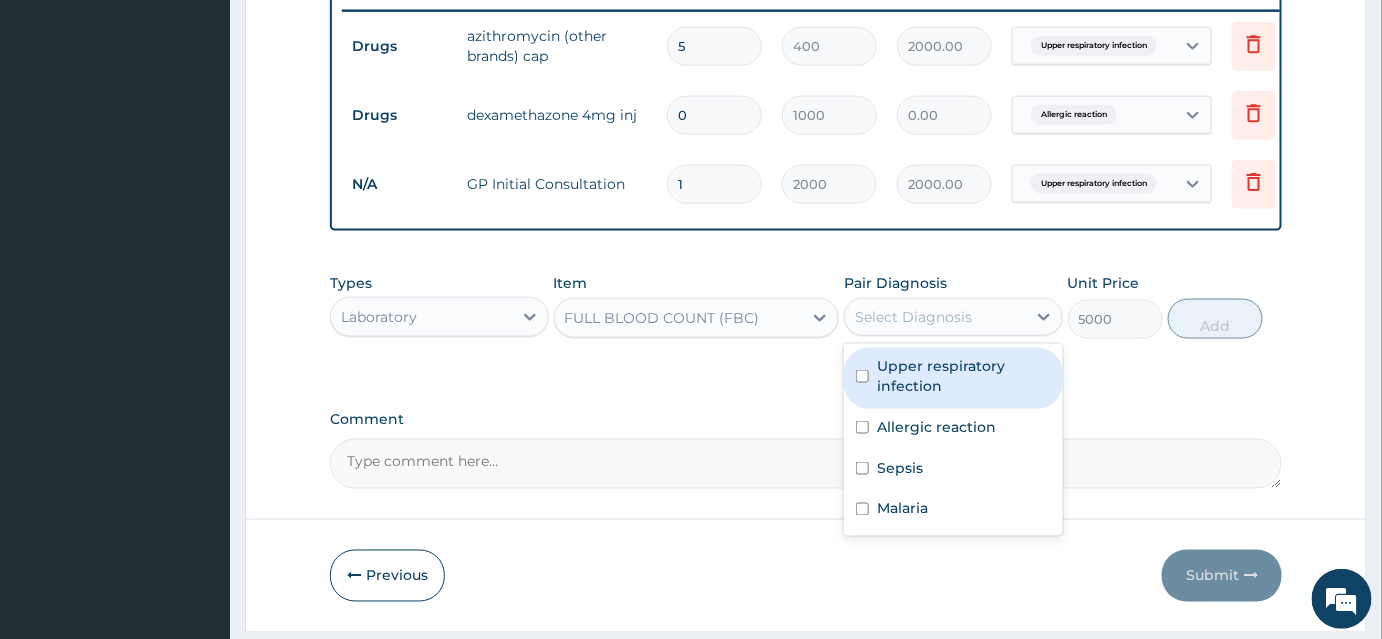 click on "Select Diagnosis" at bounding box center (935, 317) 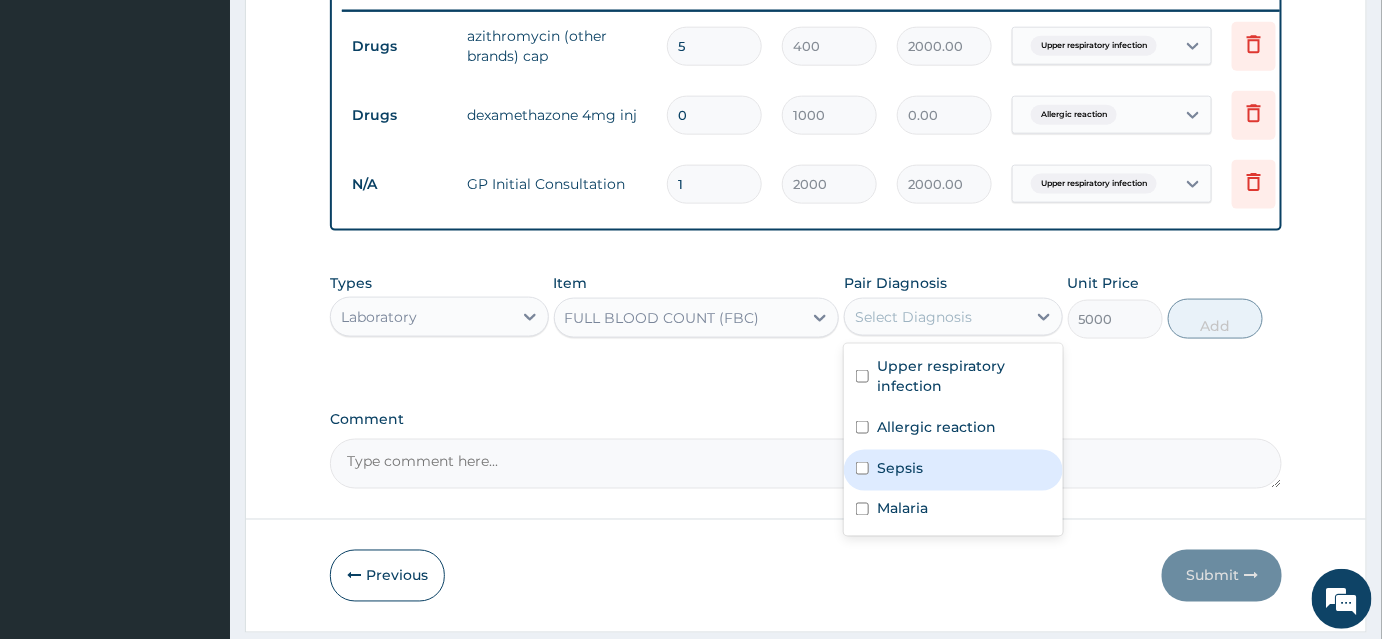 click on "Sepsis" at bounding box center (953, 470) 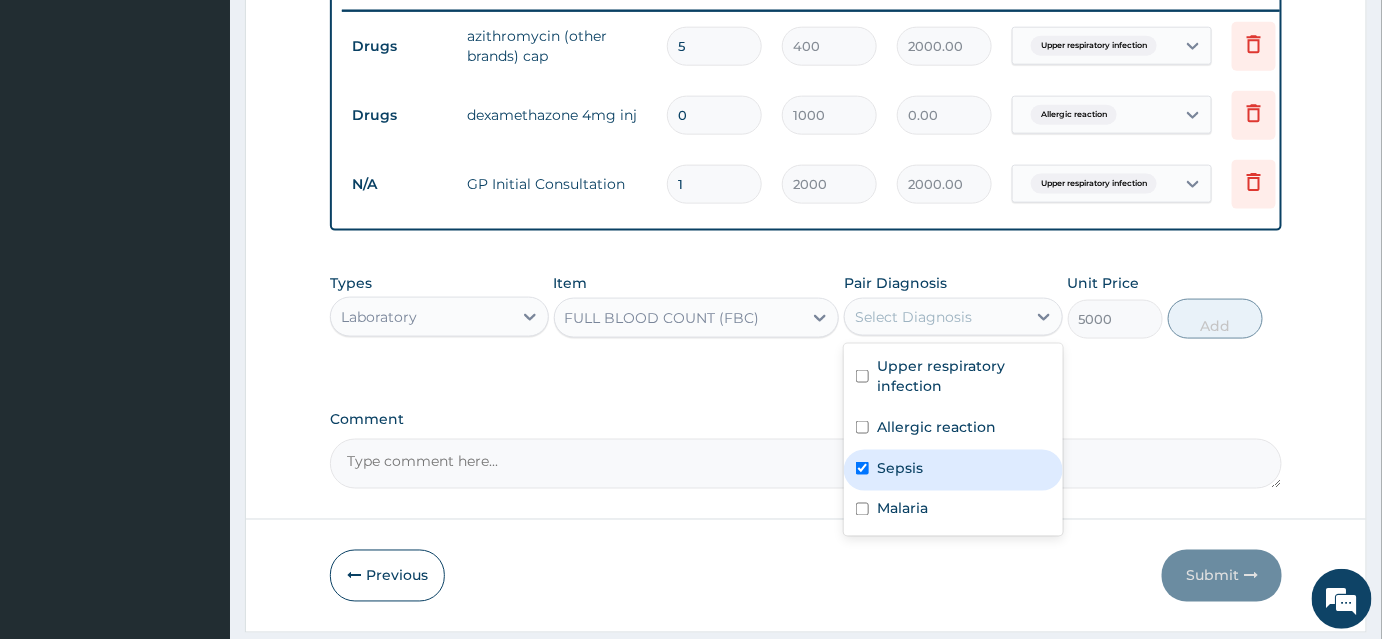 checkbox on "true" 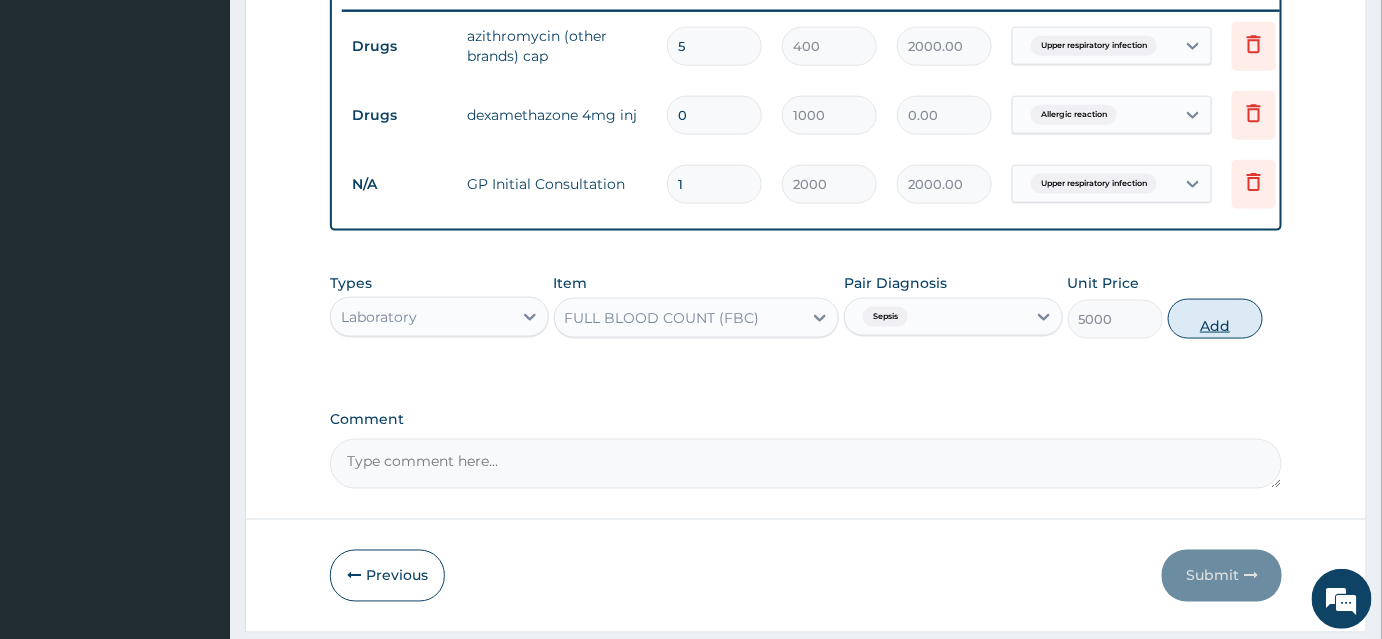 click on "Add" at bounding box center [1215, 319] 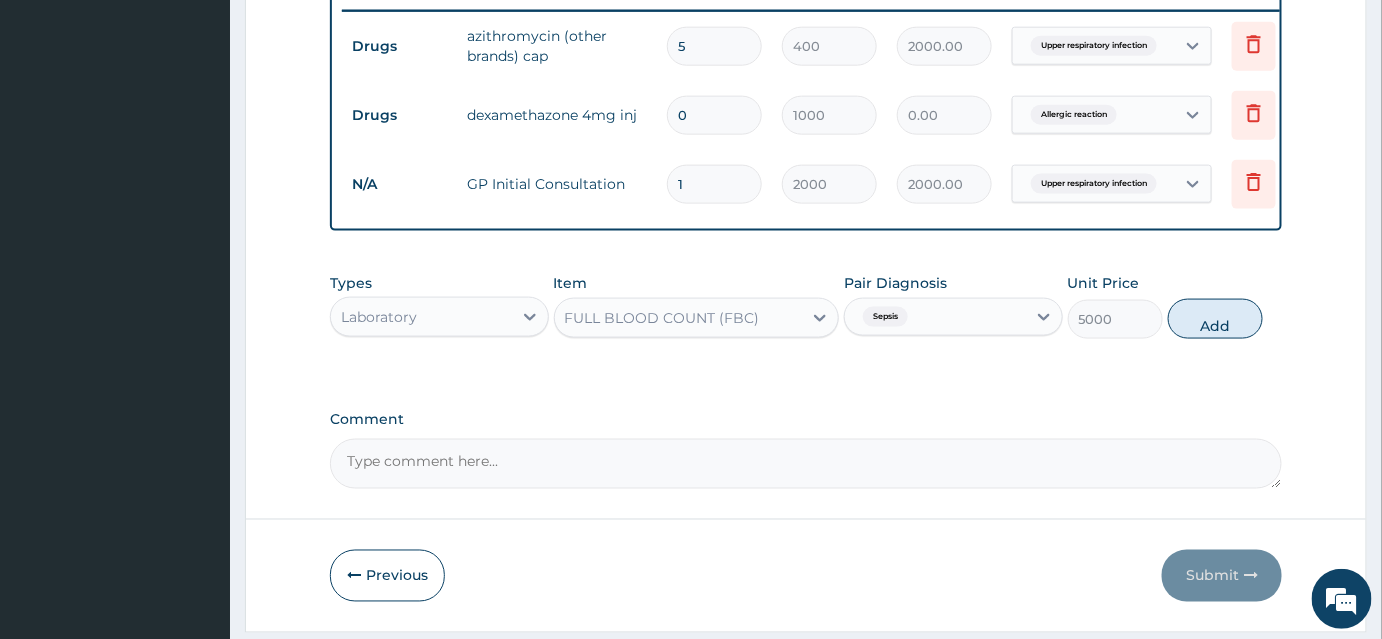 type on "0" 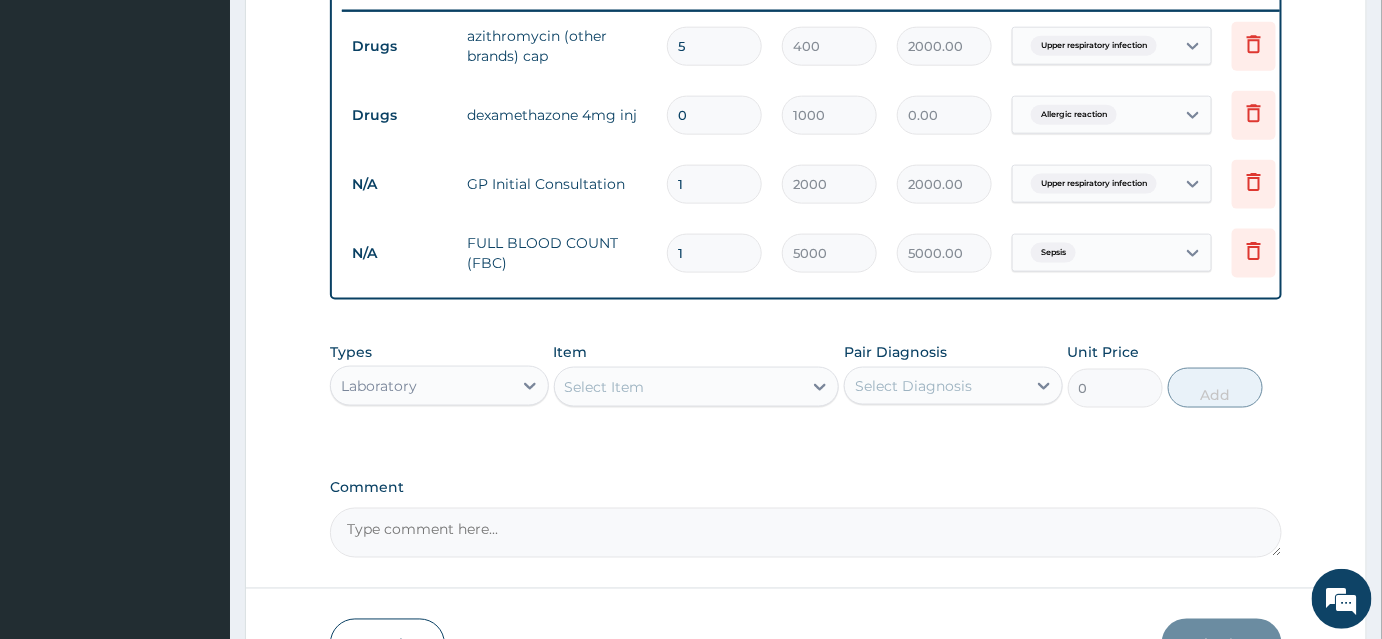 click on "Select Item" at bounding box center [679, 387] 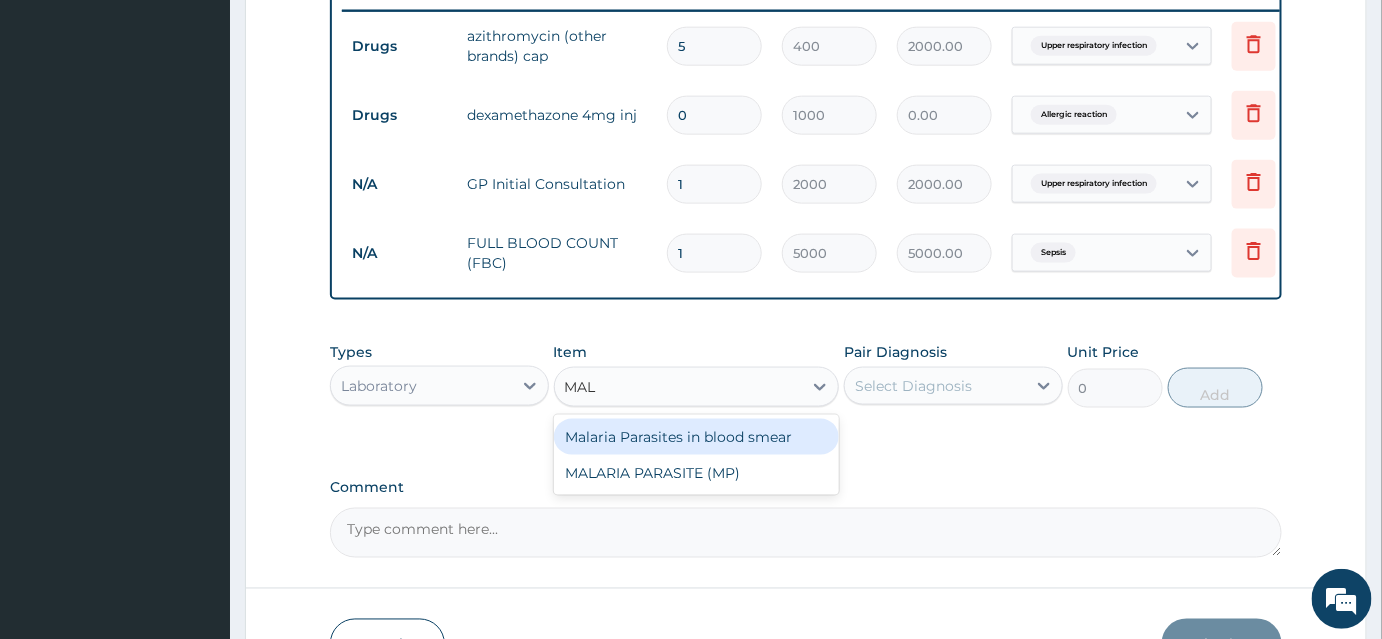 type on "MALA" 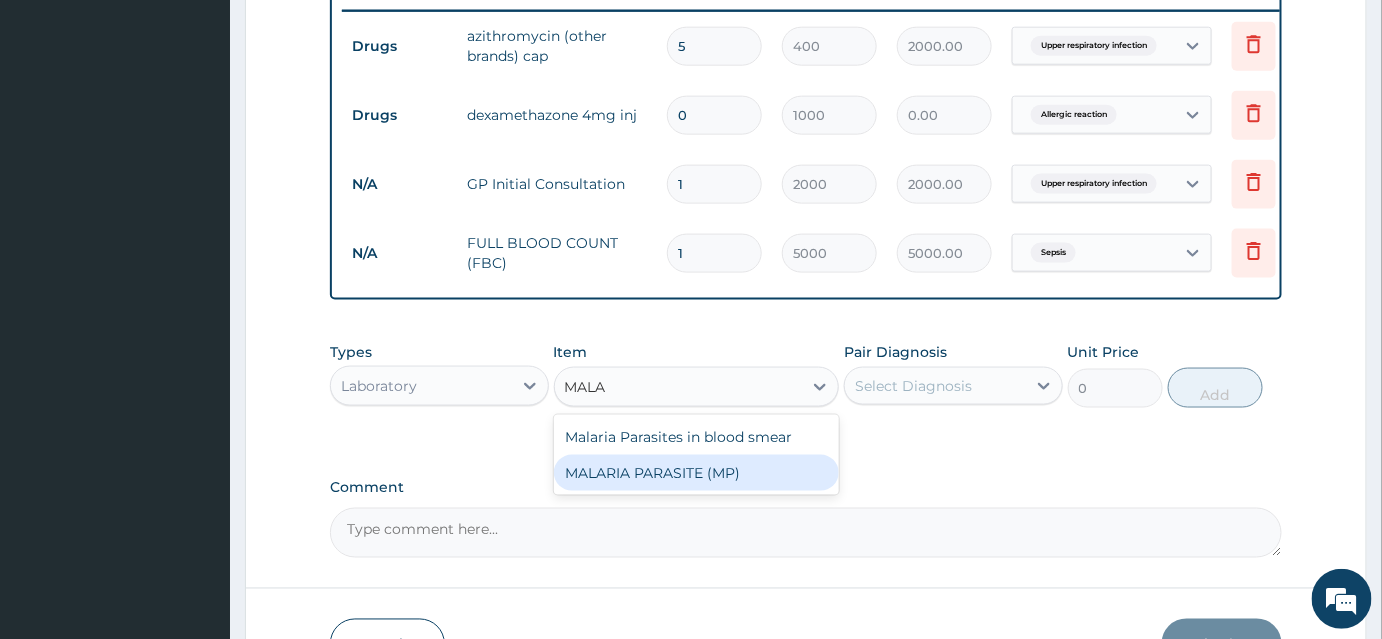 click on "MALARIA PARASITE (MP)" at bounding box center [697, 473] 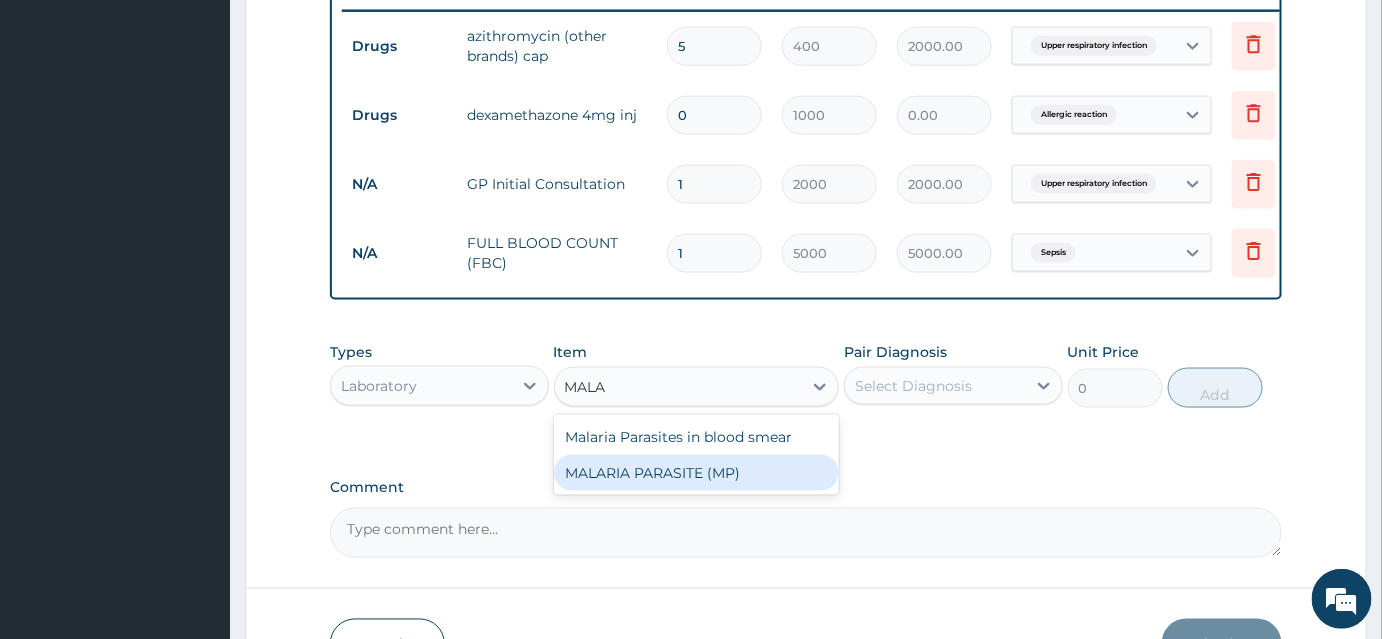 type 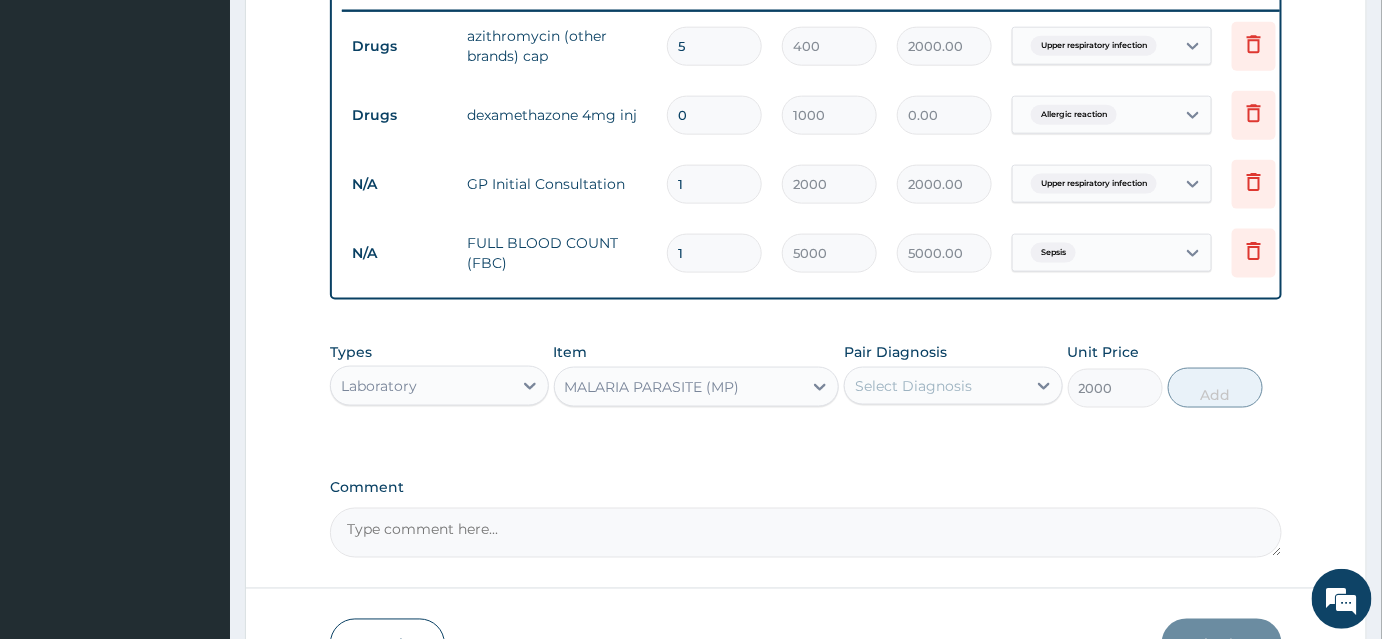 click on "Select Diagnosis" at bounding box center [913, 386] 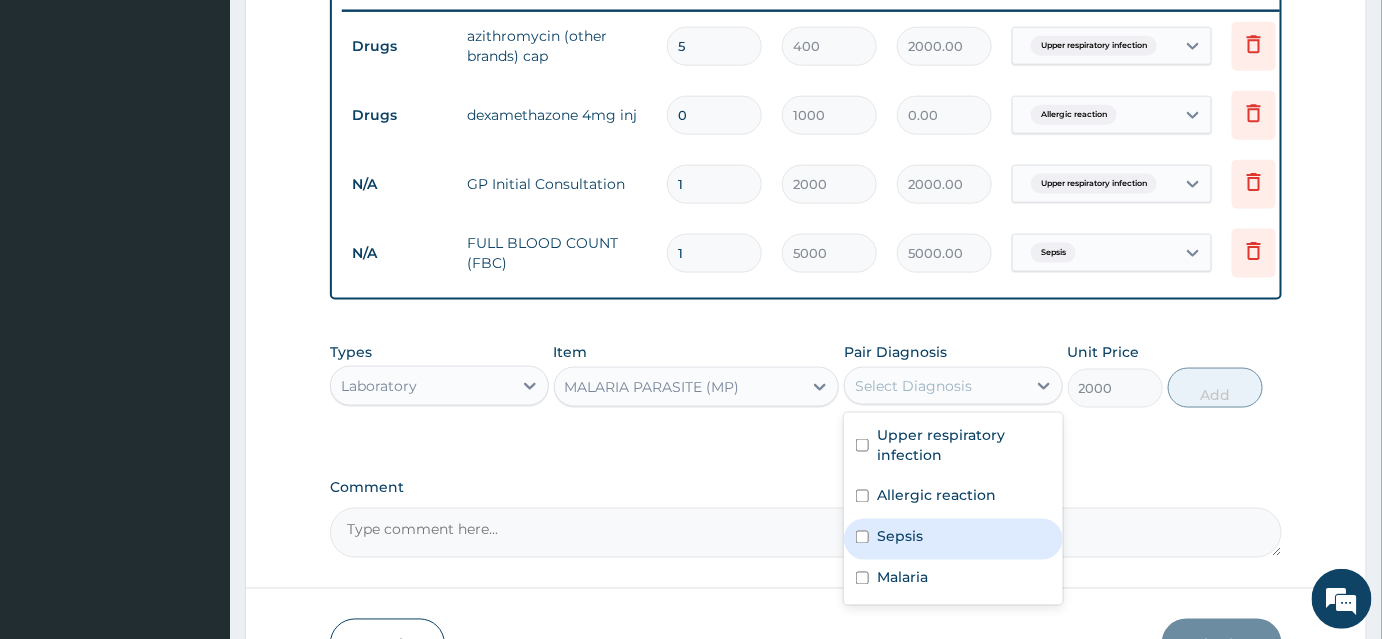 drag, startPoint x: 925, startPoint y: 546, endPoint x: 937, endPoint y: 564, distance: 21.633308 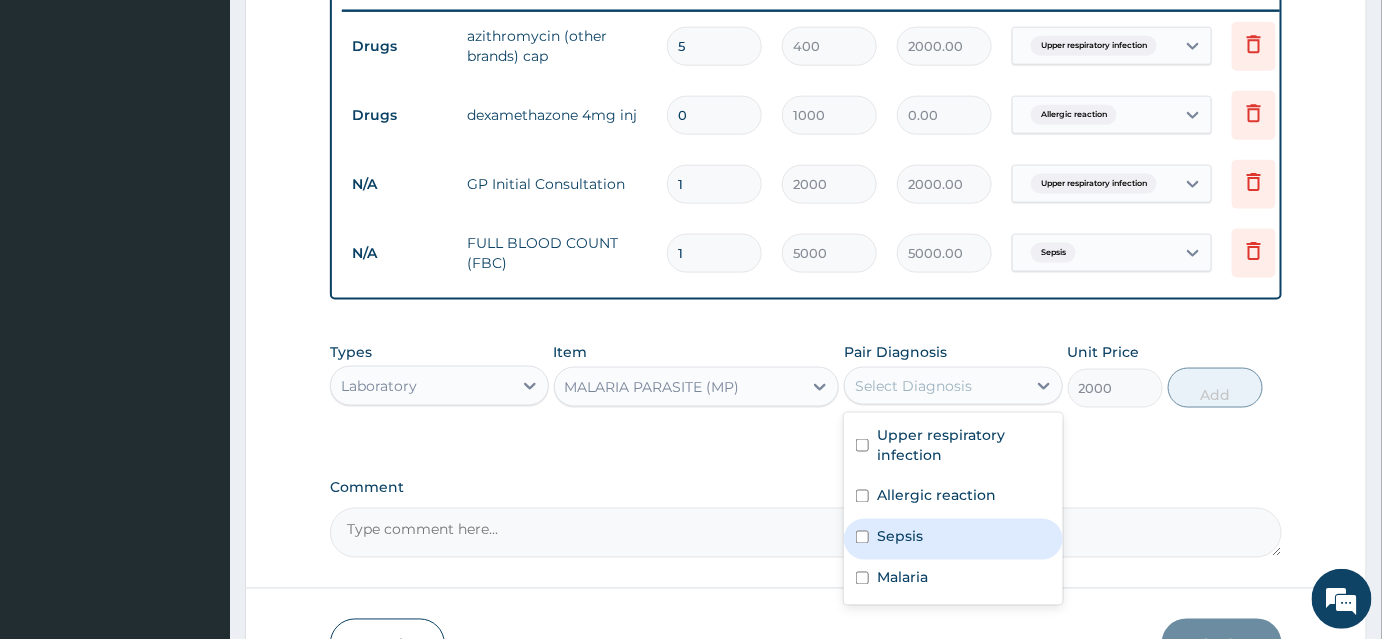 click on "Sepsis" at bounding box center (953, 539) 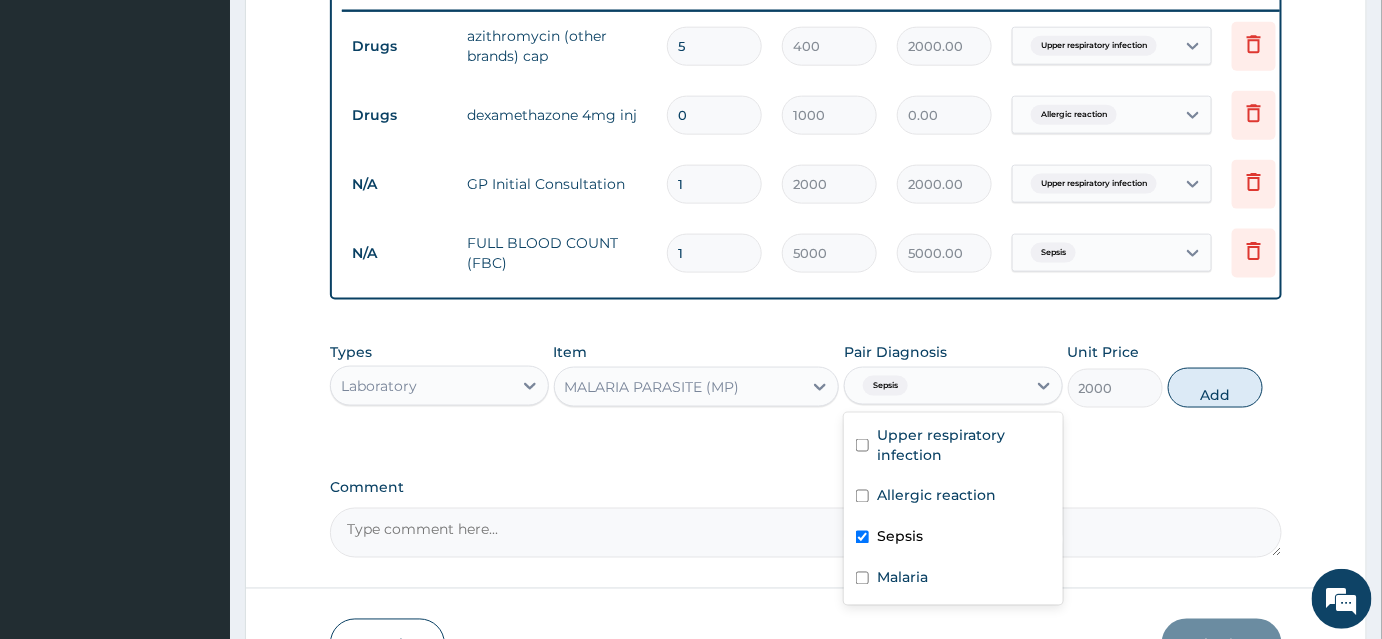 drag, startPoint x: 929, startPoint y: 557, endPoint x: 904, endPoint y: 561, distance: 25.317978 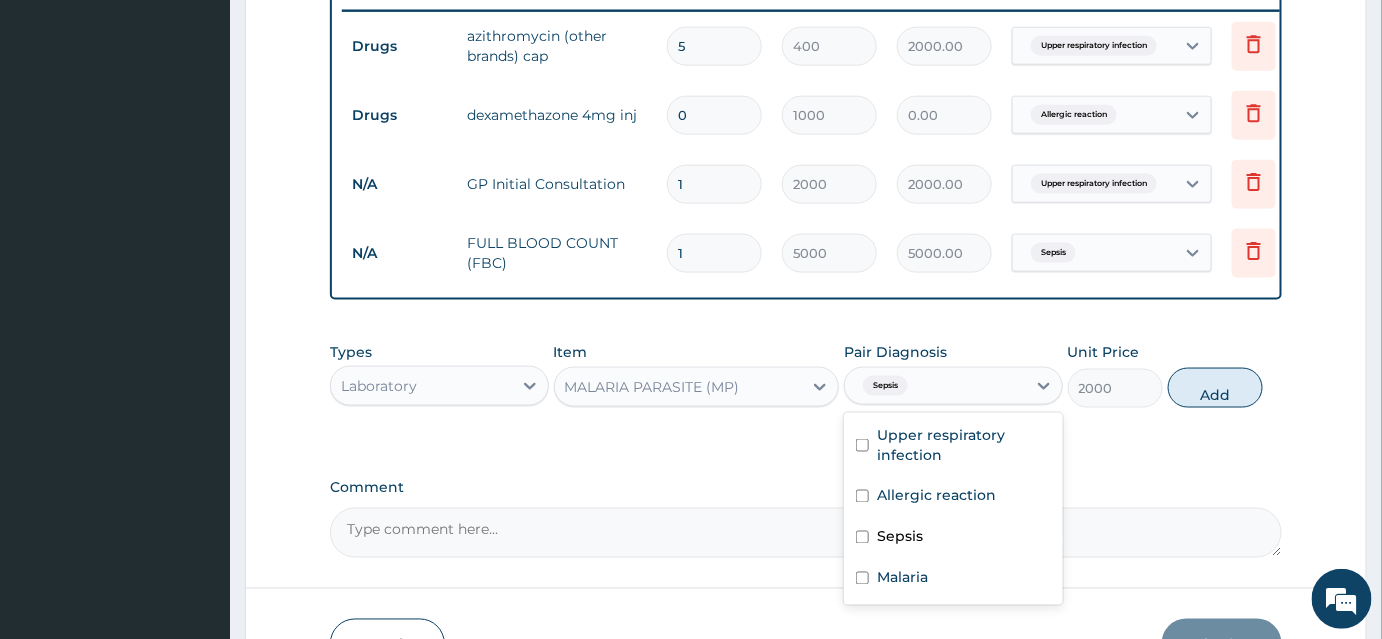 checkbox on "false" 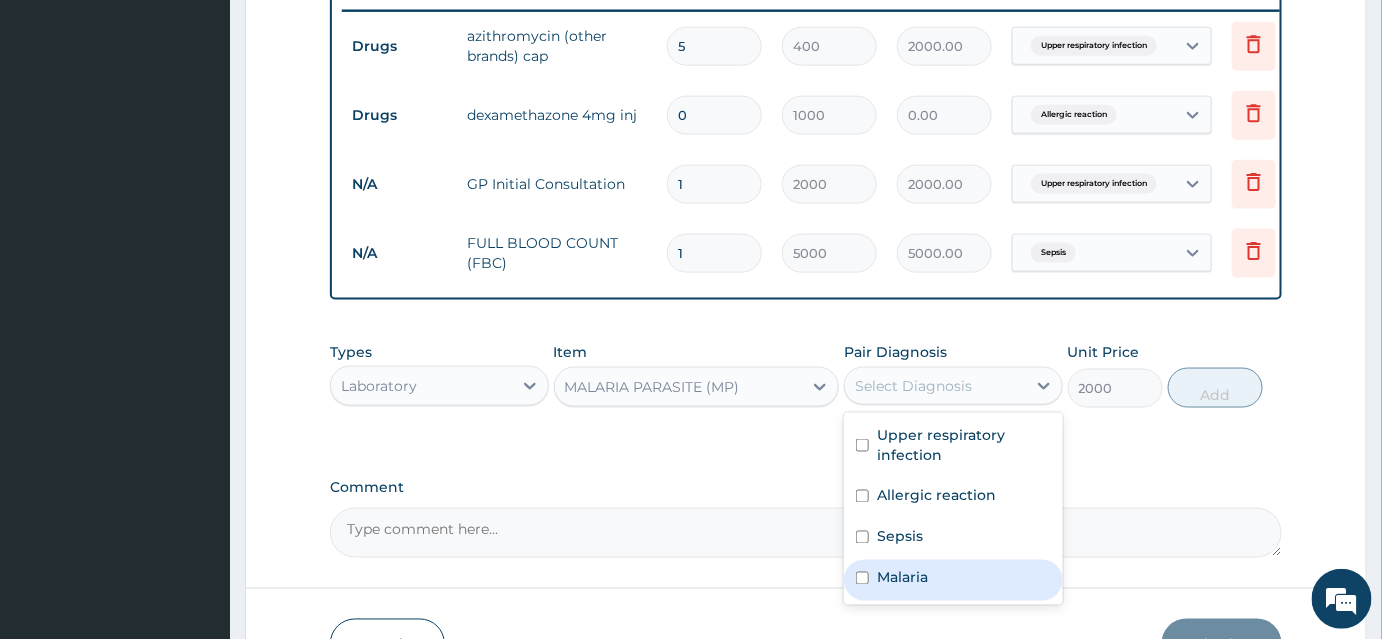 drag, startPoint x: 901, startPoint y: 597, endPoint x: 930, endPoint y: 581, distance: 33.12099 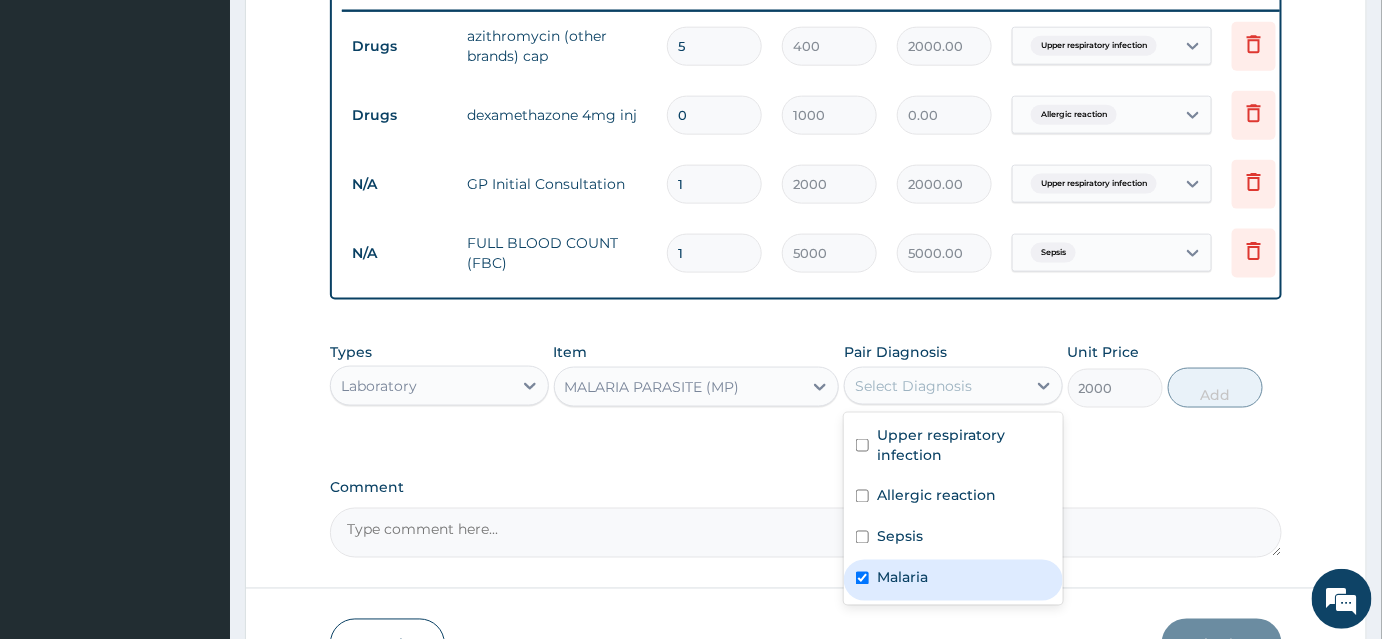 checkbox on "true" 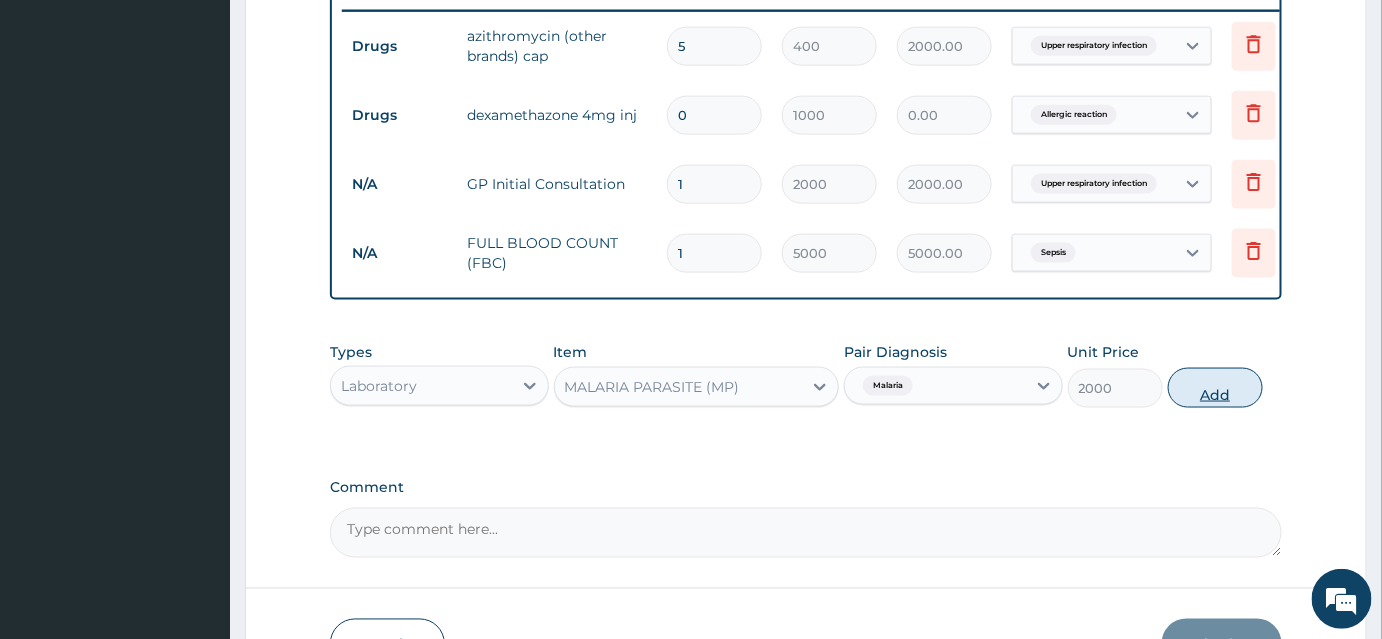 click on "Add" at bounding box center [1215, 388] 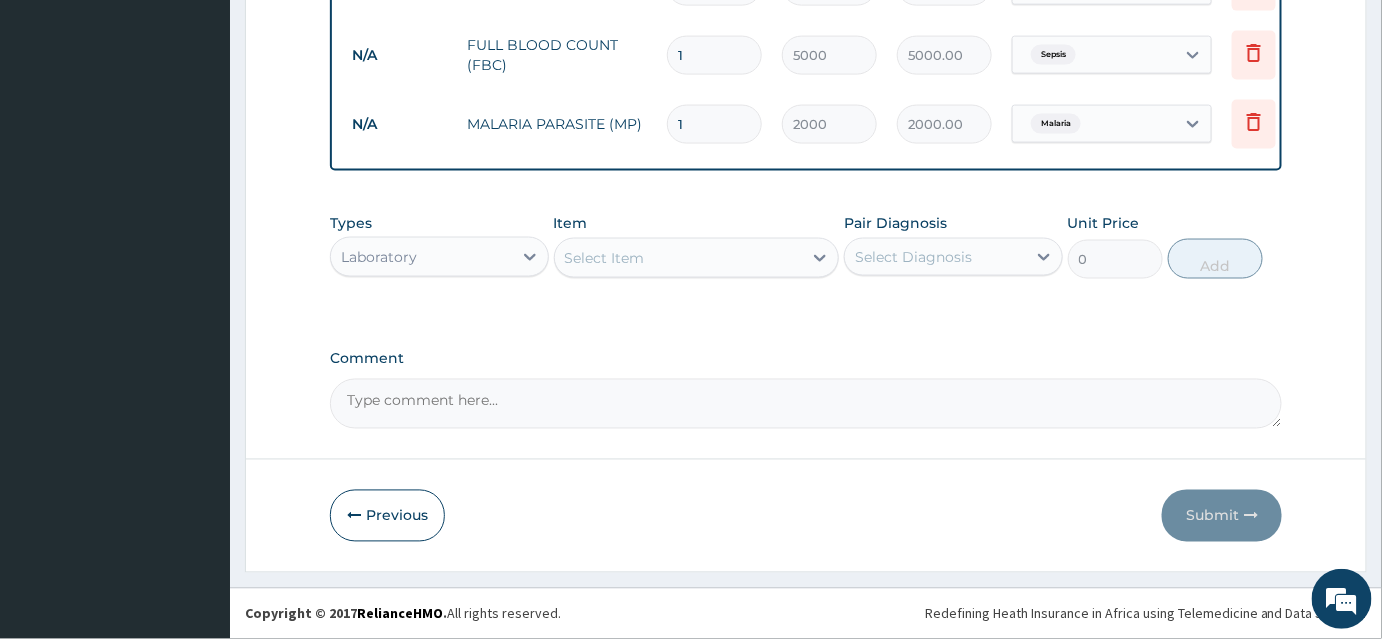 scroll, scrollTop: 995, scrollLeft: 0, axis: vertical 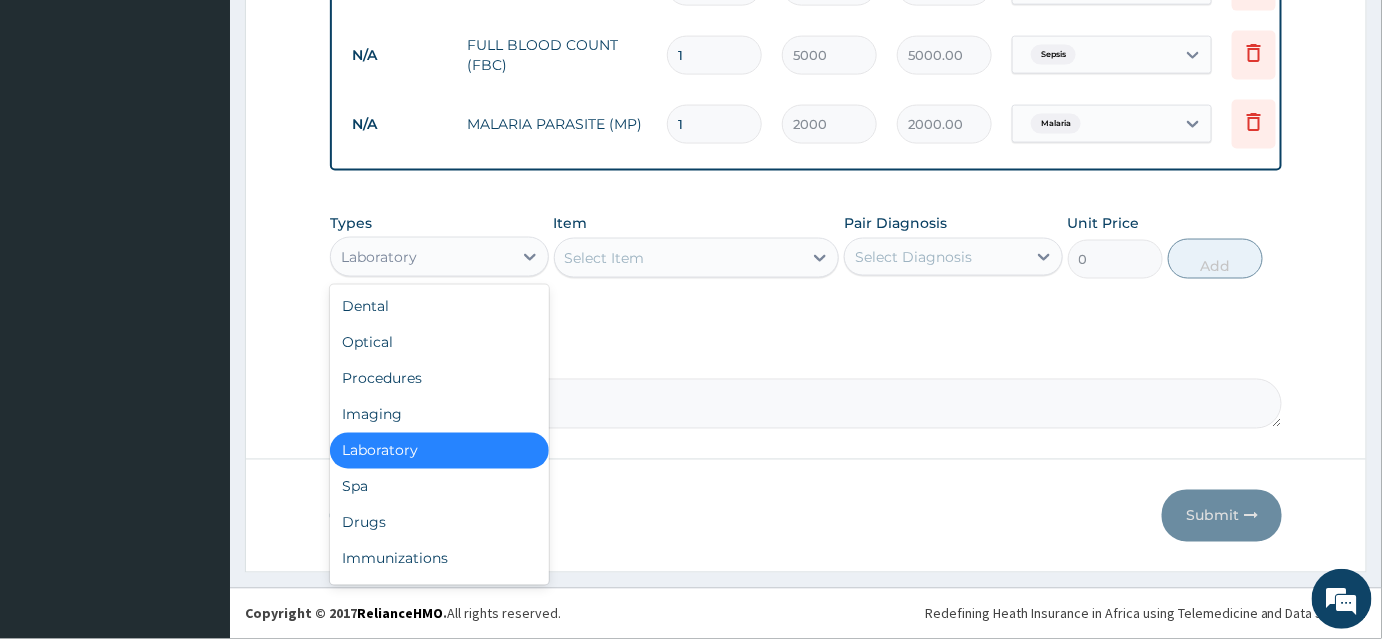 click on "Laboratory" at bounding box center (421, 257) 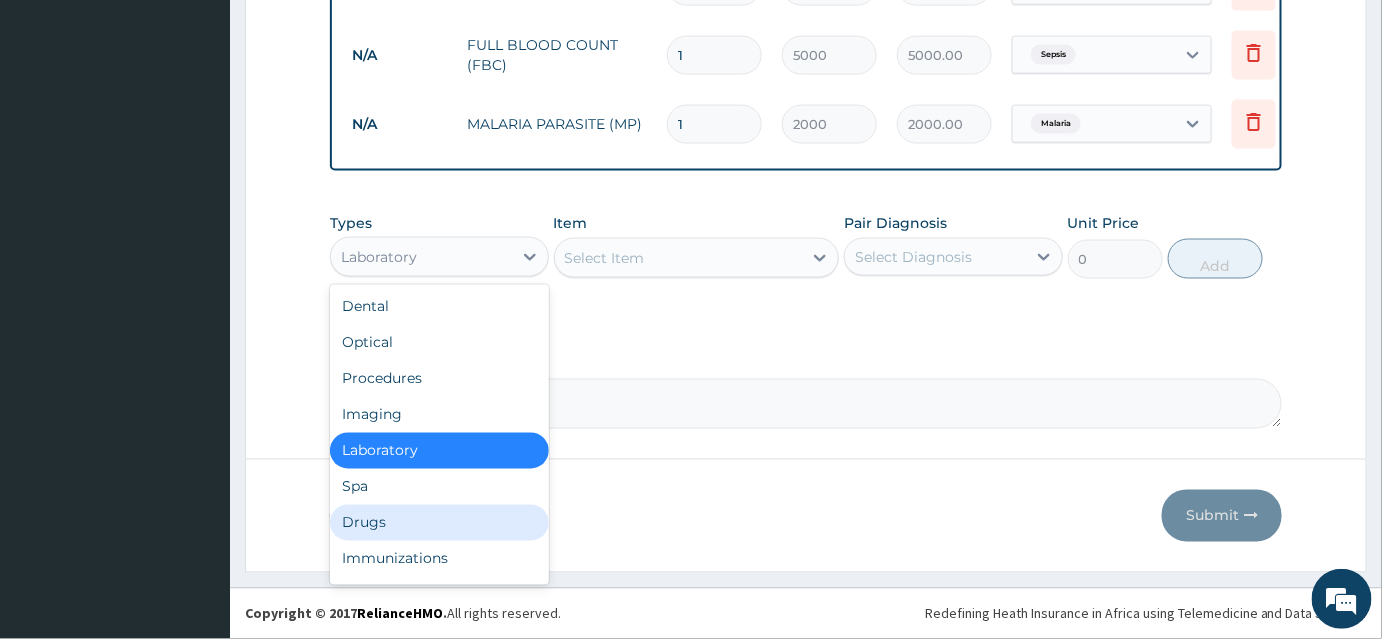 click on "Drugs" at bounding box center [439, 523] 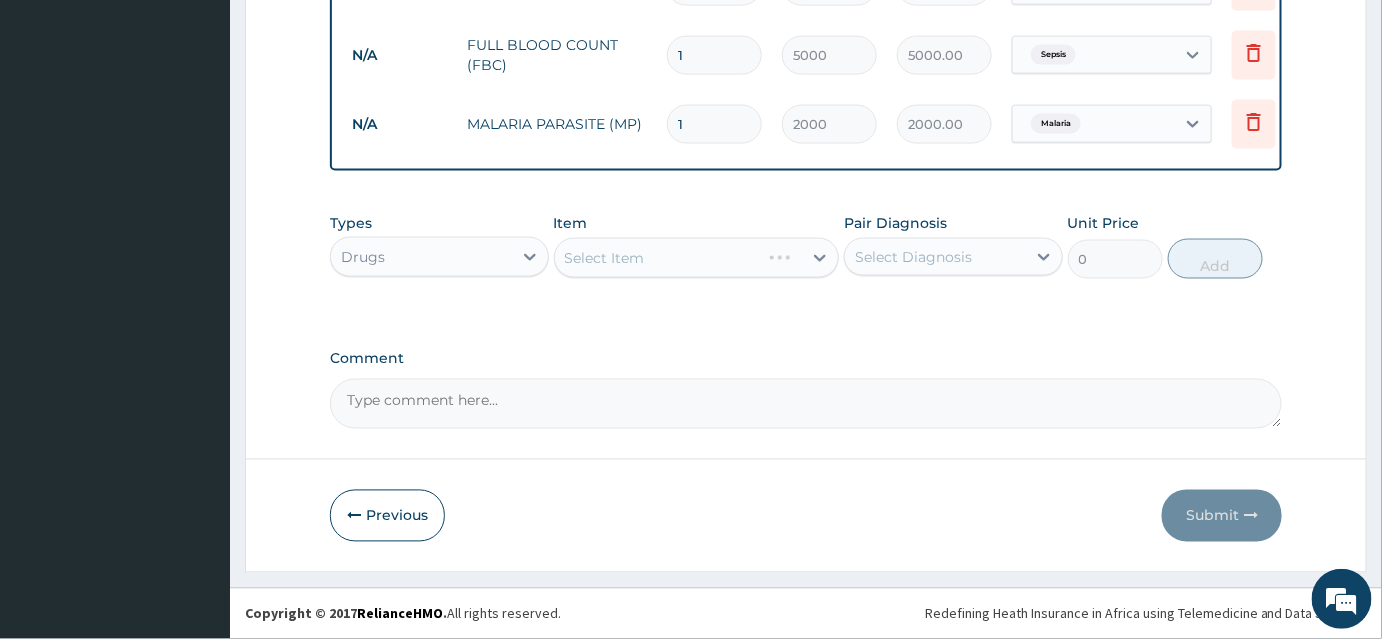 click on "Select Item" at bounding box center [697, 258] 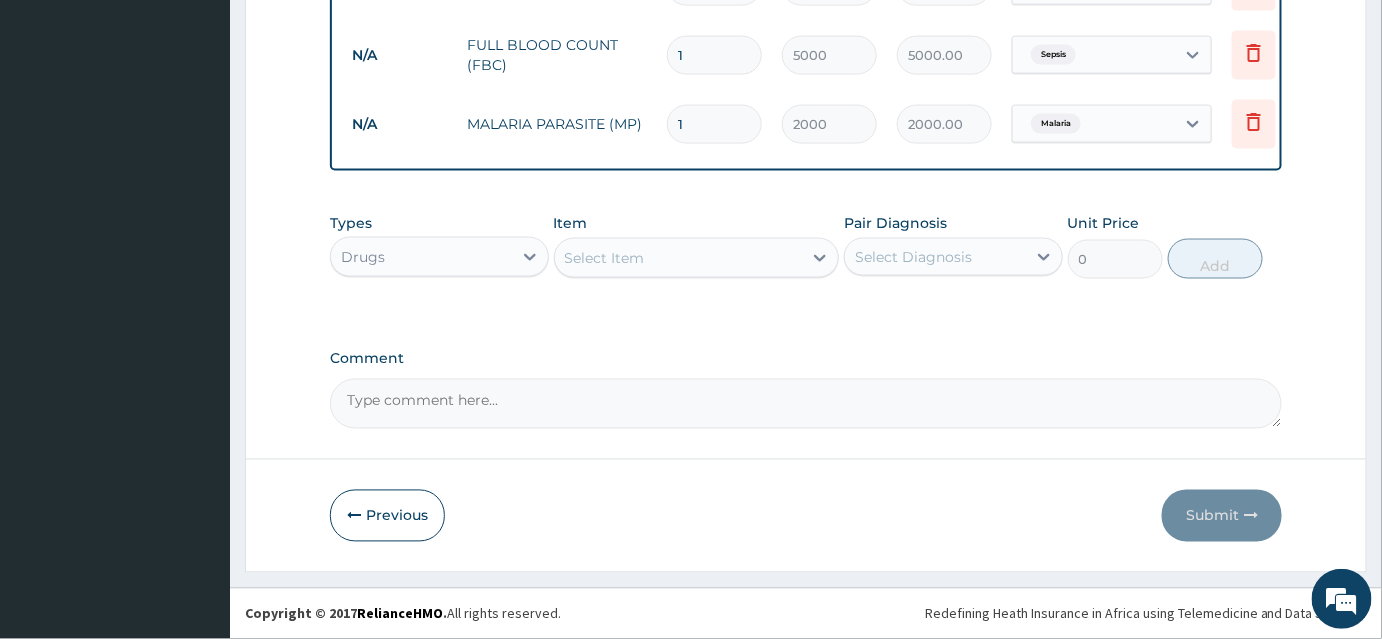 click on "Select Item" at bounding box center [679, 258] 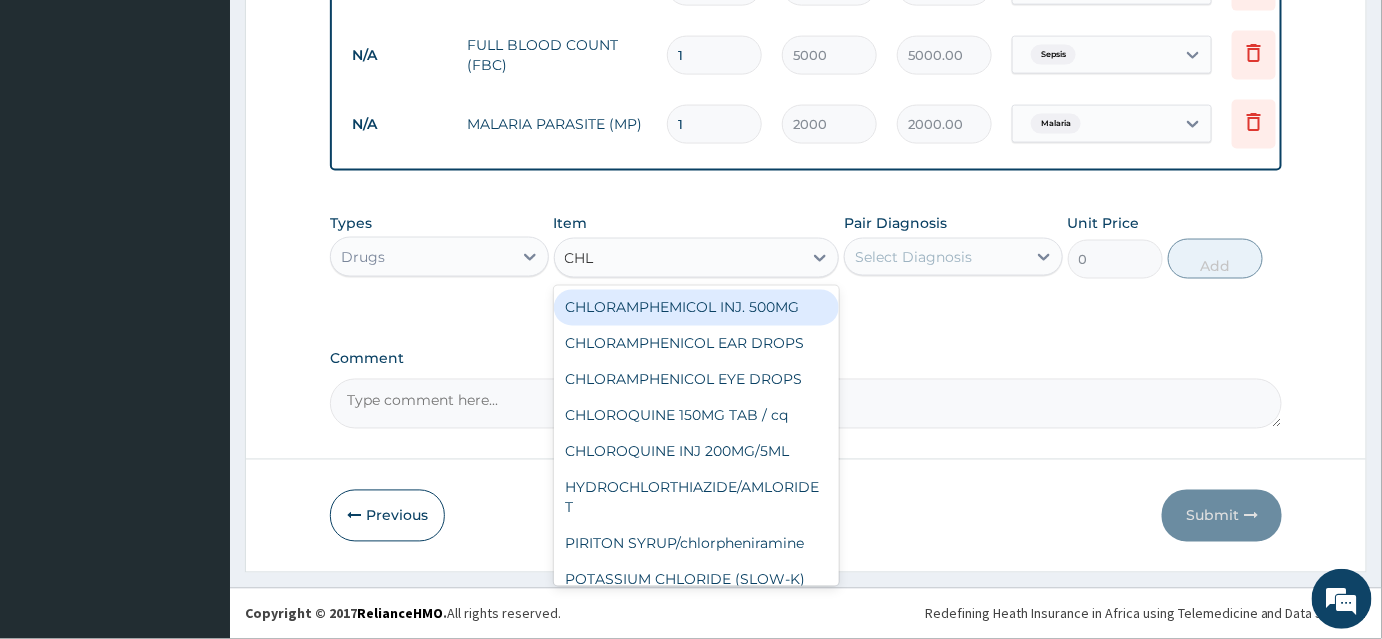 type on "CHLO" 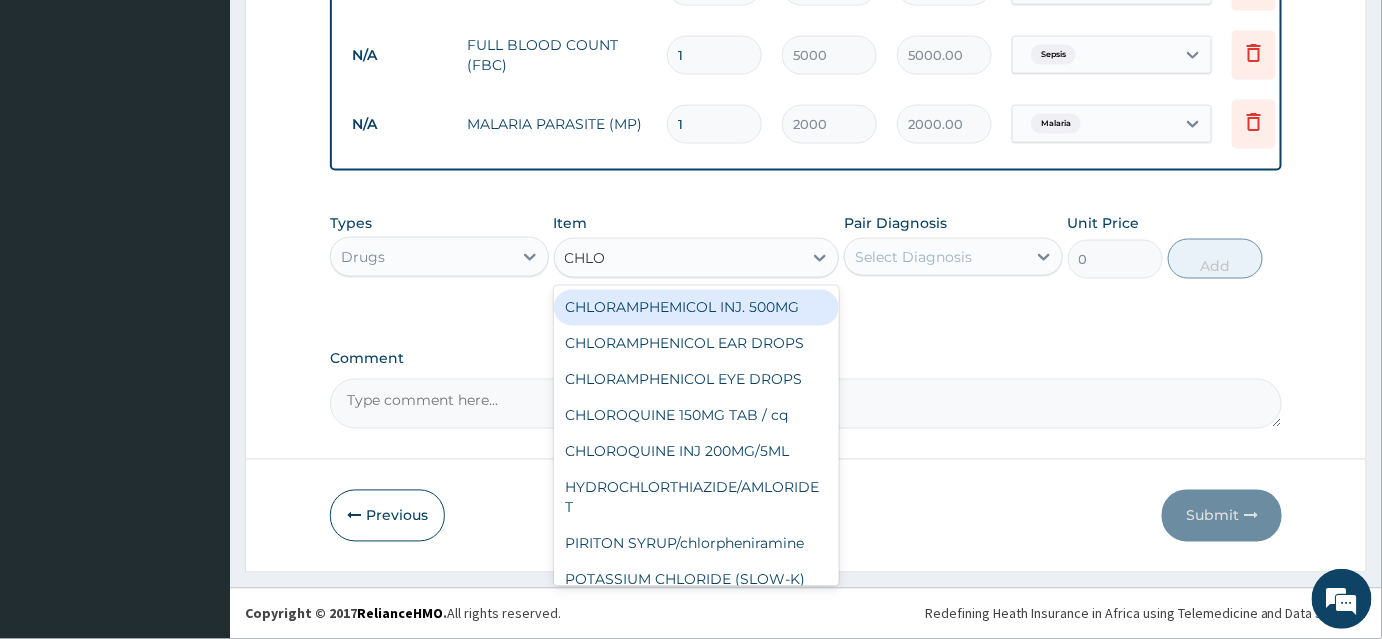 click on "CHLORAMPHEMICOL INJ. 500MG" at bounding box center [697, 308] 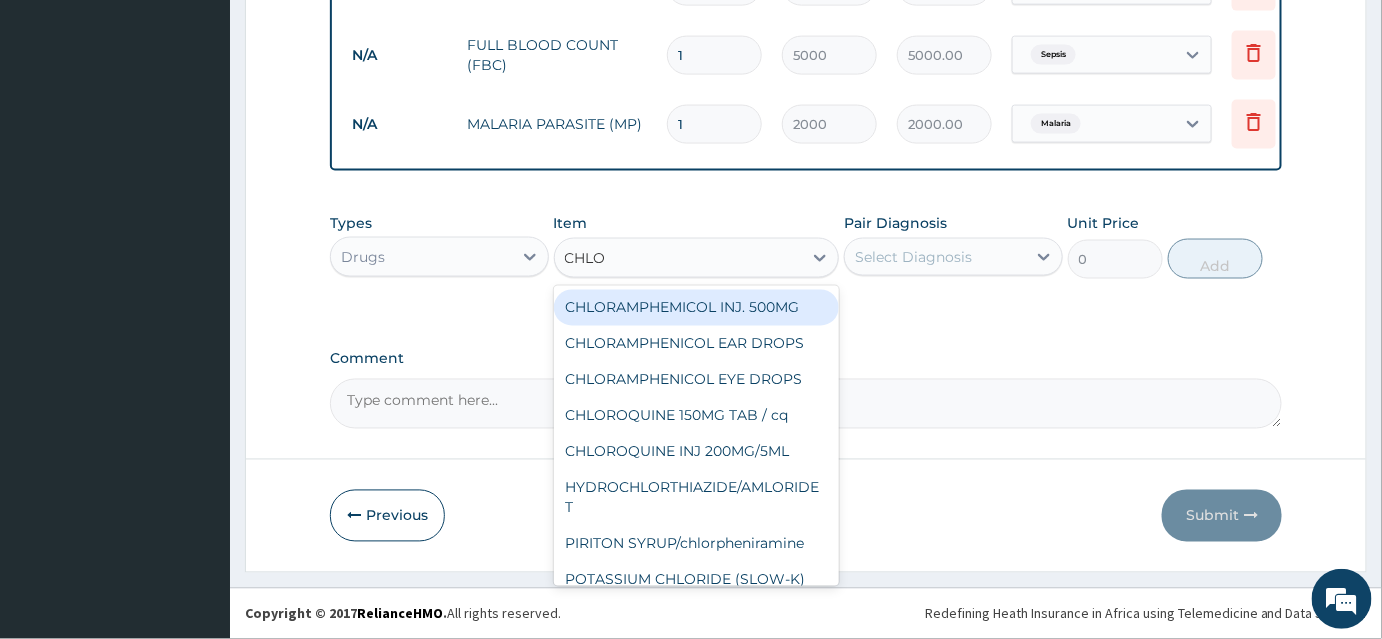 type 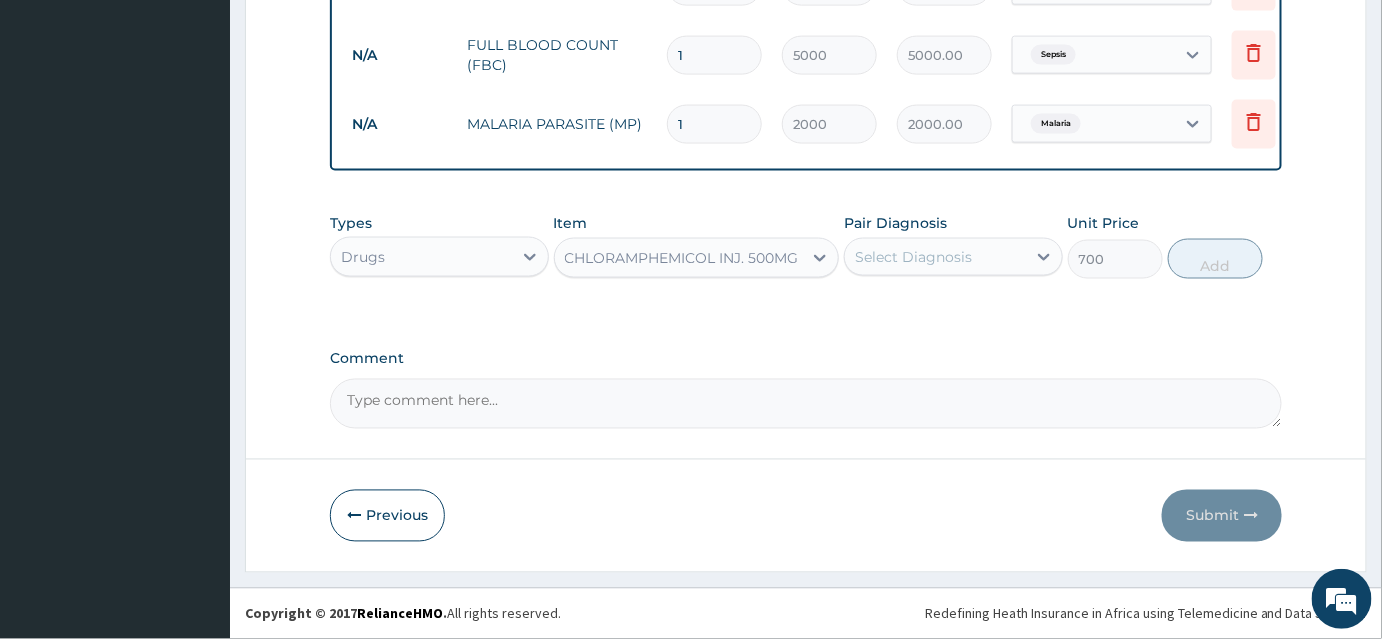 click on "CHLORAMPHEMICOL INJ. 500MG" at bounding box center [682, 258] 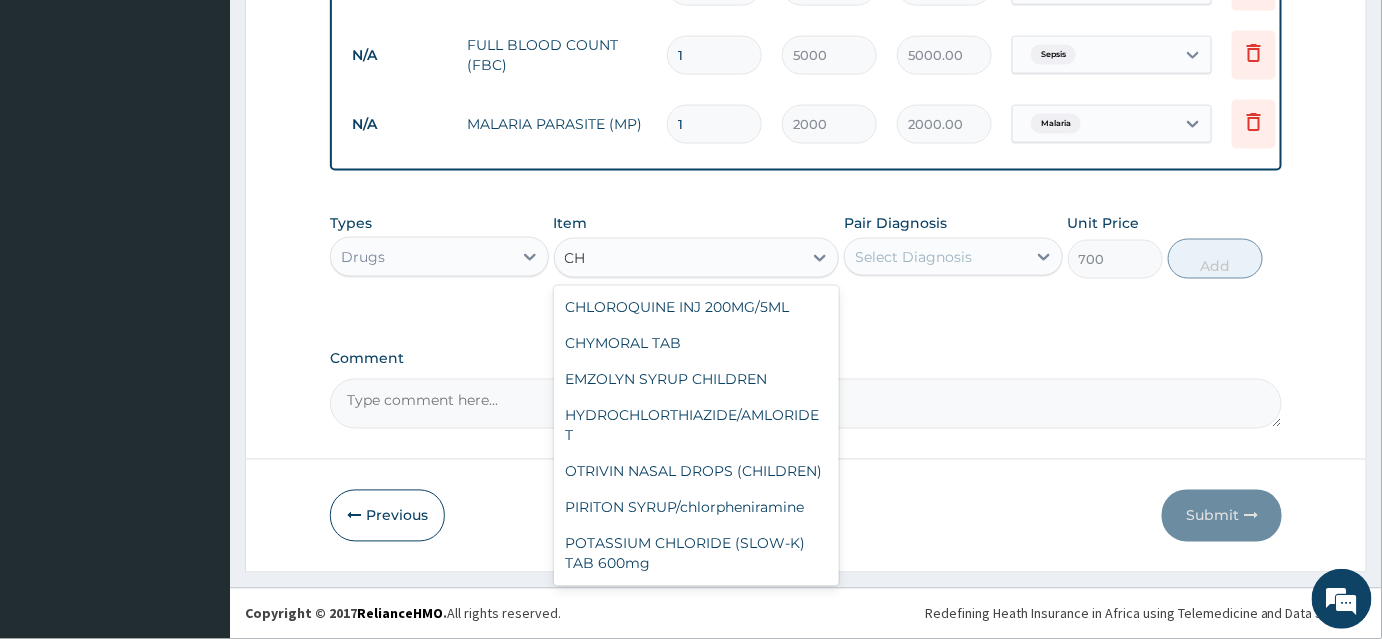 scroll, scrollTop: 0, scrollLeft: 0, axis: both 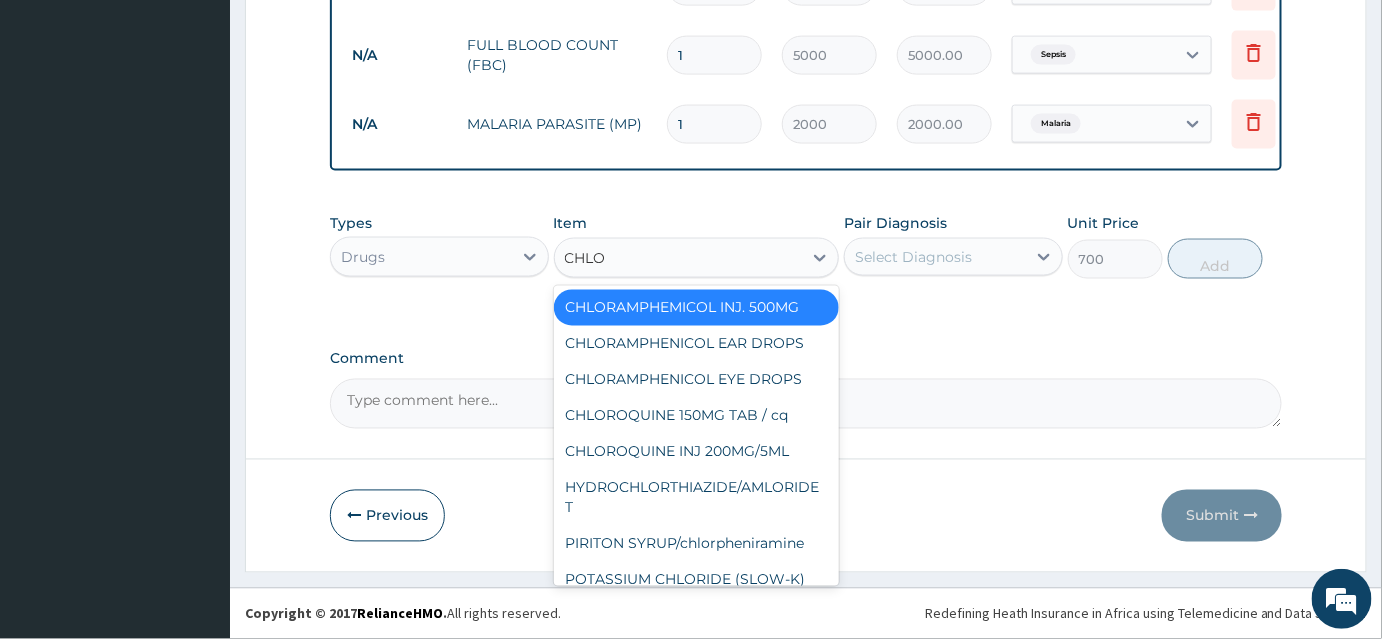 type on "CHLOR" 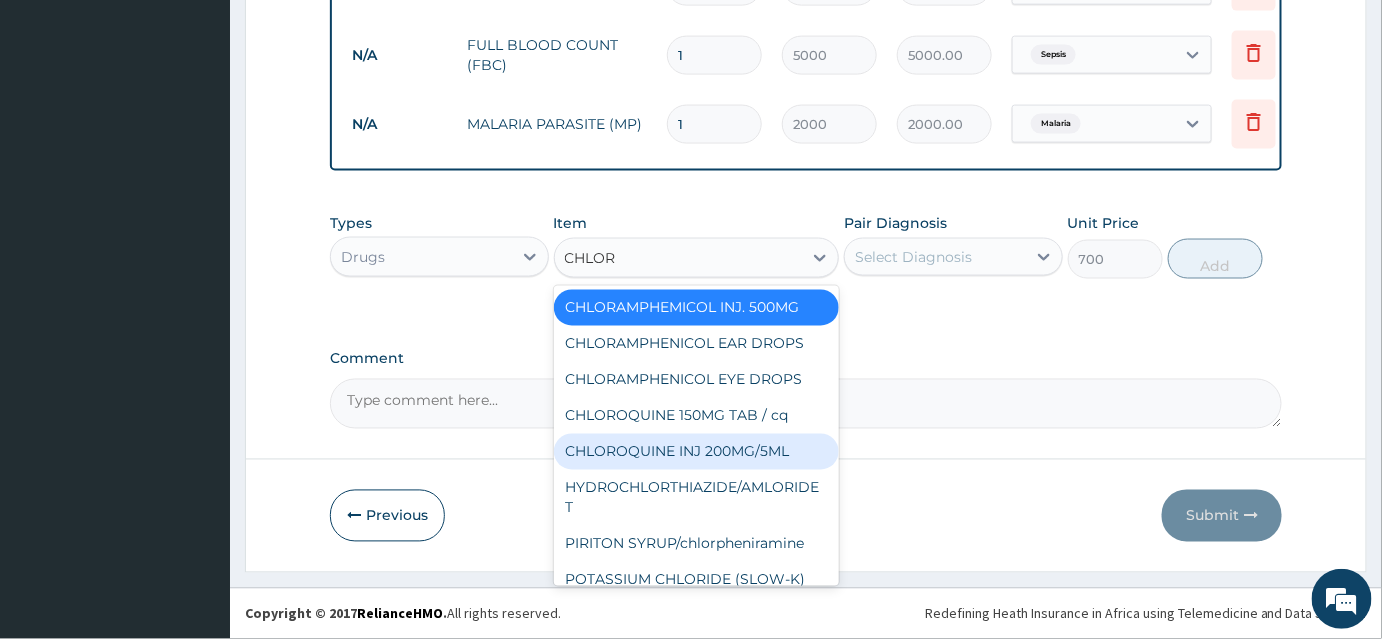click on "CHLOROQUINE INJ 200MG/5ML" at bounding box center [697, 452] 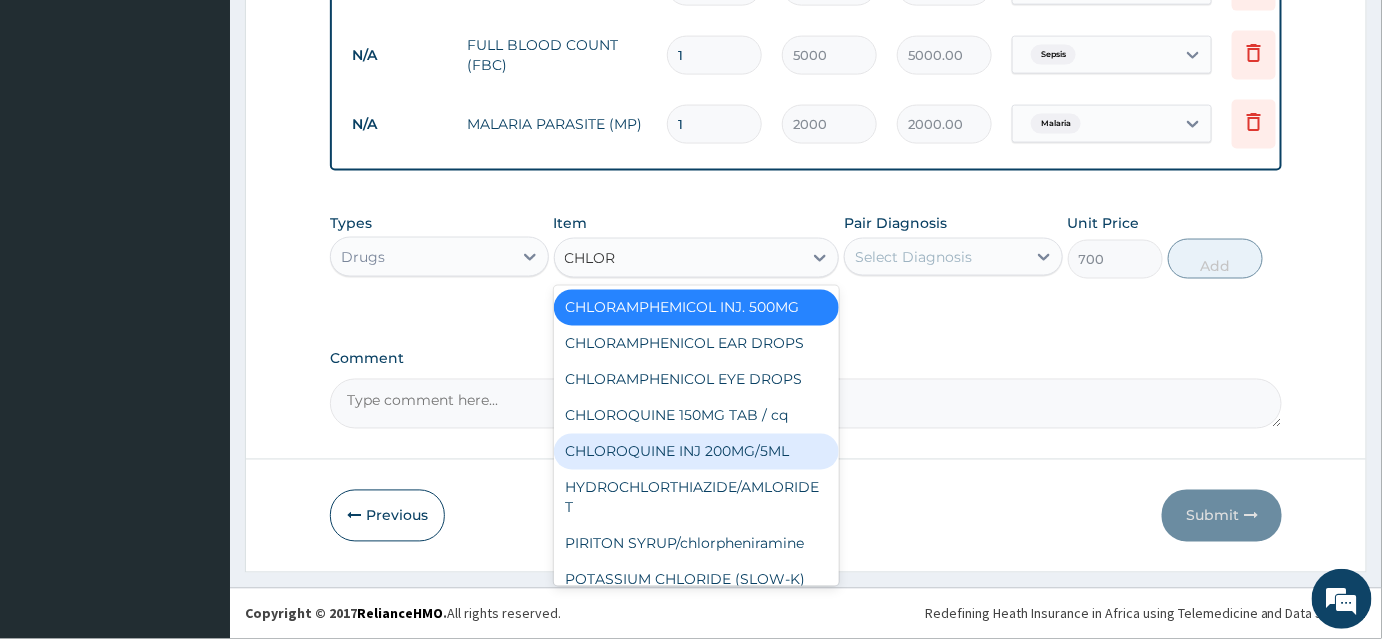 type 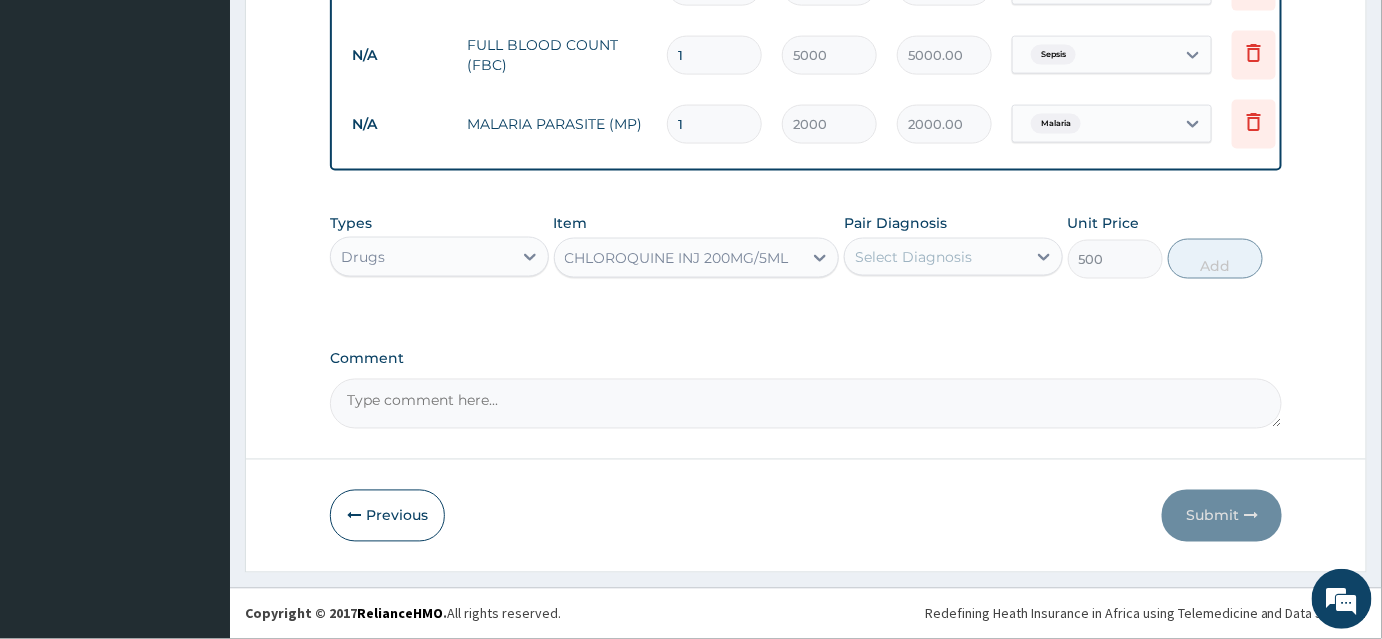 click on "Pair Diagnosis Select Diagnosis" at bounding box center [953, 246] 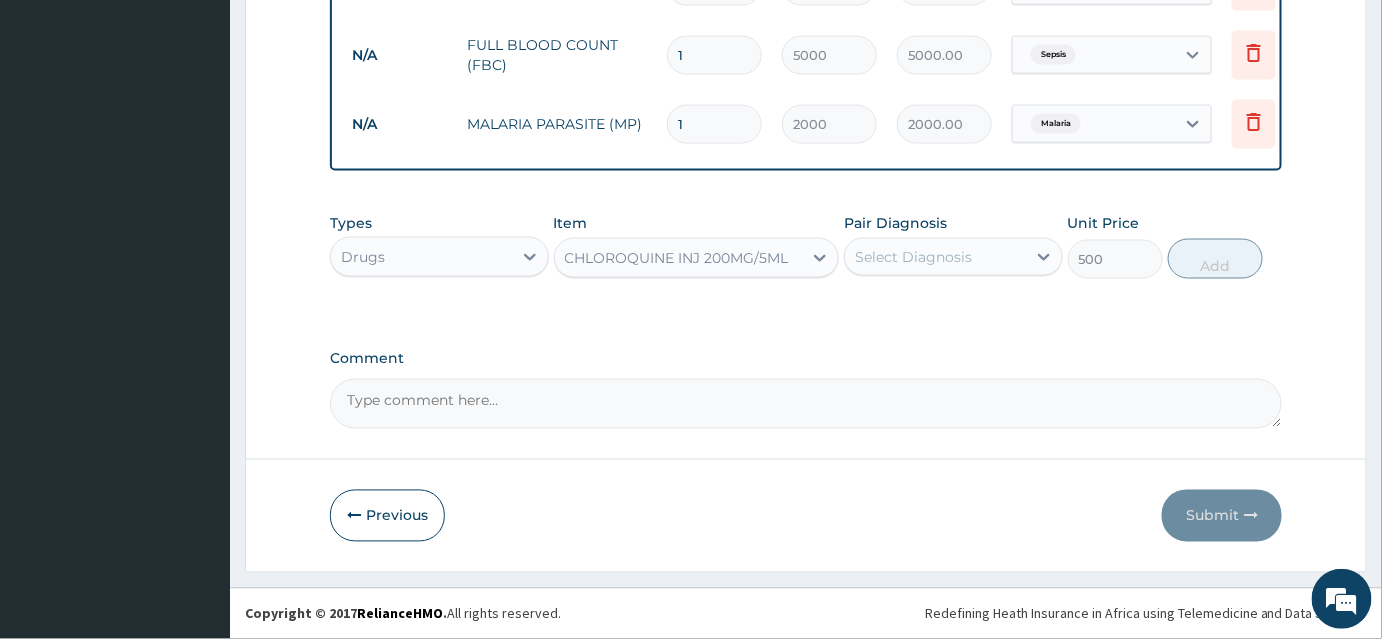 click on "Select Diagnosis" at bounding box center [913, 257] 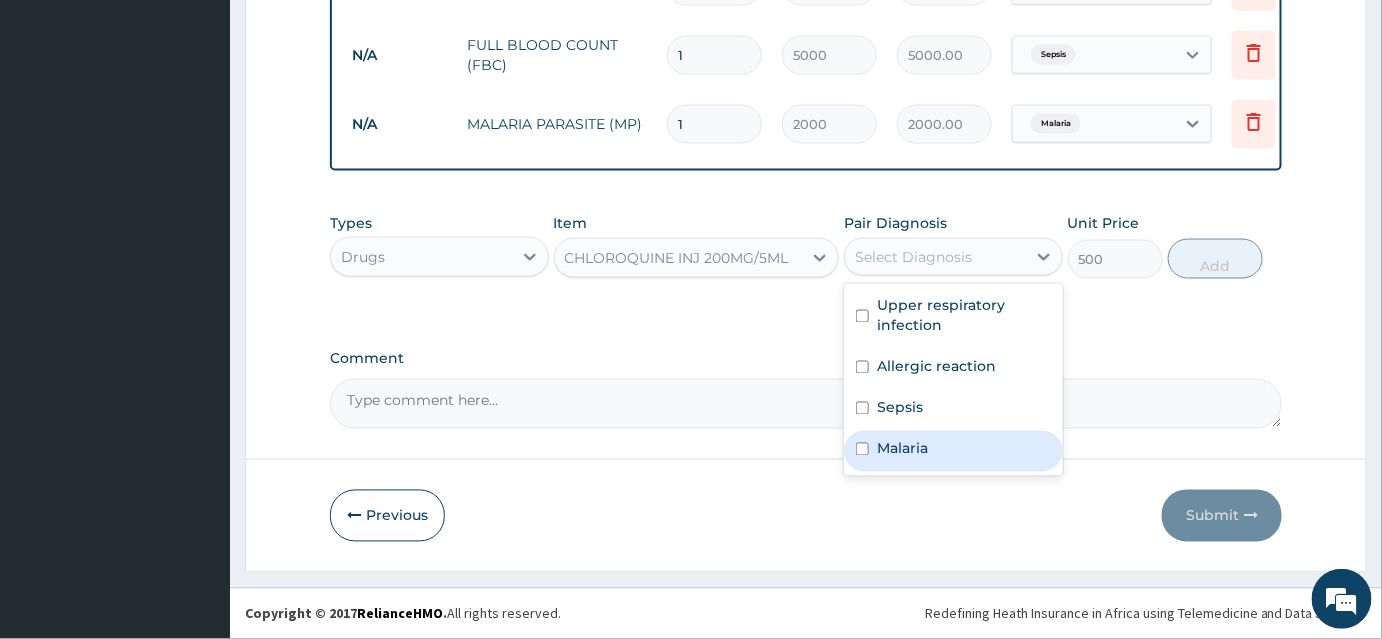 drag, startPoint x: 958, startPoint y: 452, endPoint x: 1033, endPoint y: 395, distance: 94.20191 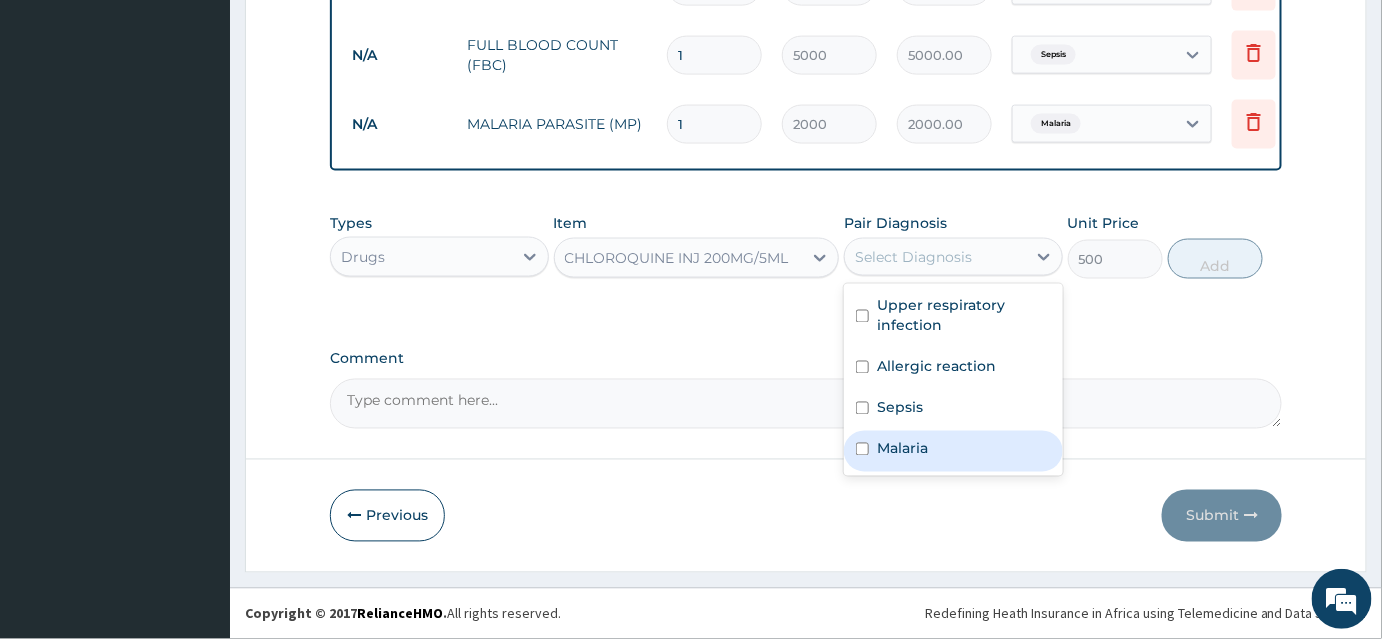 click on "Malaria" at bounding box center (953, 451) 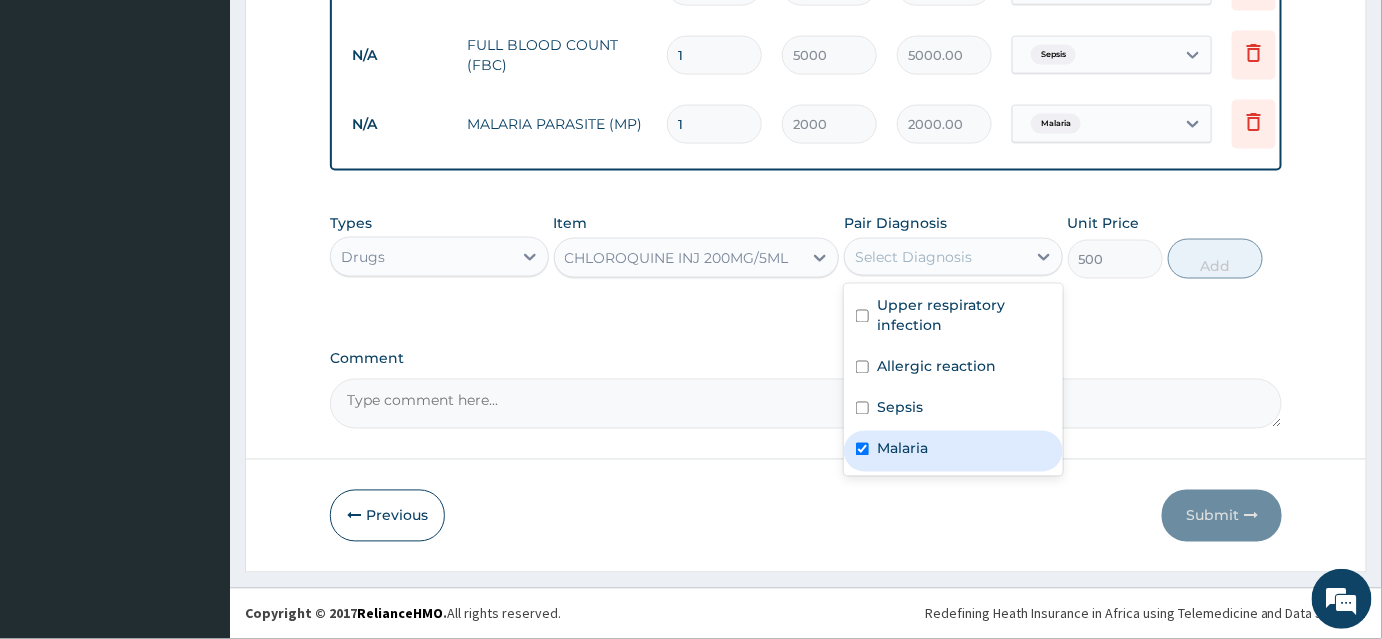 checkbox on "true" 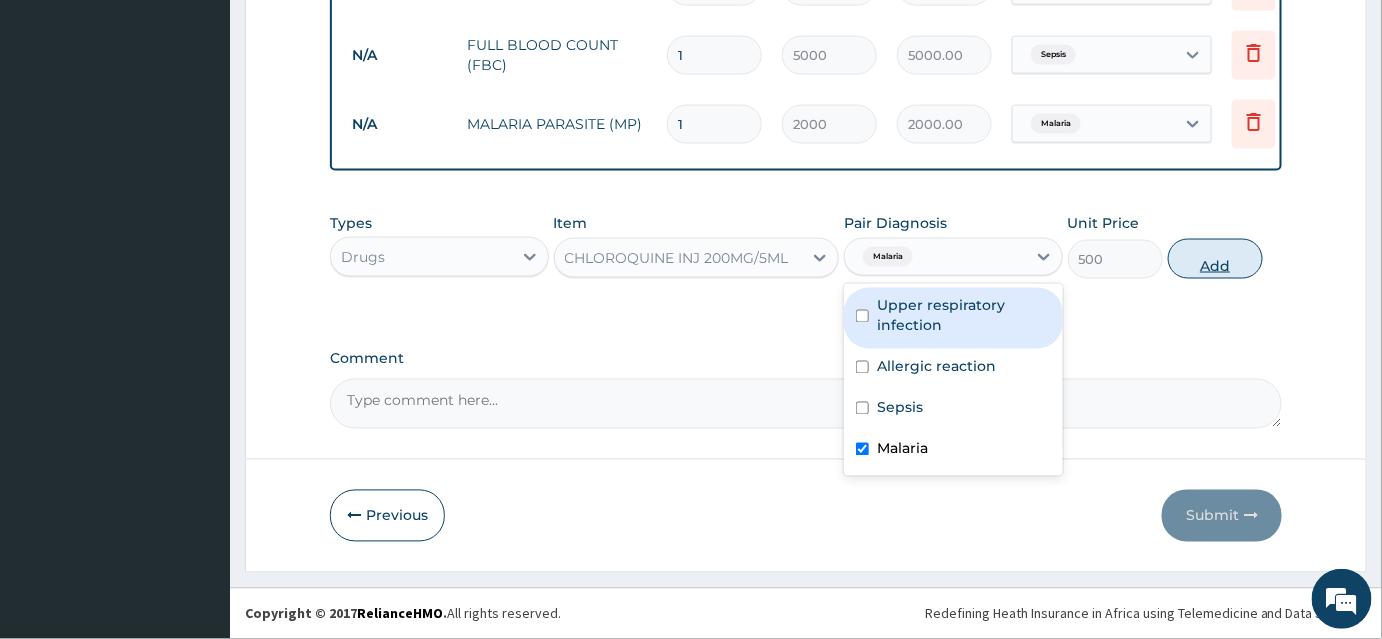 click on "Add" at bounding box center [1215, 259] 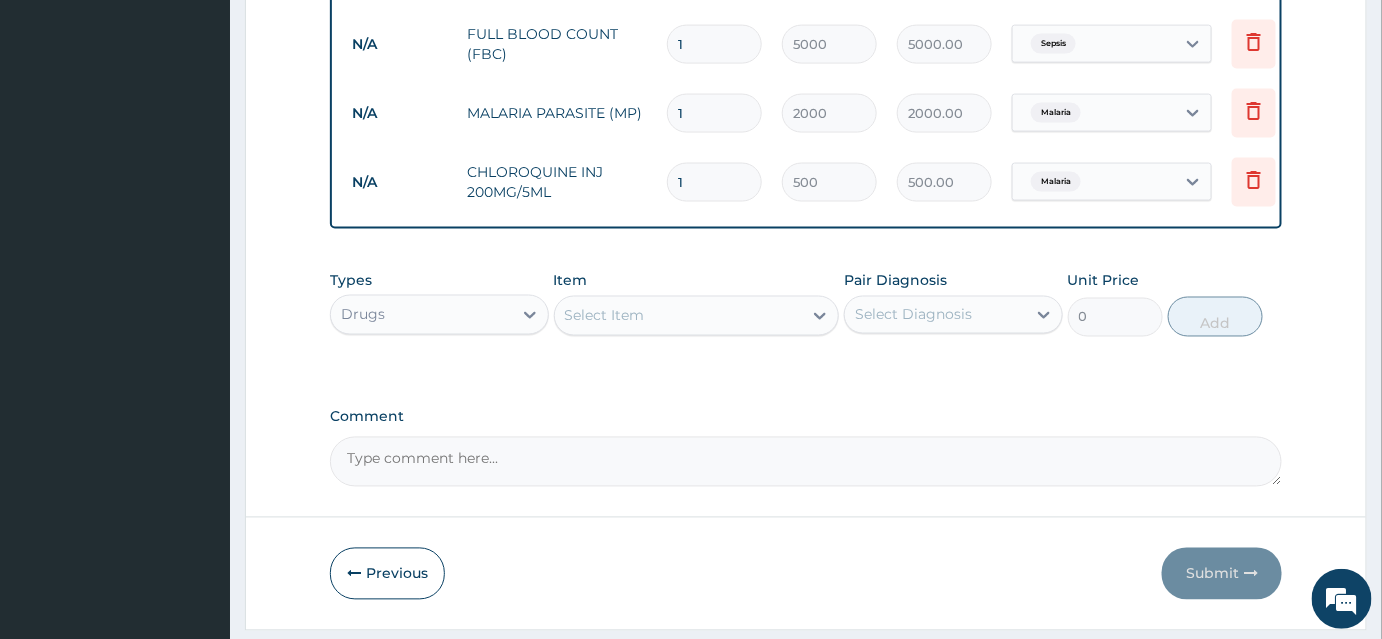 click on "1" at bounding box center [714, 182] 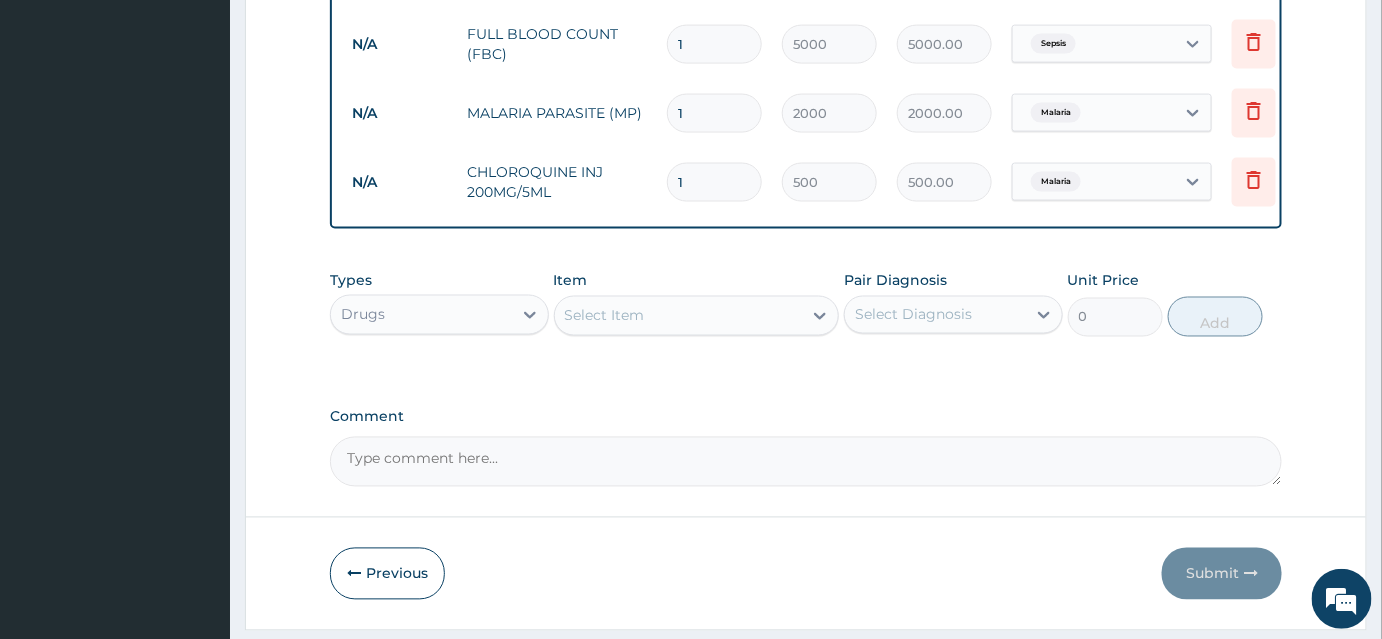 type 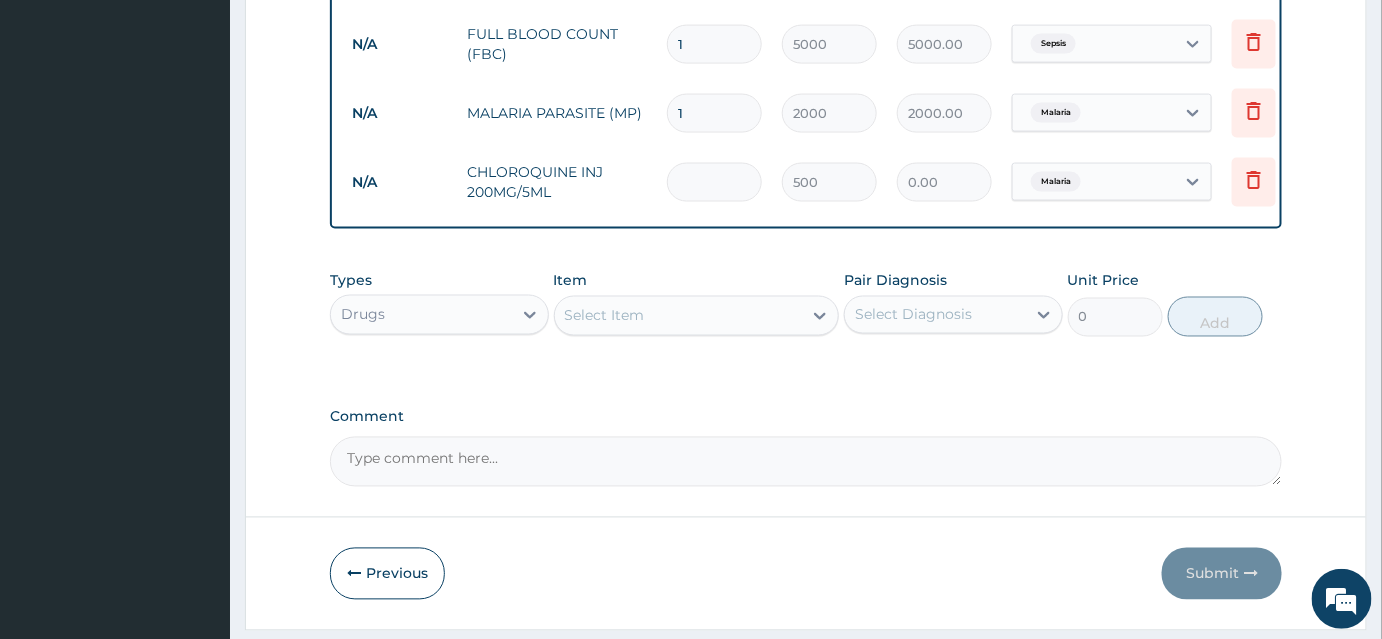 type on "2" 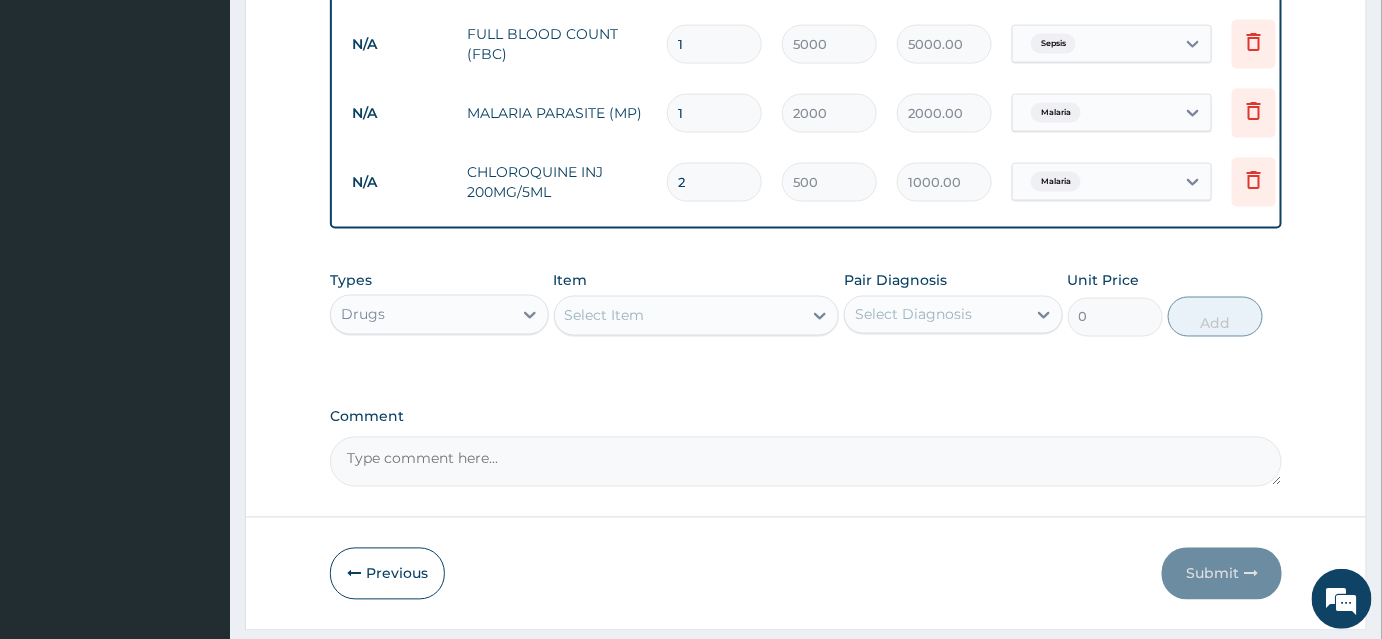type on "2" 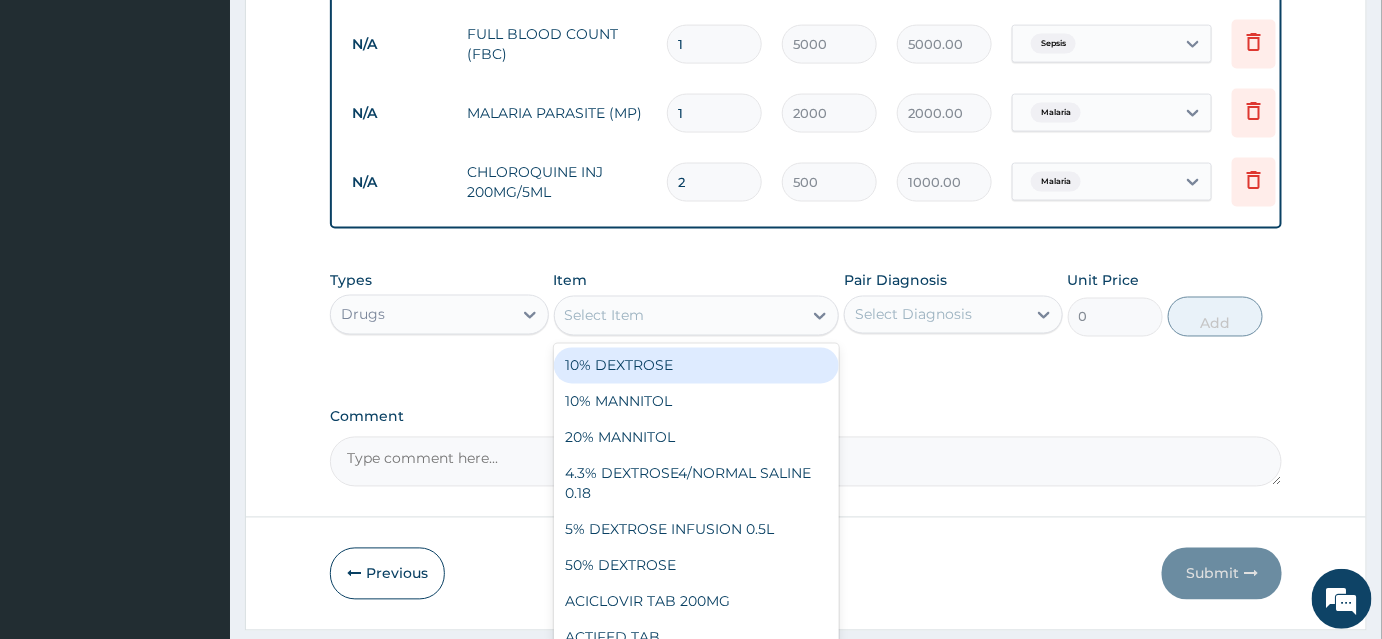 click on "Select Item" at bounding box center [679, 316] 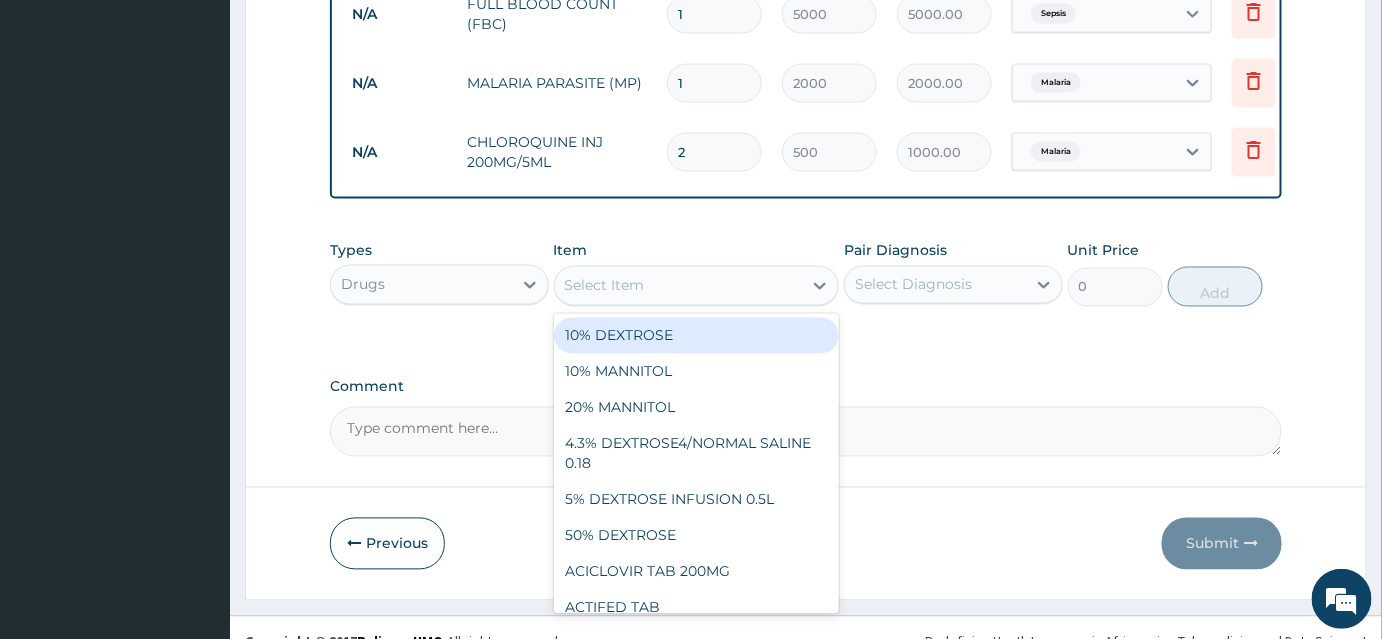 scroll, scrollTop: 1064, scrollLeft: 0, axis: vertical 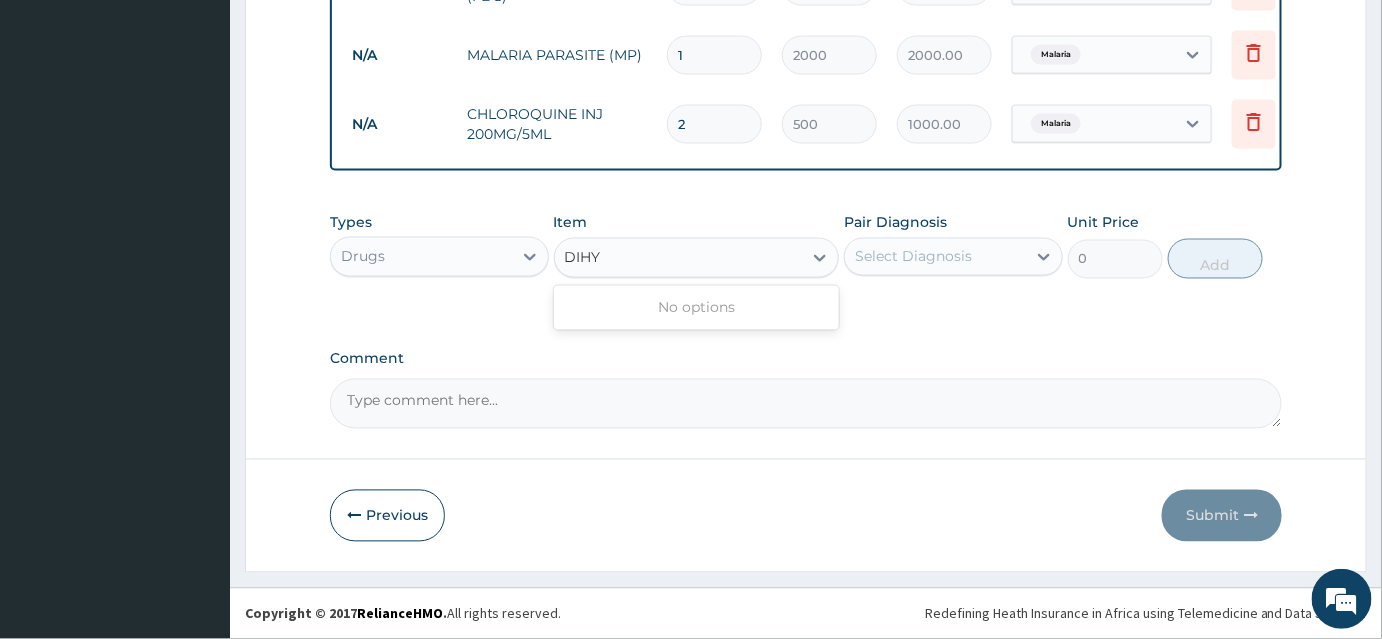 type on "DIHY" 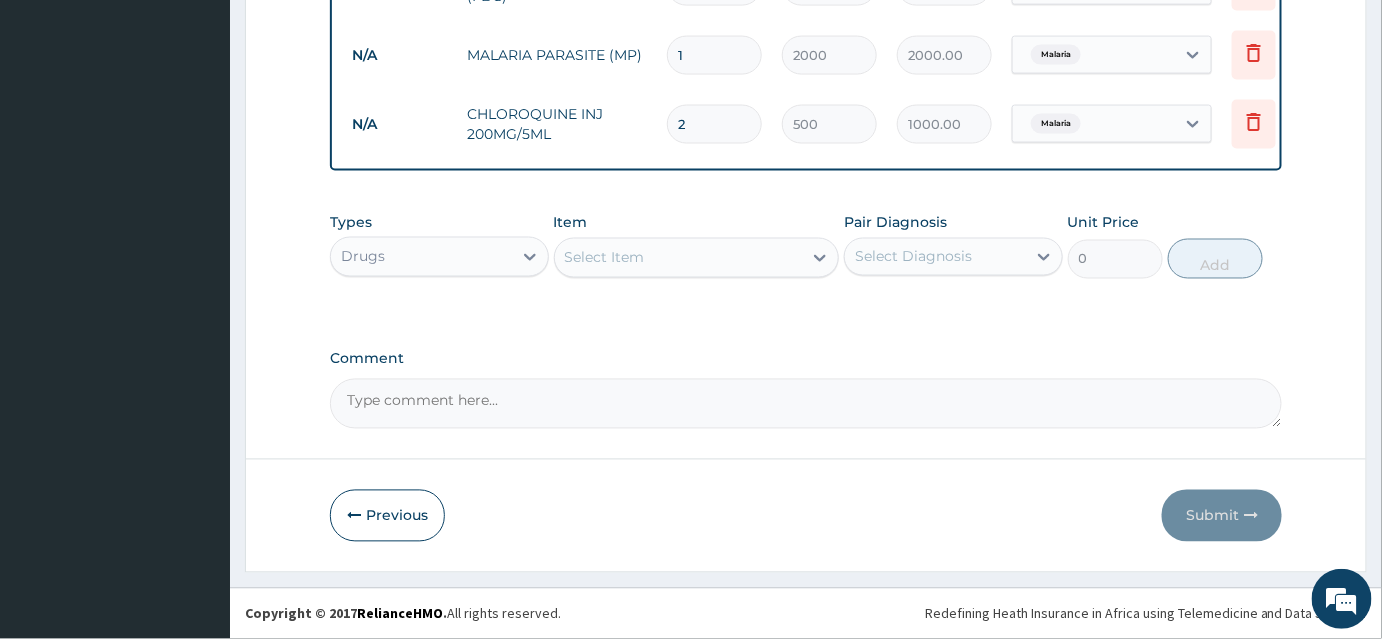 click on "Select Item" at bounding box center (605, 258) 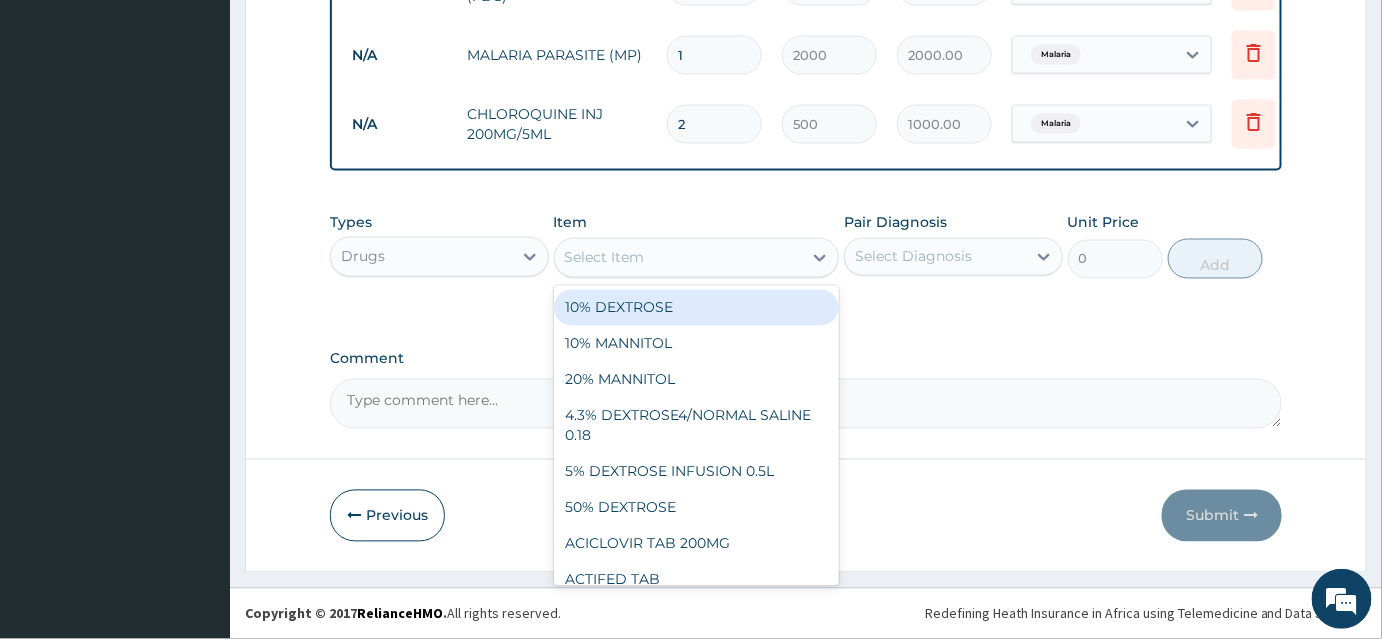 paste on "POTASSIUM CHLORIDE (SLOW-K) TAB 600mg" 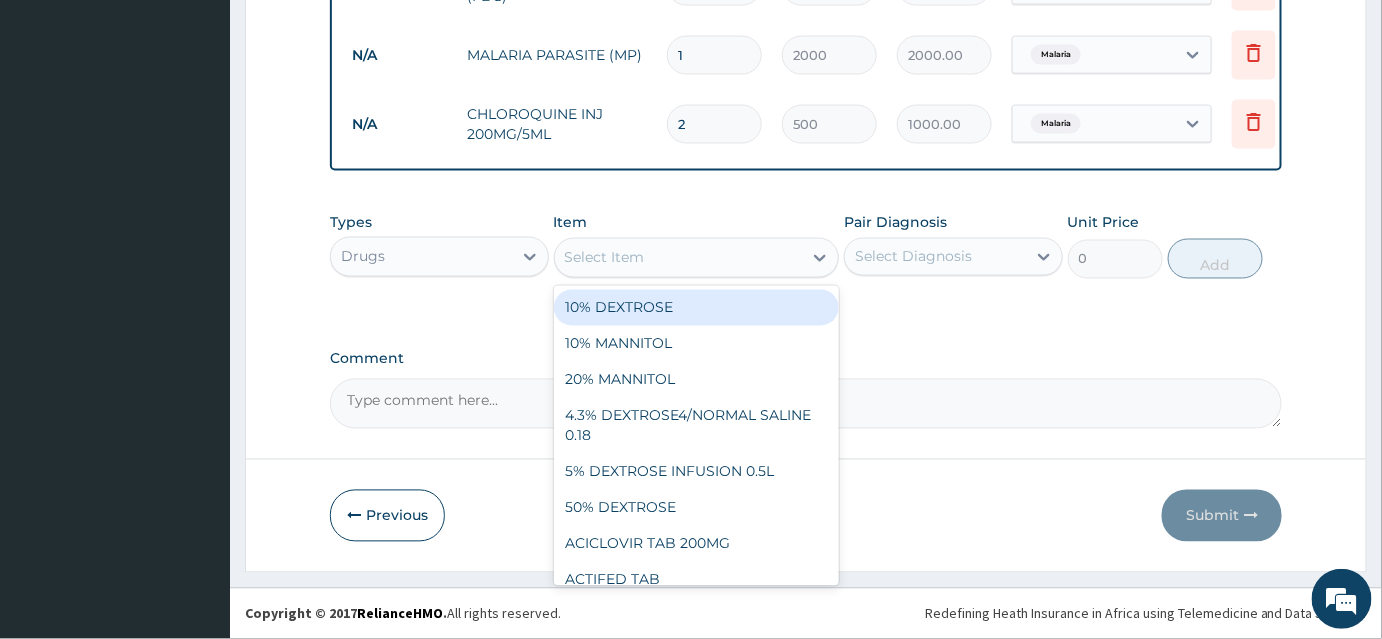 type on "POTASSIUM CHLORIDE (SLOW-K) TAB 600mg" 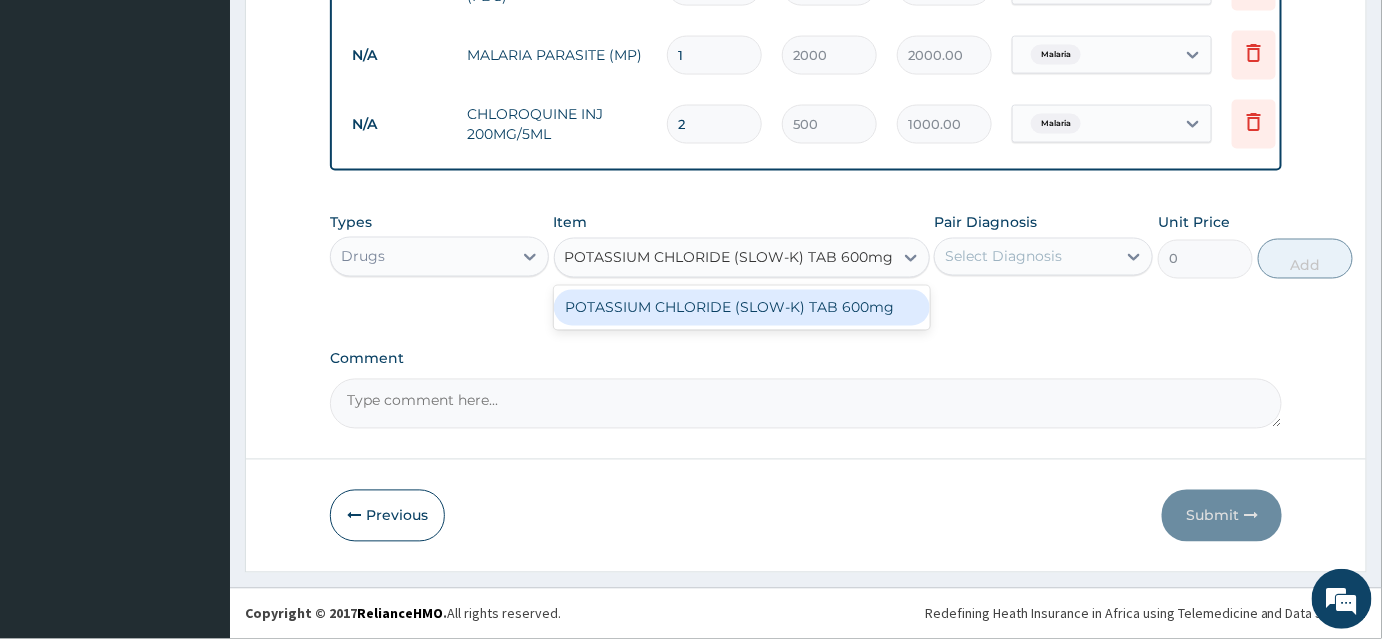 scroll, scrollTop: 0, scrollLeft: 25, axis: horizontal 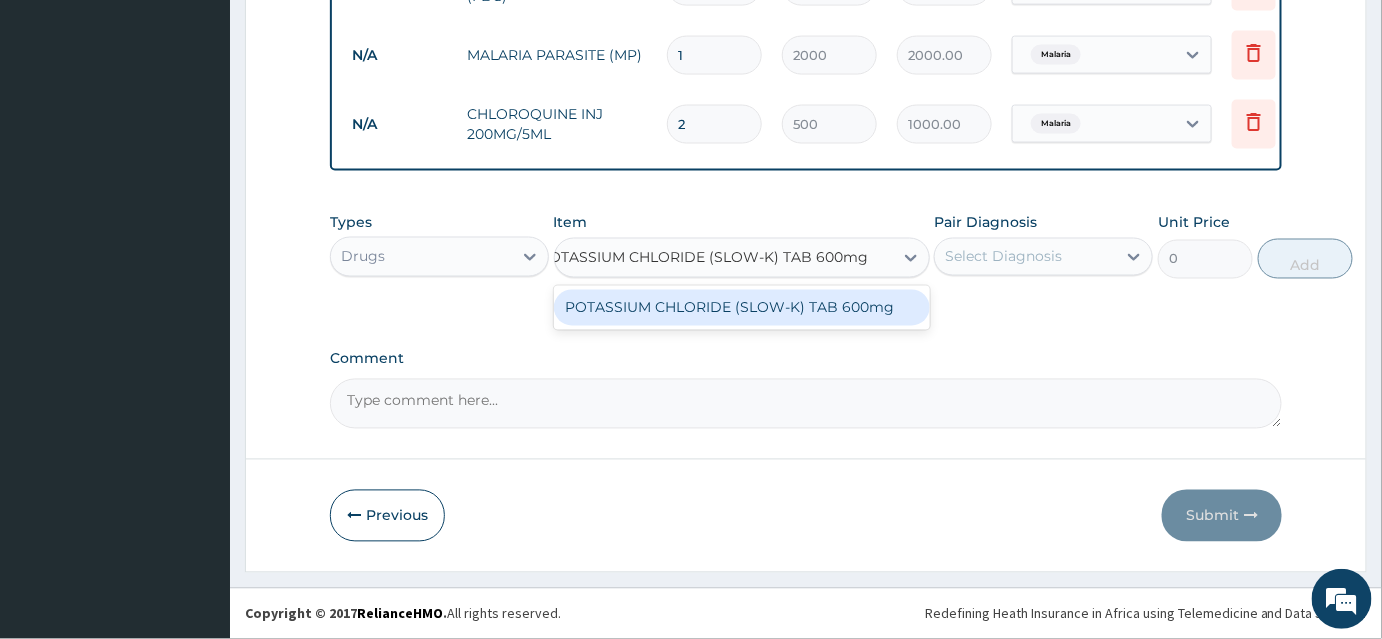 click on "POTASSIUM CHLORIDE (SLOW-K) TAB 600mg" at bounding box center (742, 308) 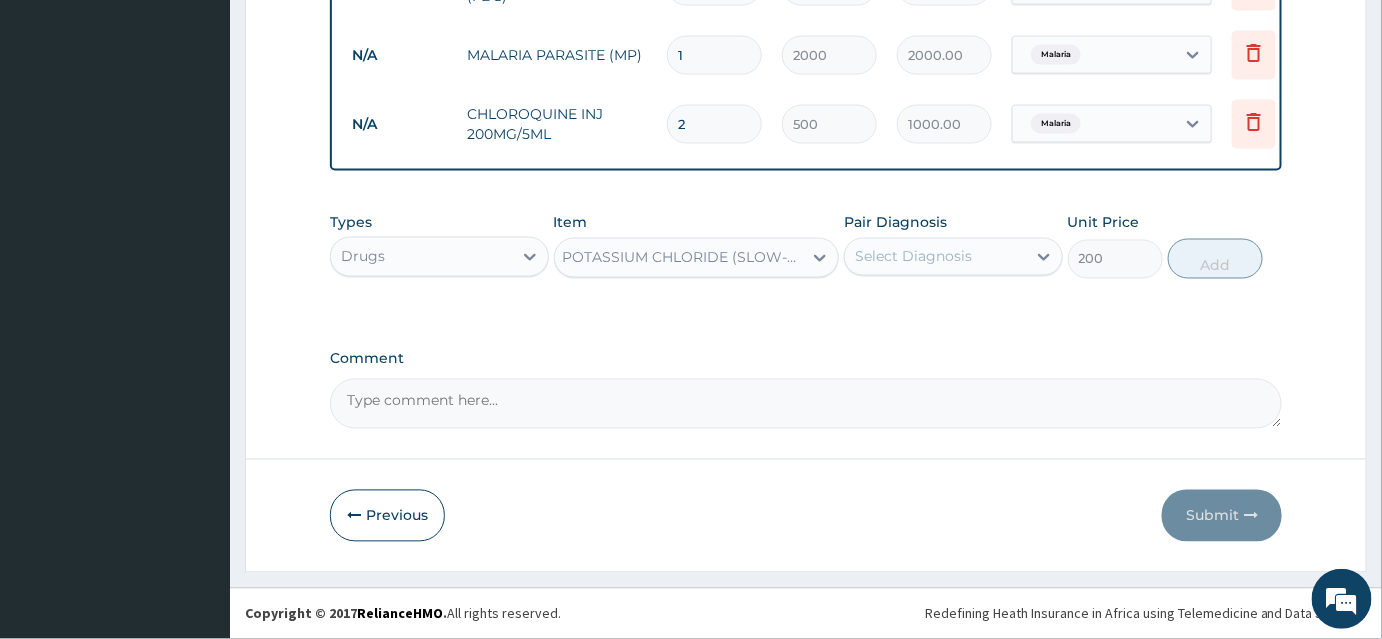 scroll, scrollTop: 0, scrollLeft: 1, axis: horizontal 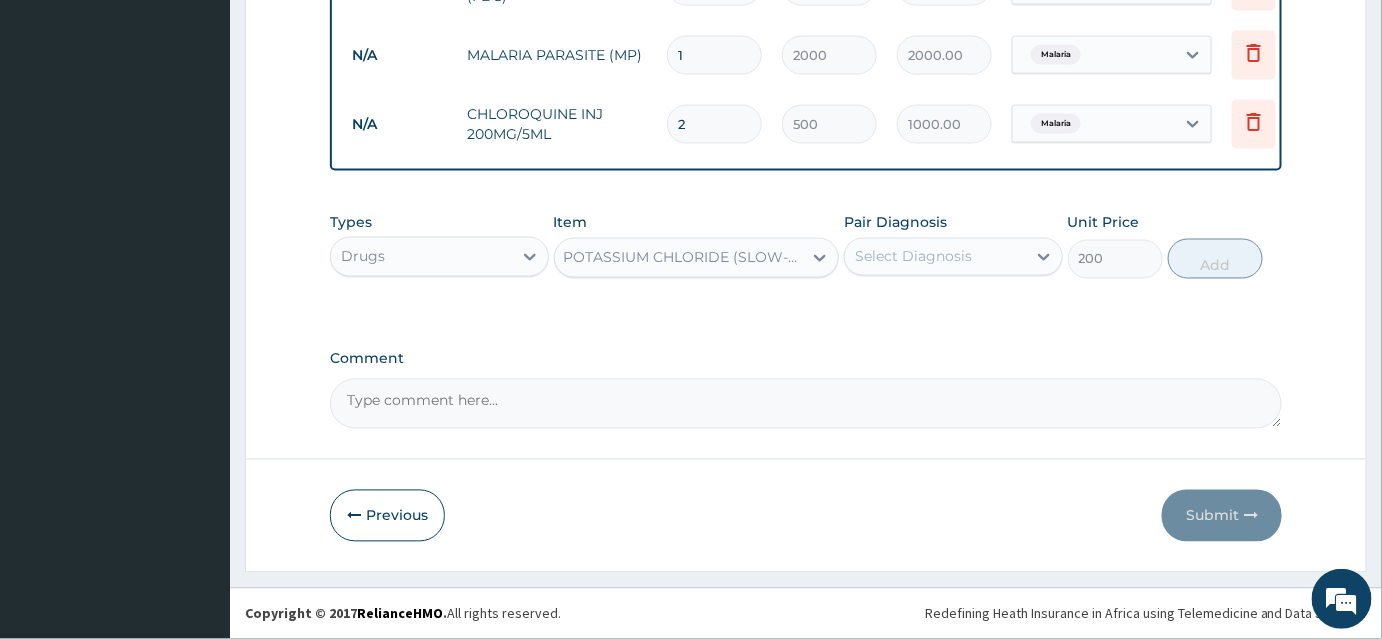 click on "Select Diagnosis" at bounding box center (935, 257) 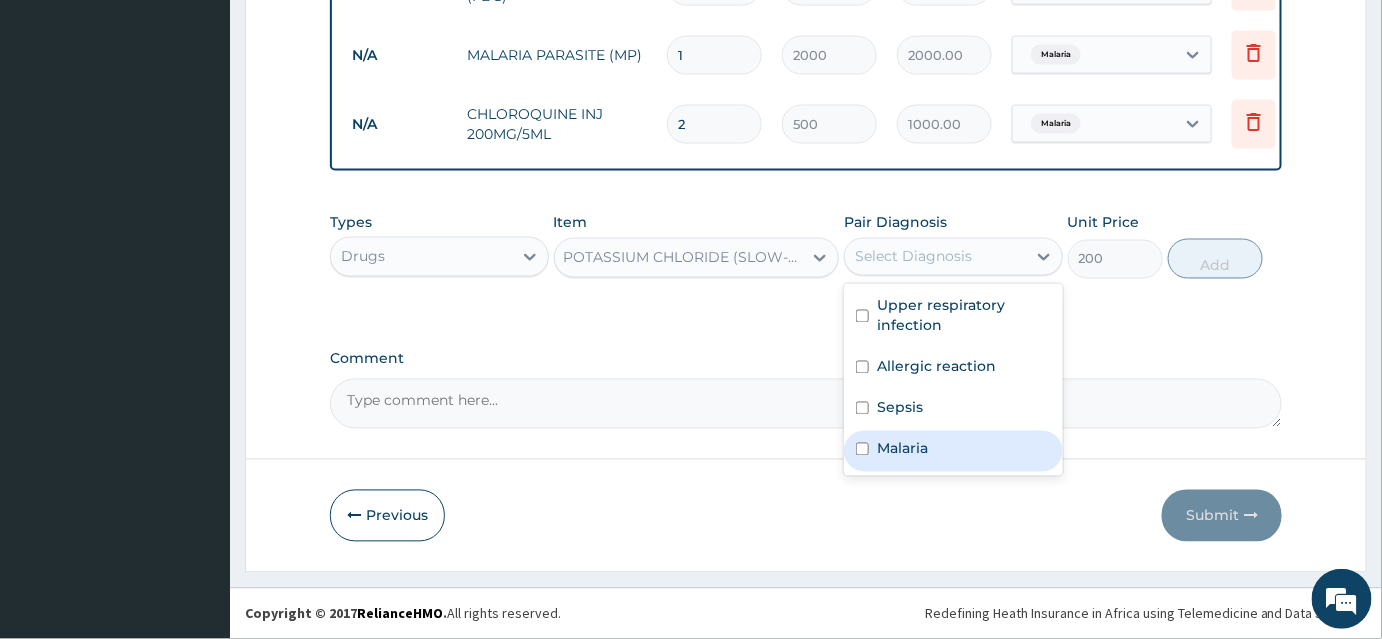 click on "Malaria" at bounding box center [953, 451] 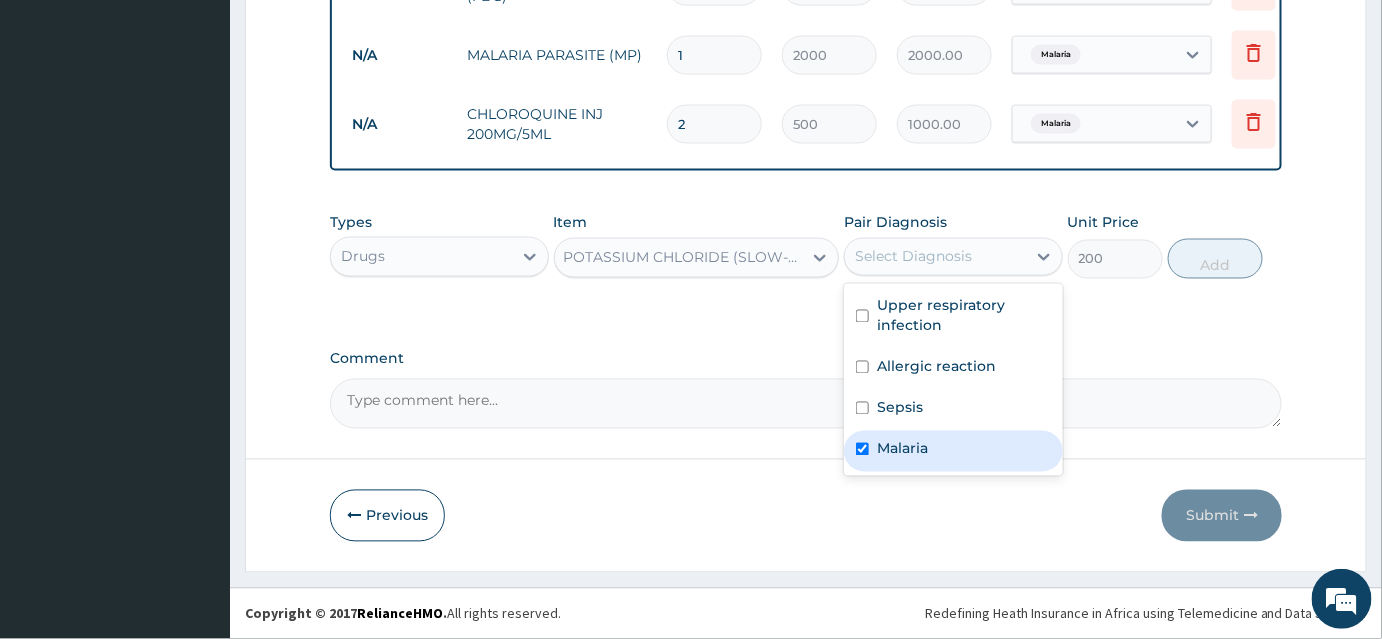 checkbox on "true" 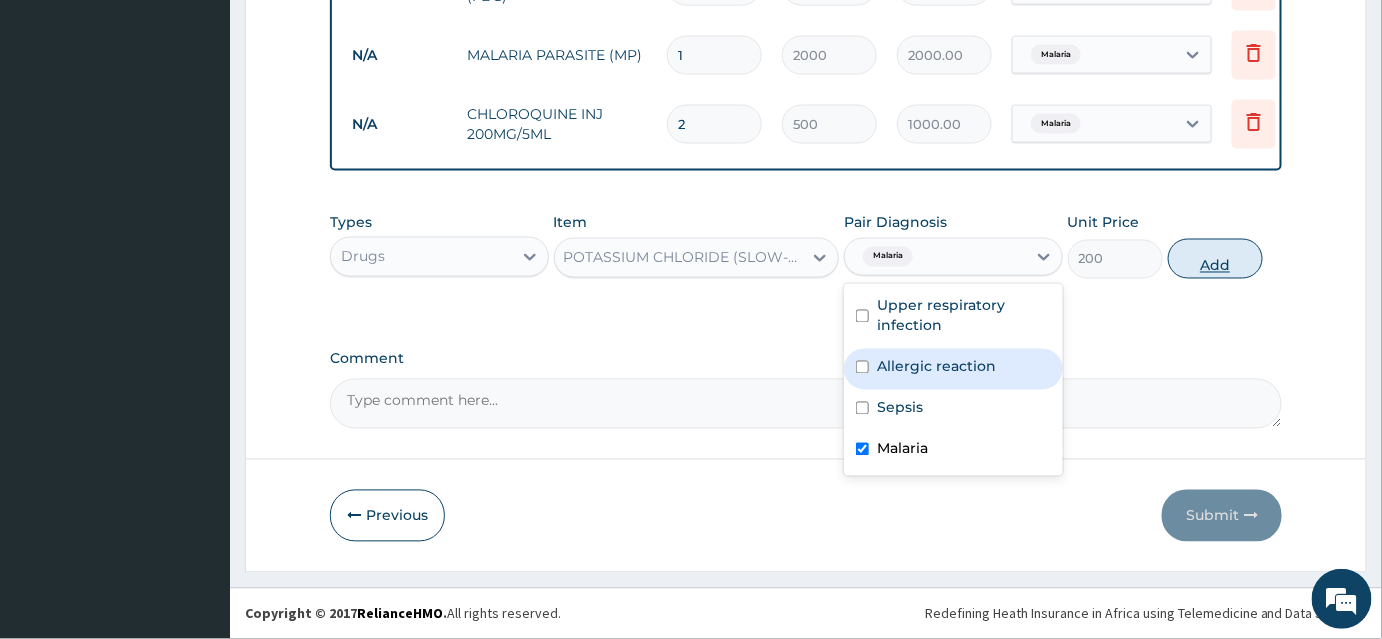 click on "Add" at bounding box center (1215, 259) 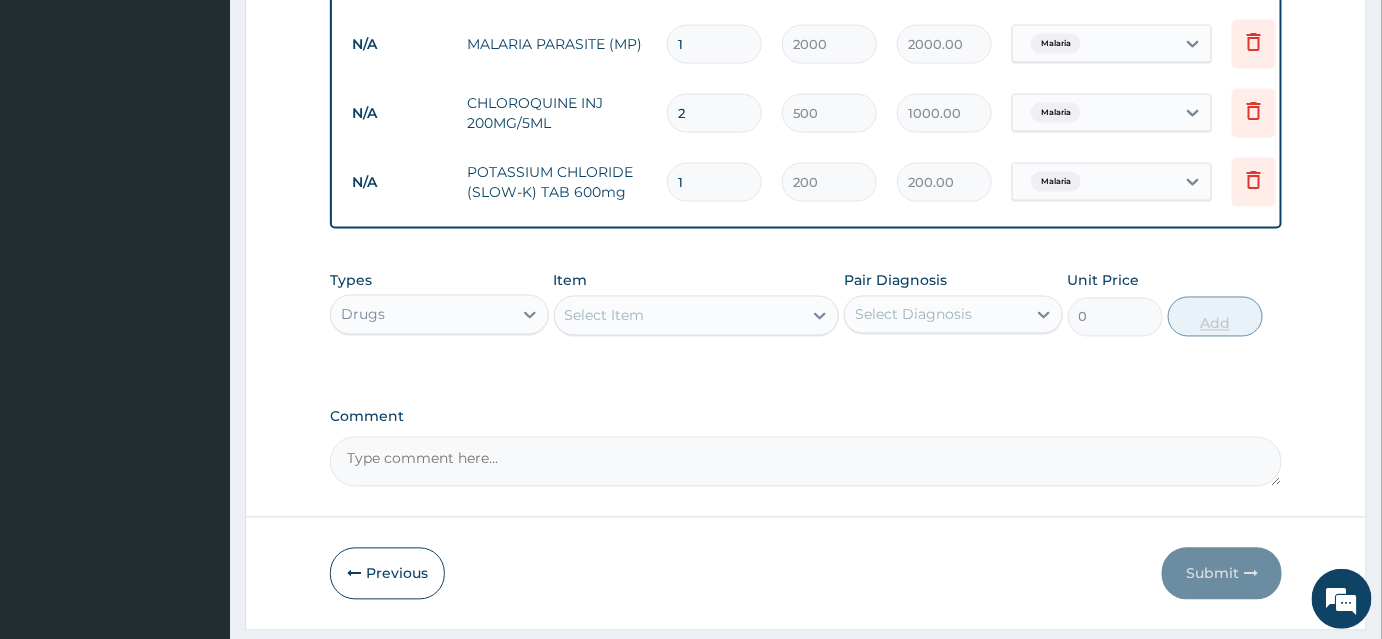 scroll, scrollTop: 0, scrollLeft: 0, axis: both 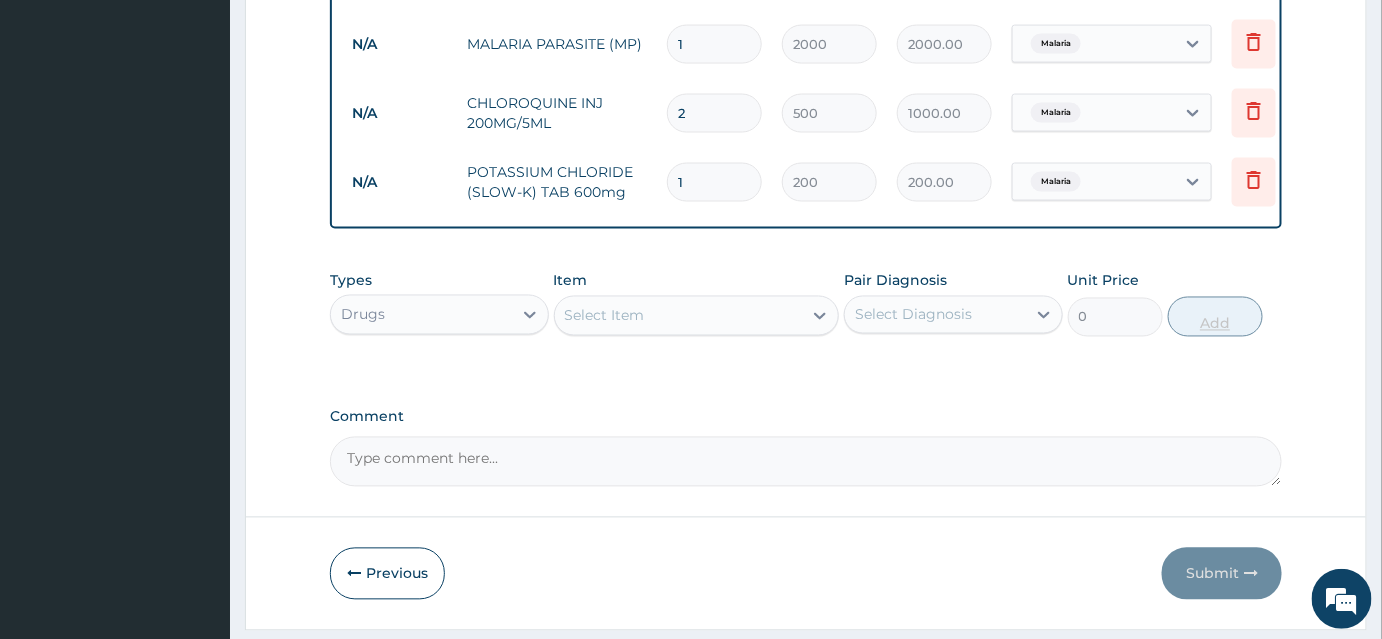 type on "2000.00" 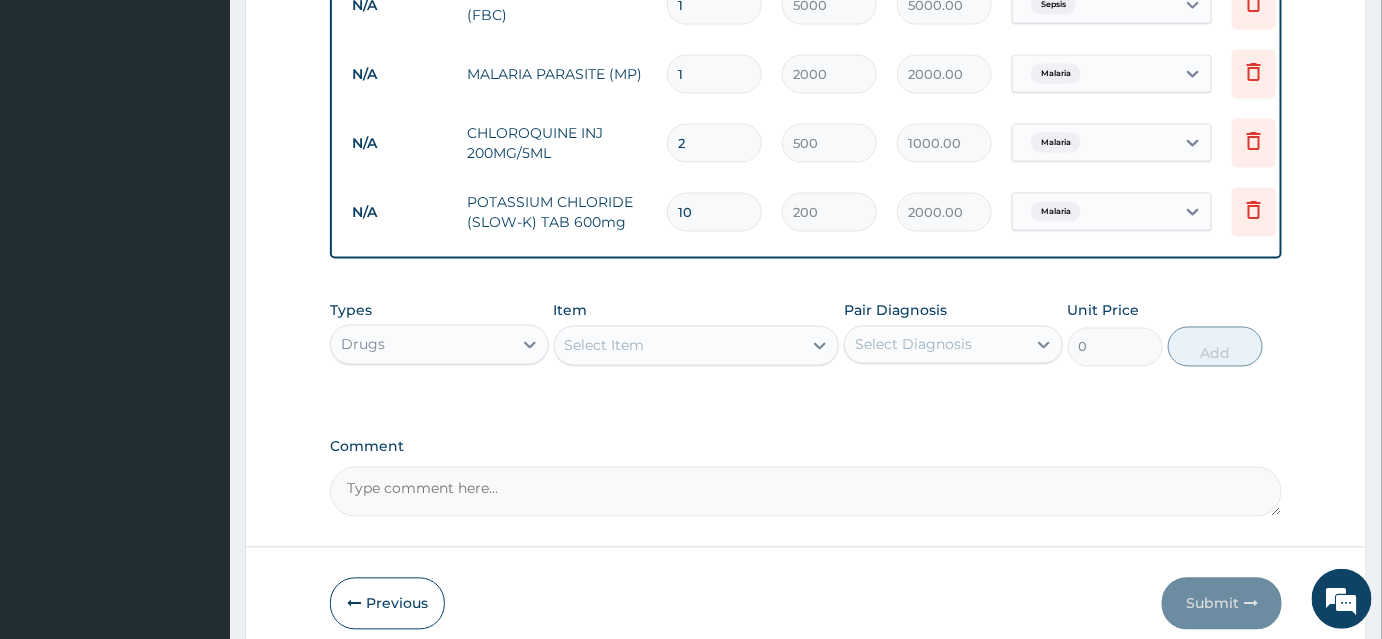 scroll, scrollTop: 1064, scrollLeft: 0, axis: vertical 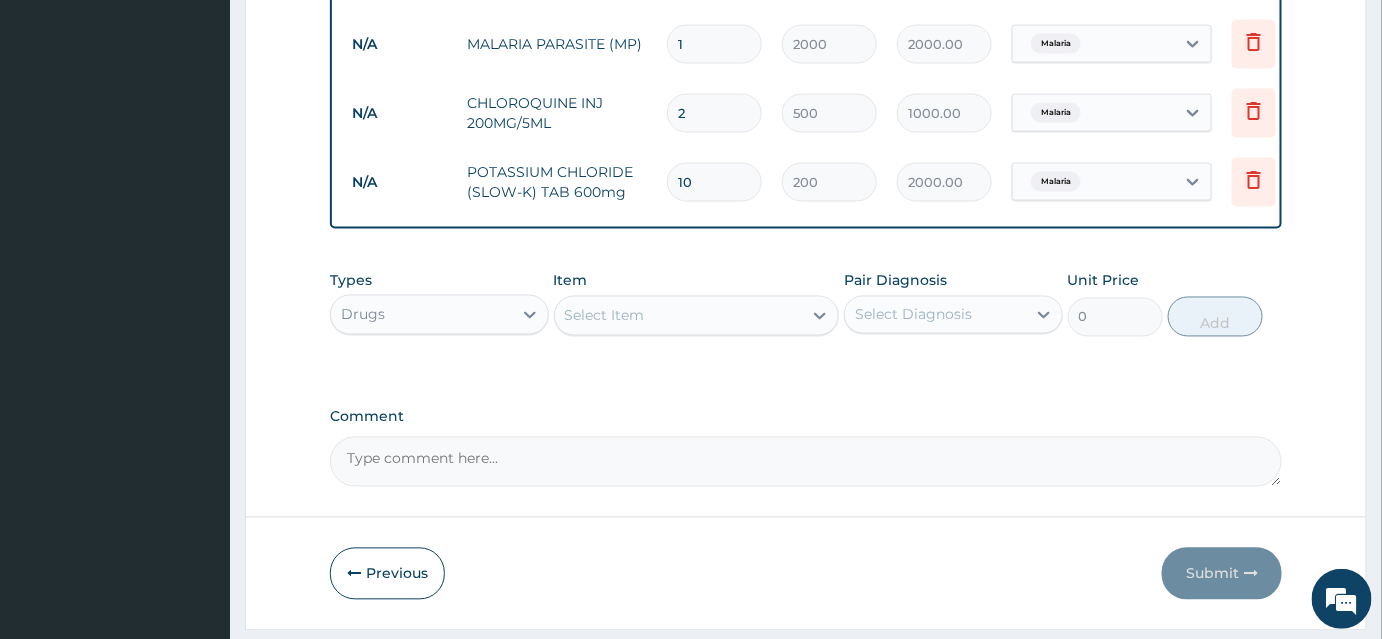 type on "10" 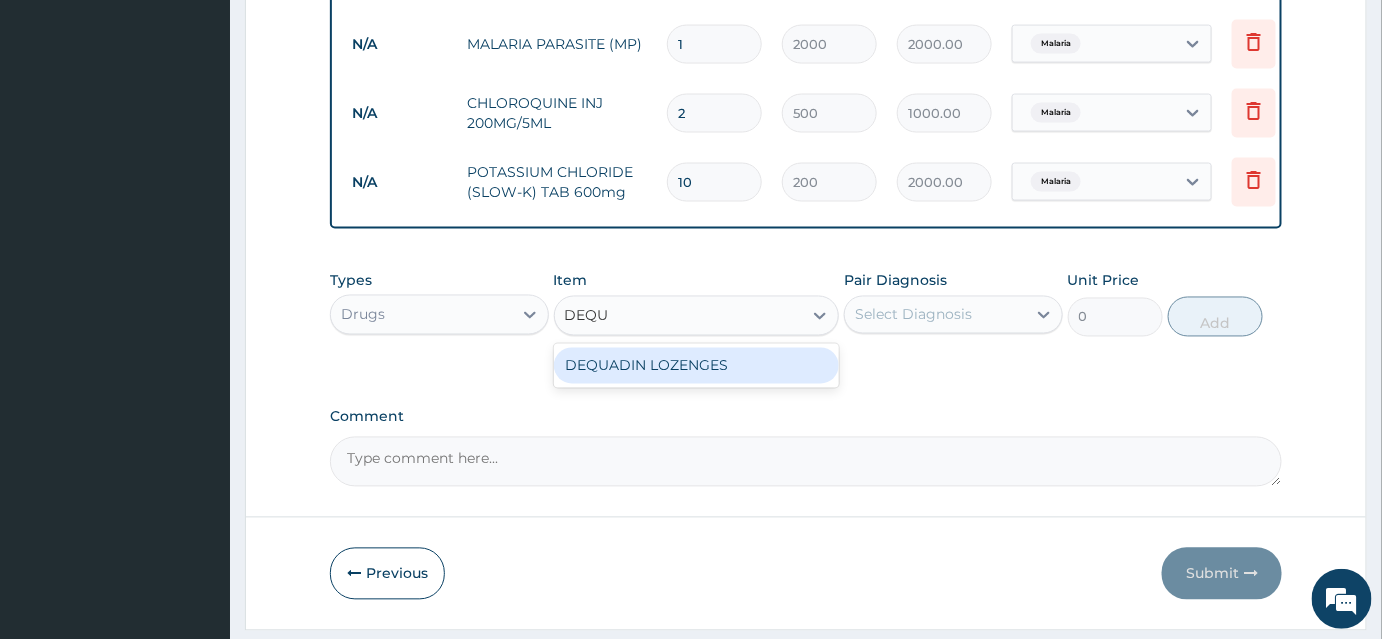 type on "DEQUA" 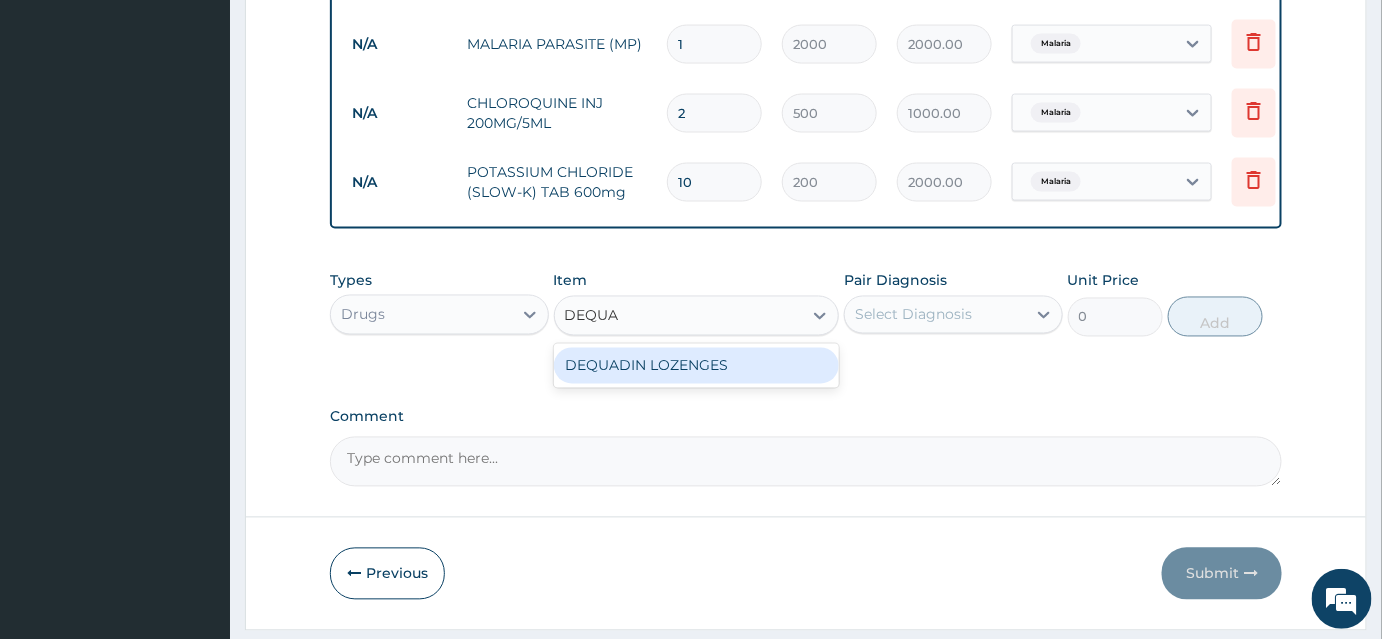 click on "DEQUADIN LOZENGES" at bounding box center [697, 366] 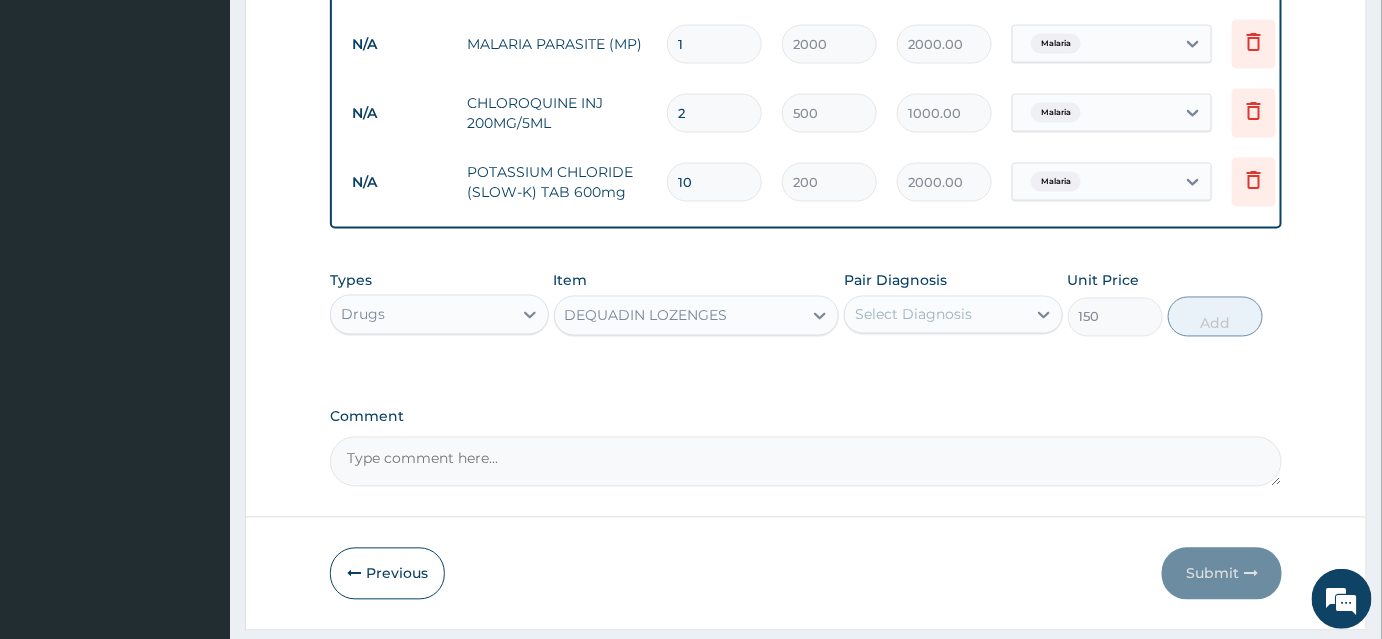 click on "Select Diagnosis" at bounding box center [935, 315] 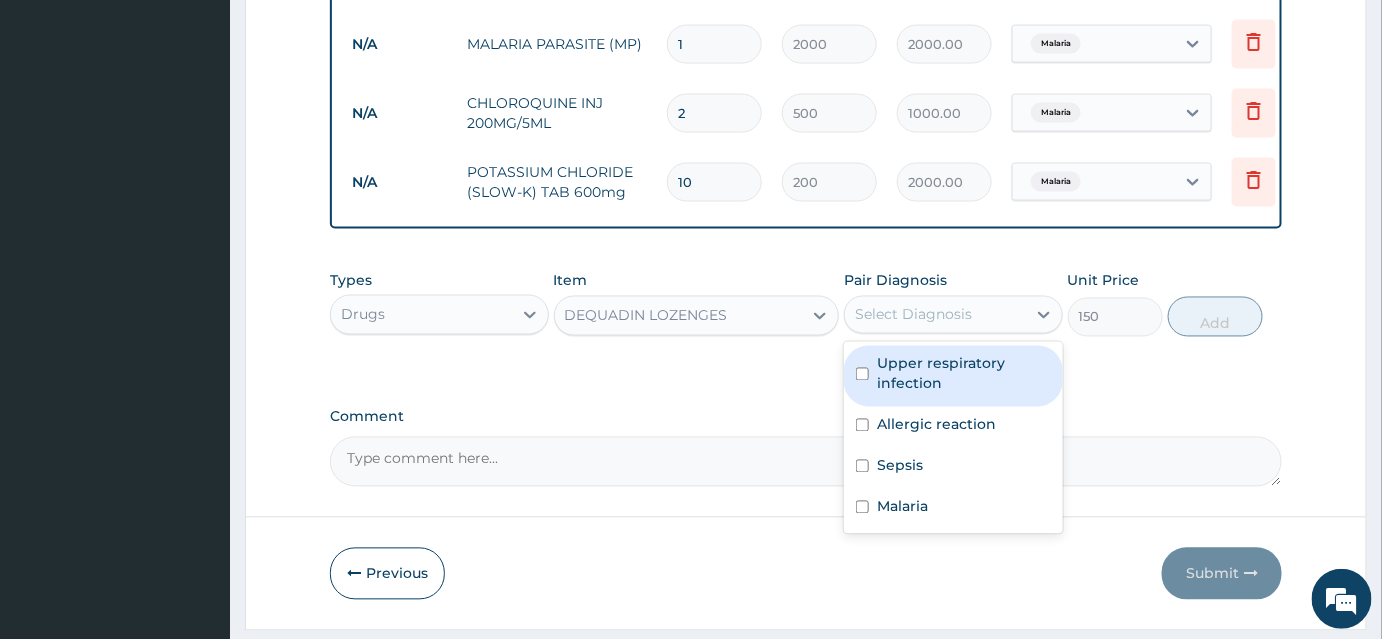 click on "Upper respiratory infection" at bounding box center [964, 374] 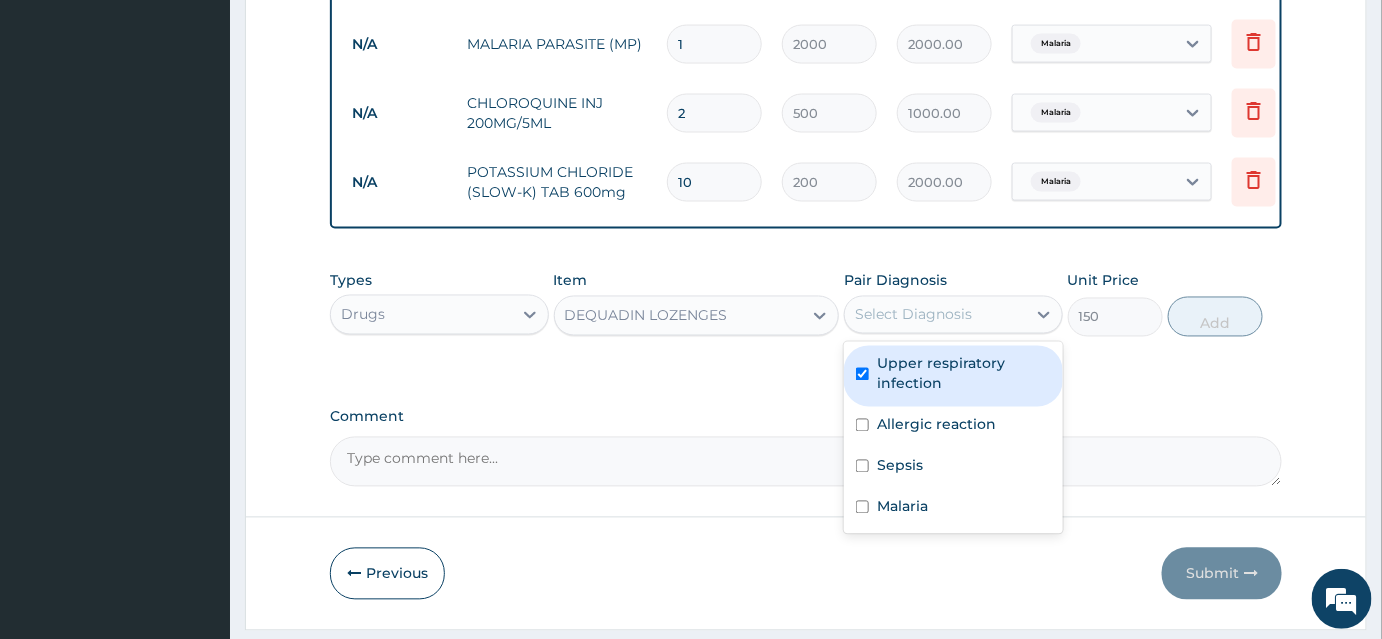 checkbox on "true" 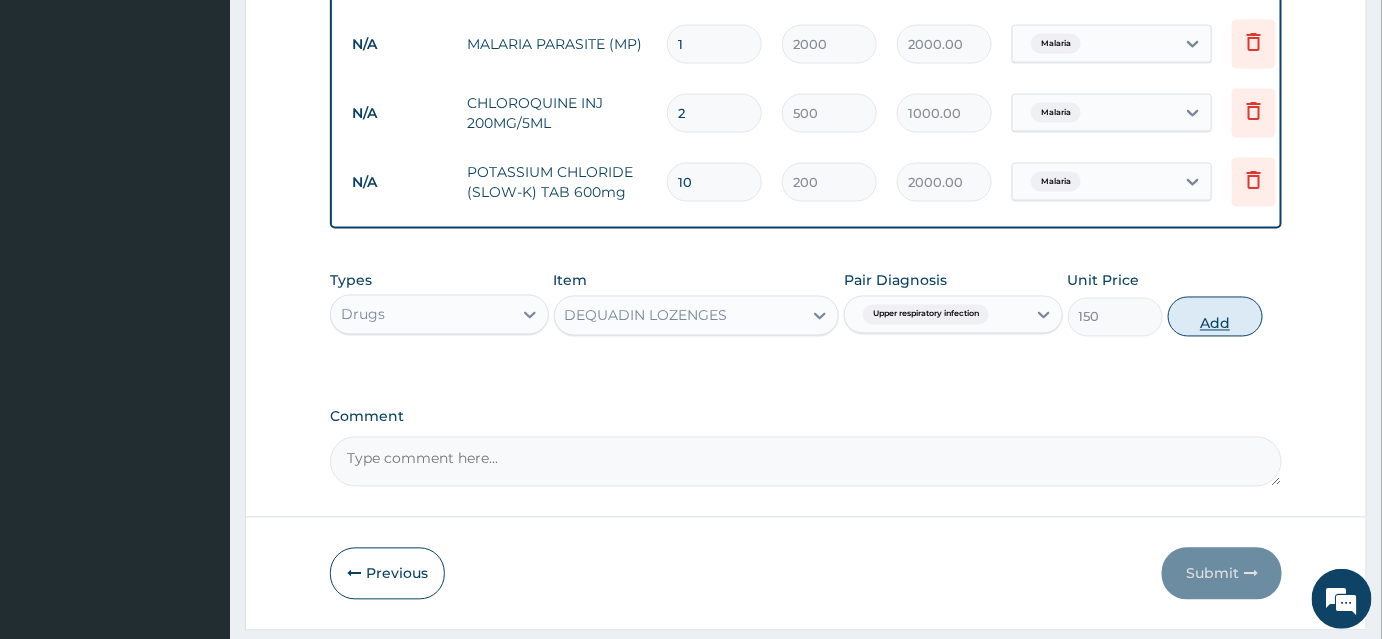 click on "Add" at bounding box center (1215, 317) 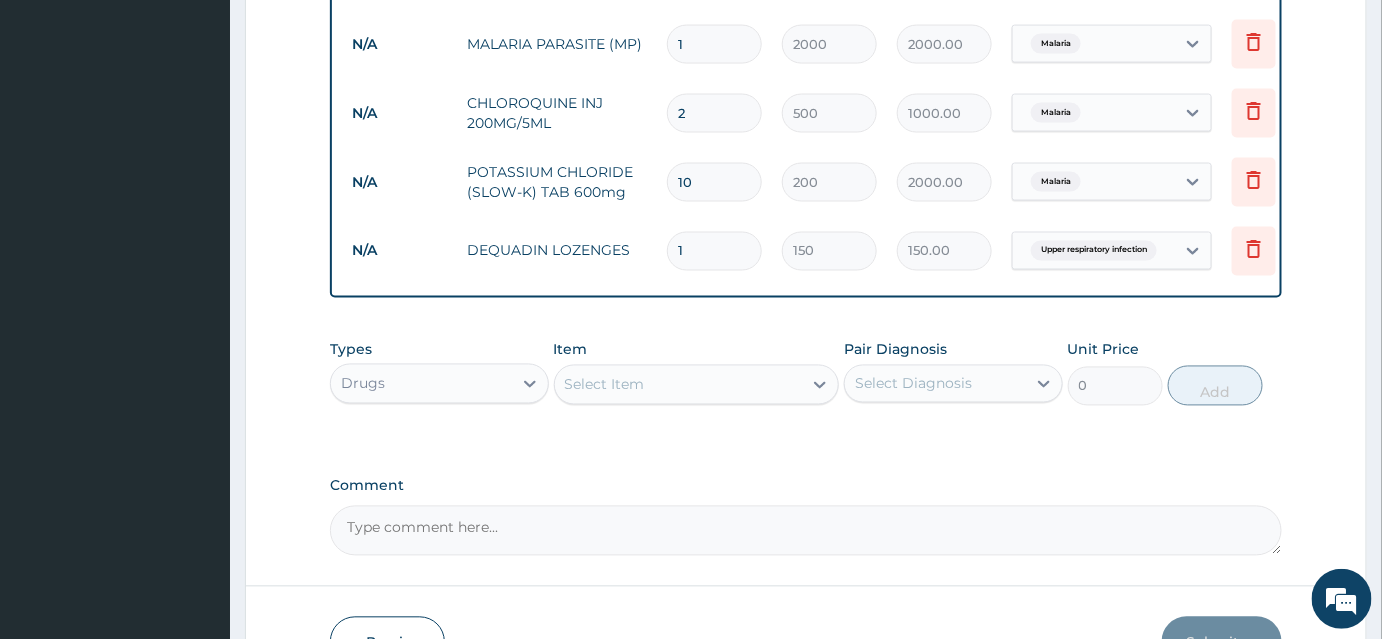 type 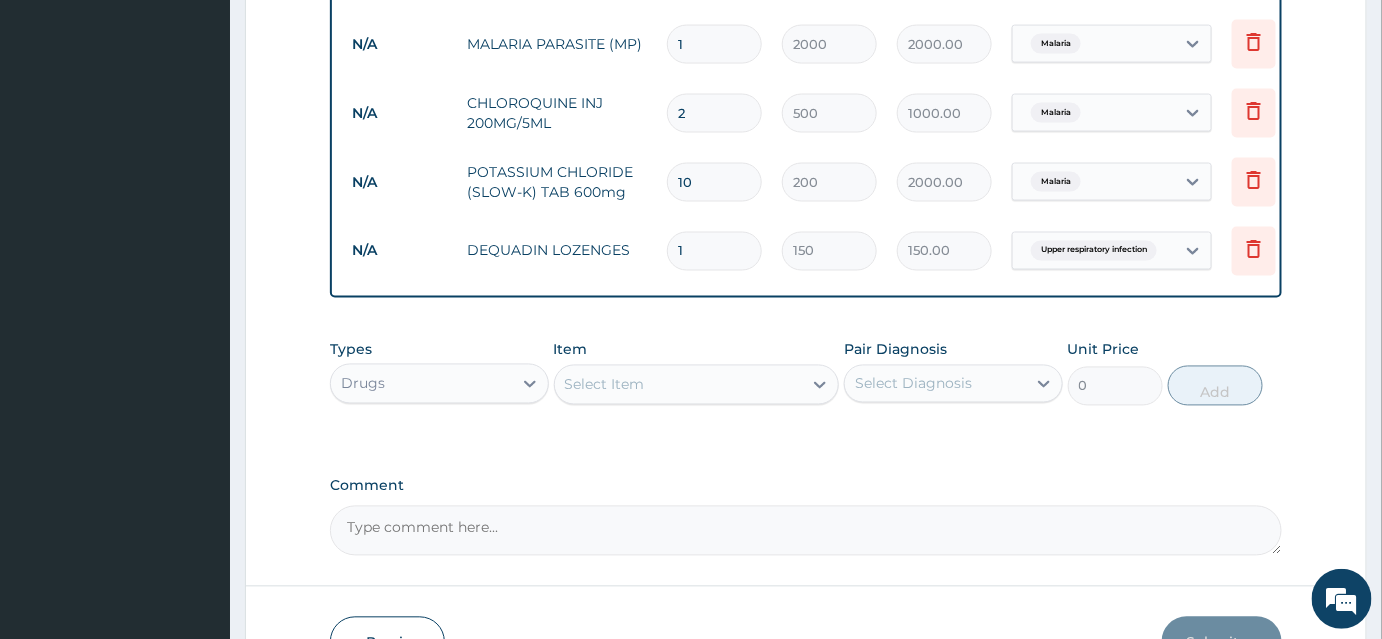 type on "0.00" 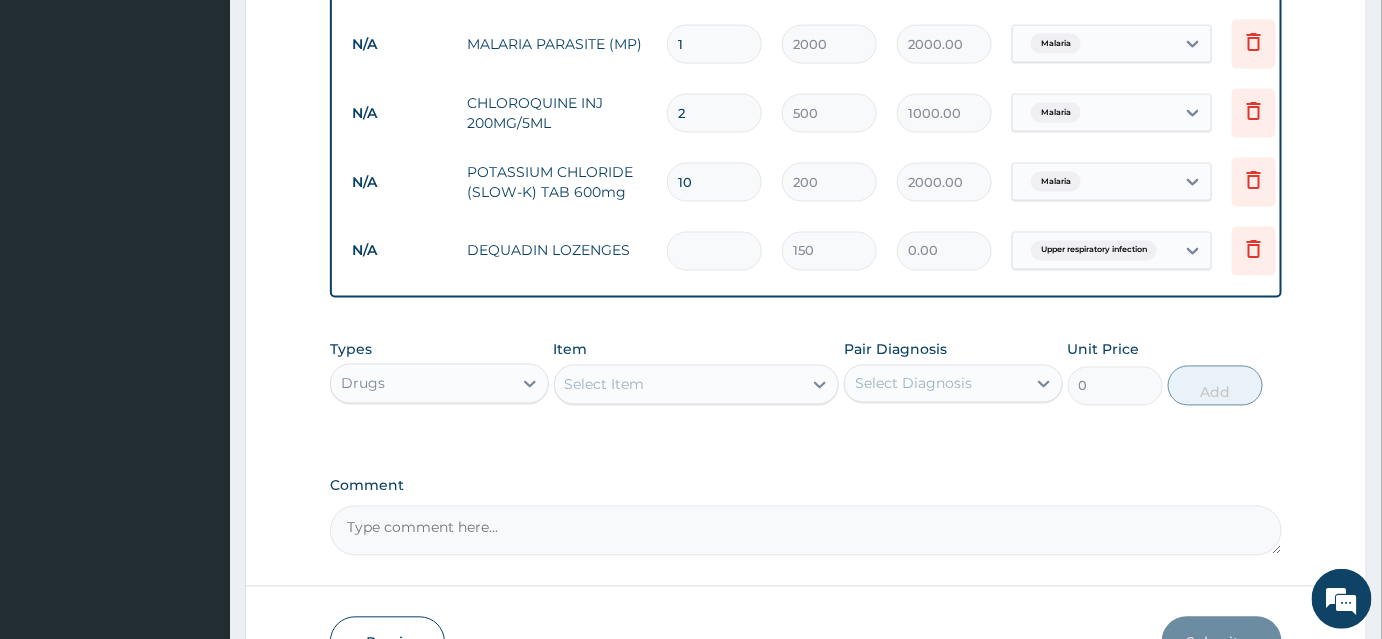 type on "9" 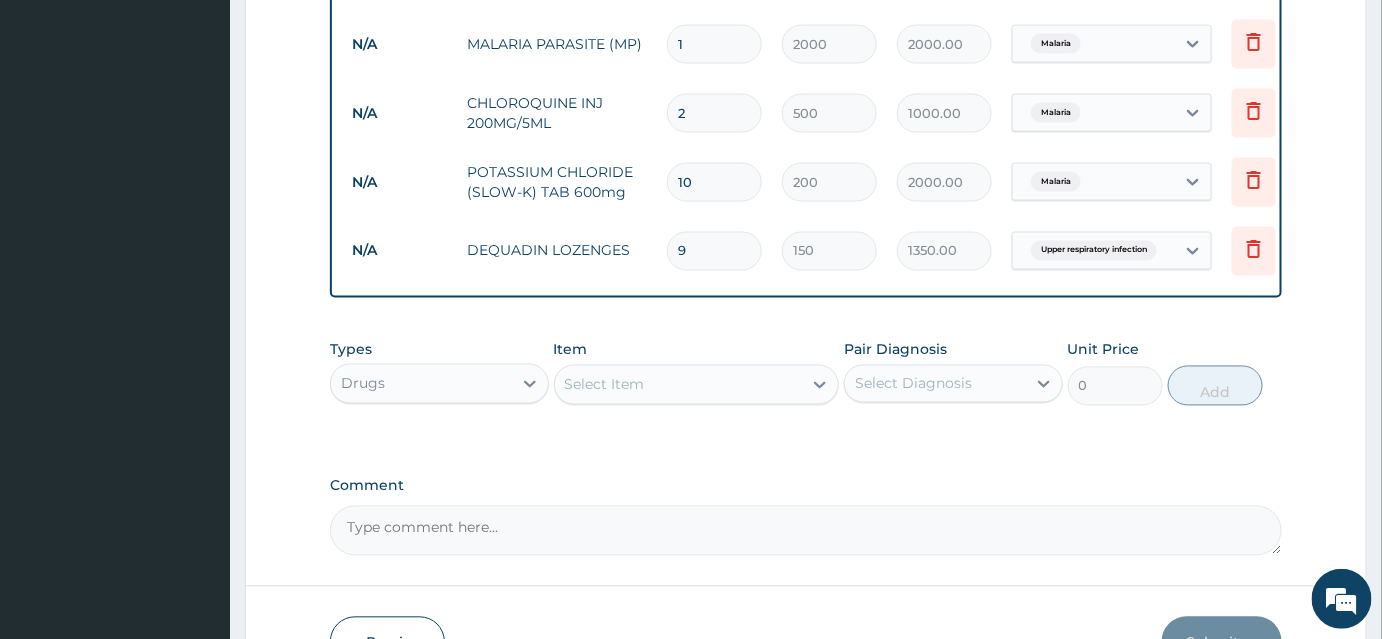 type on "9" 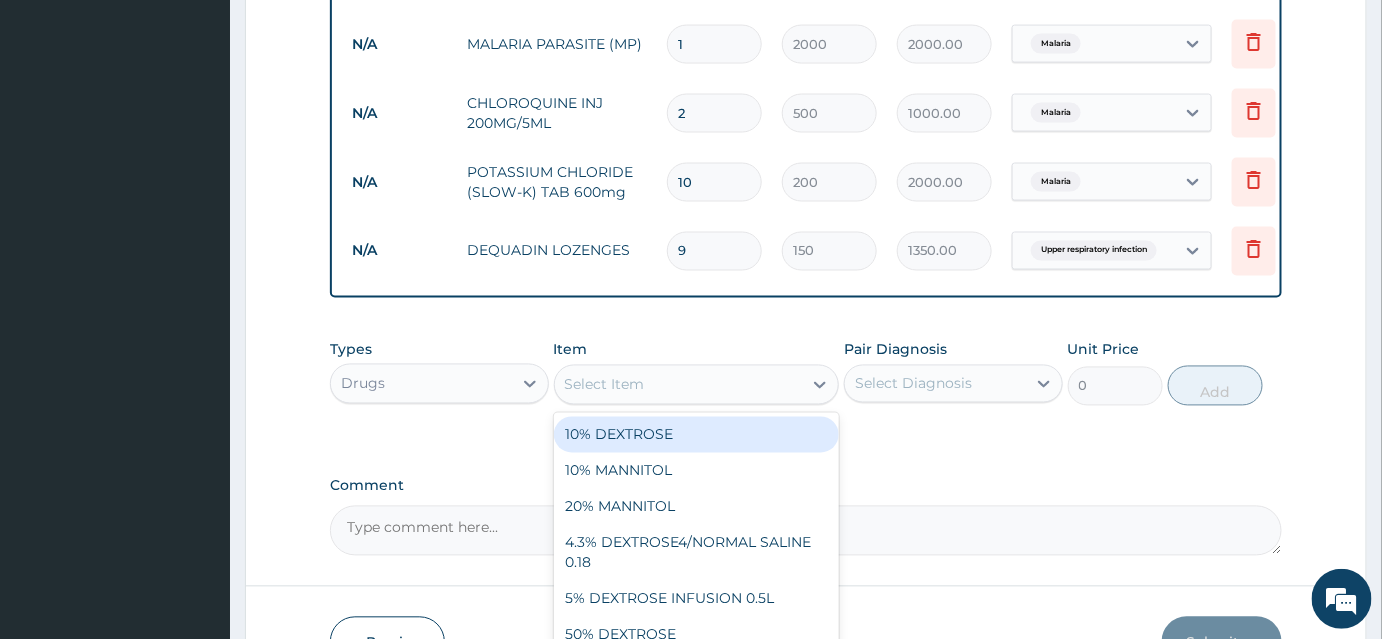 click on "Select Item" at bounding box center [679, 385] 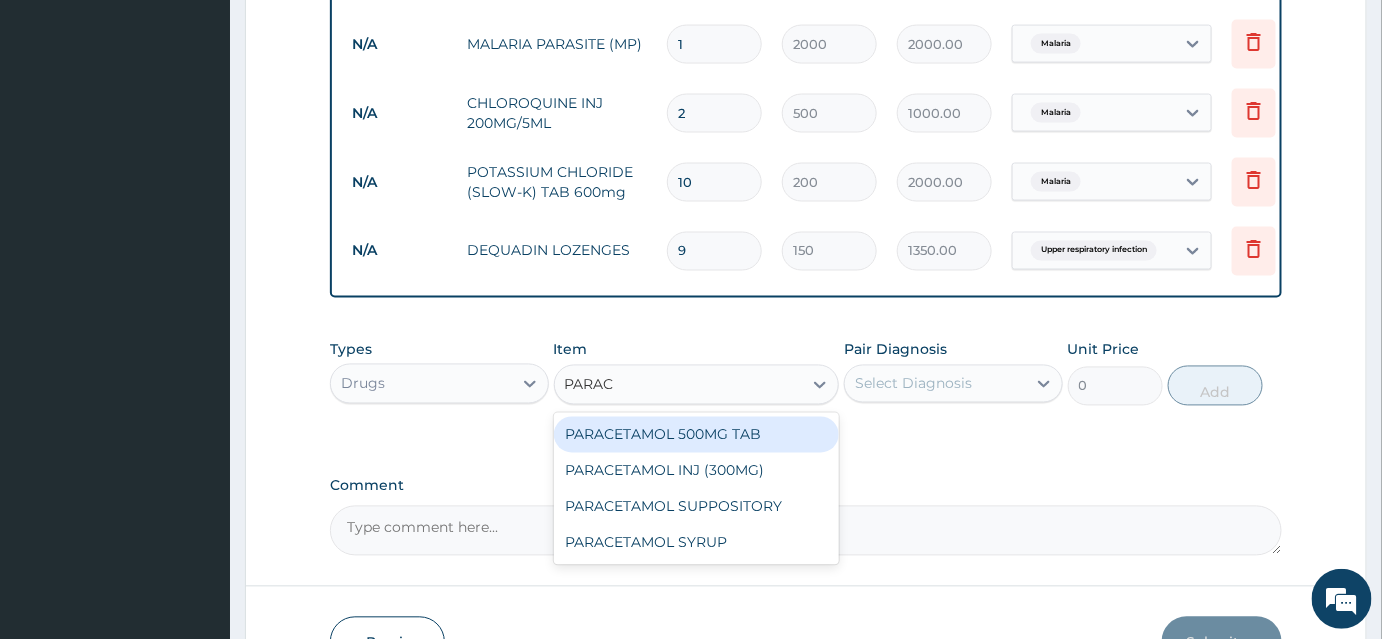 type on "PARACE" 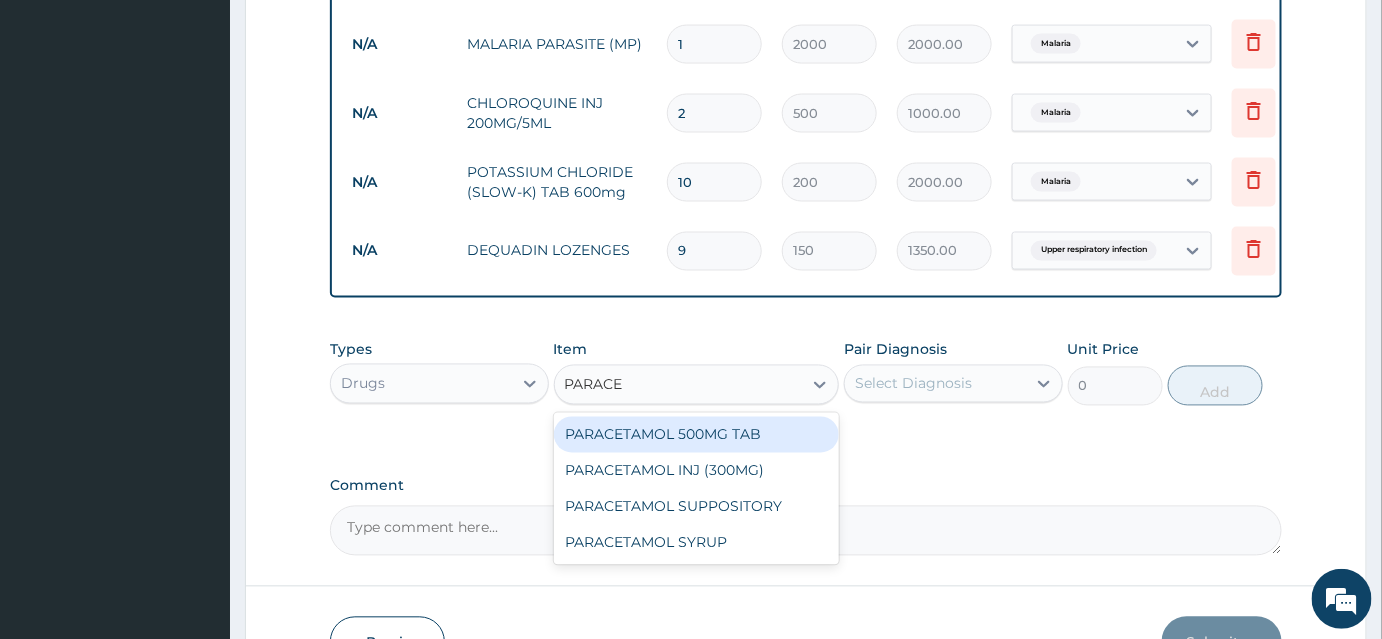 click on "PARACETAMOL 500MG TAB" at bounding box center [697, 435] 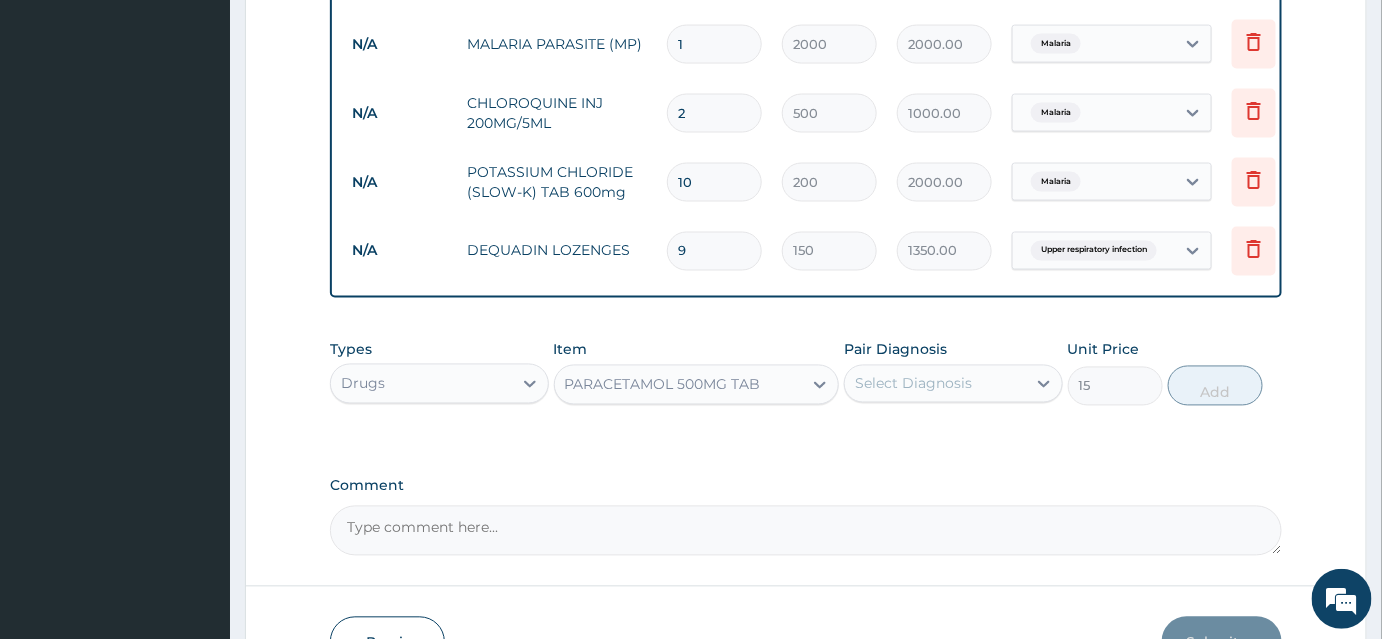 click on "Select Diagnosis" at bounding box center [913, 384] 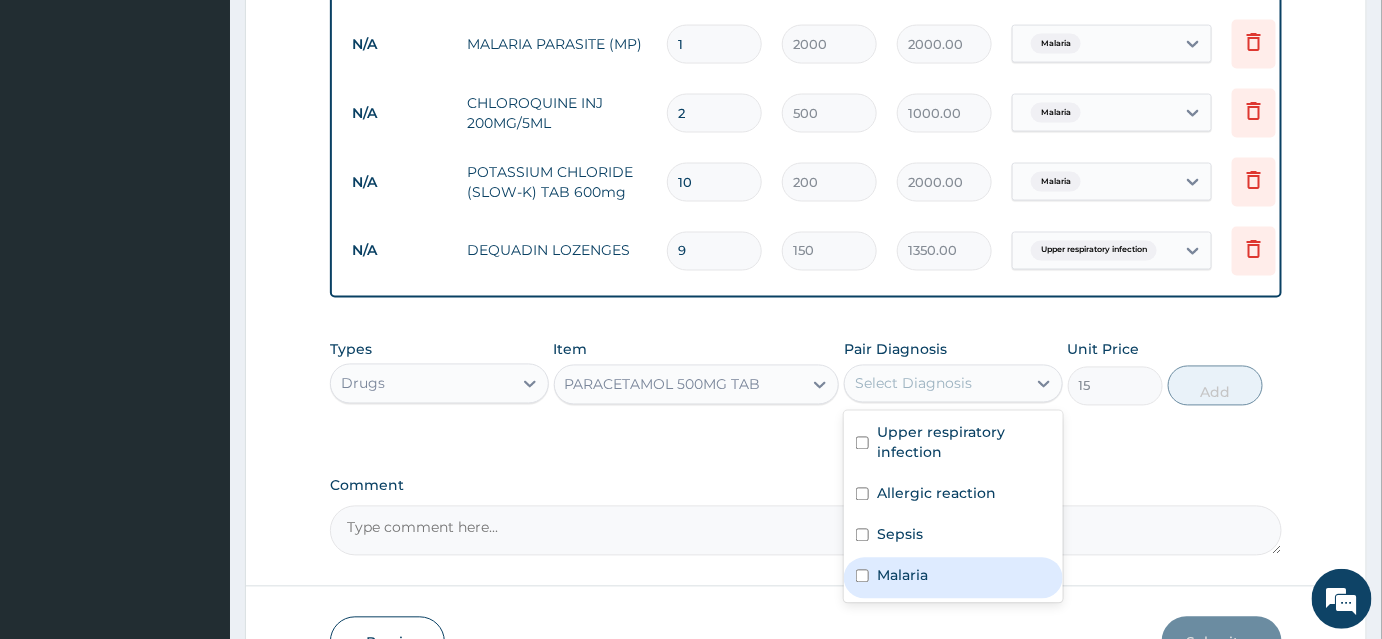 drag, startPoint x: 935, startPoint y: 578, endPoint x: 953, endPoint y: 562, distance: 24.083189 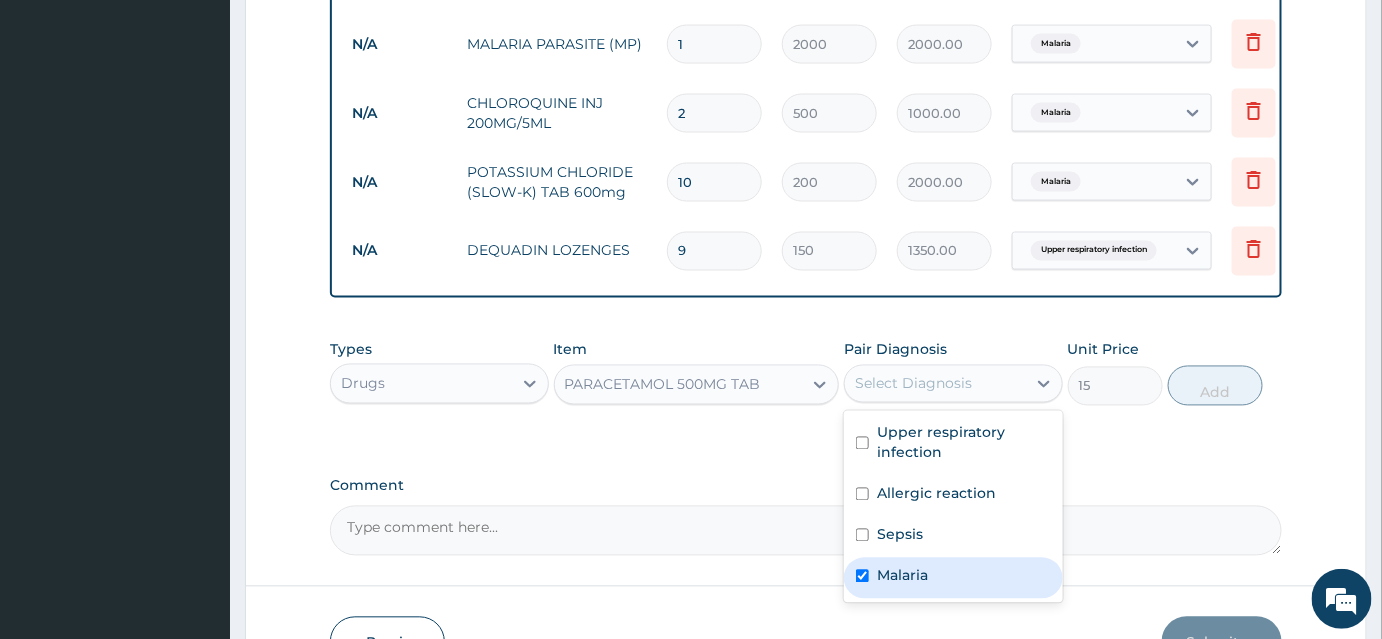 checkbox on "true" 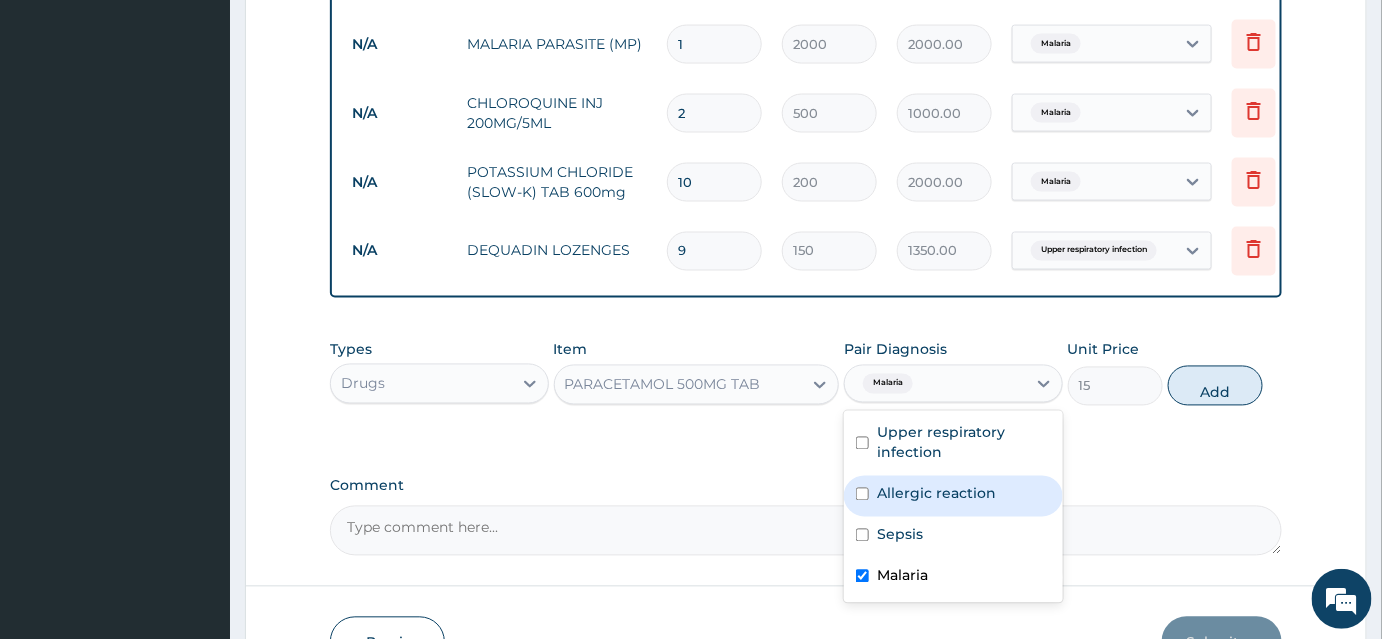 click on "Add" at bounding box center (1215, 386) 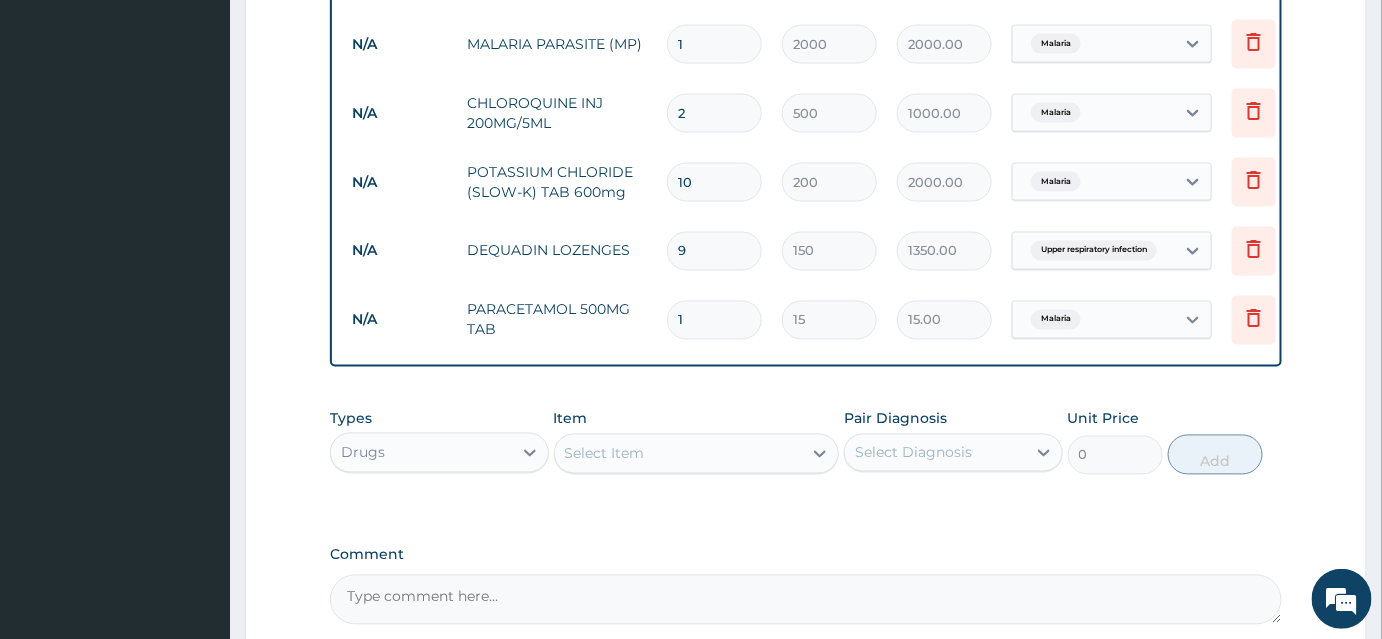 type on "18" 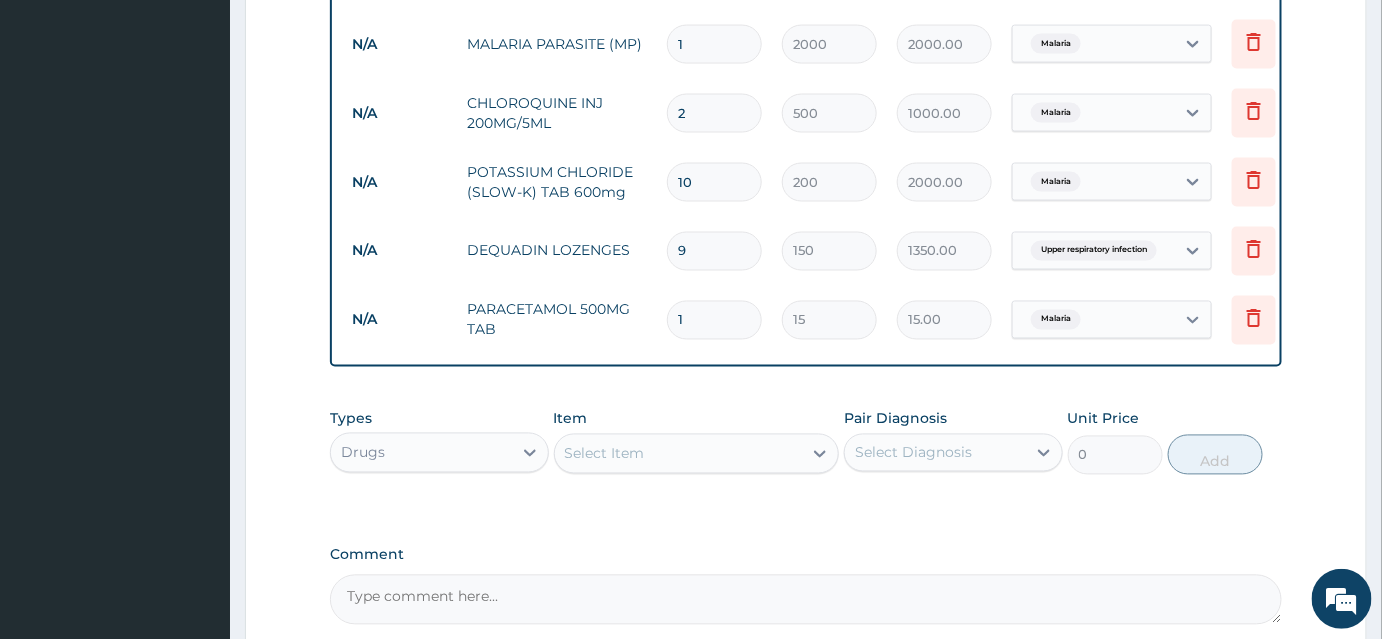 type on "270.00" 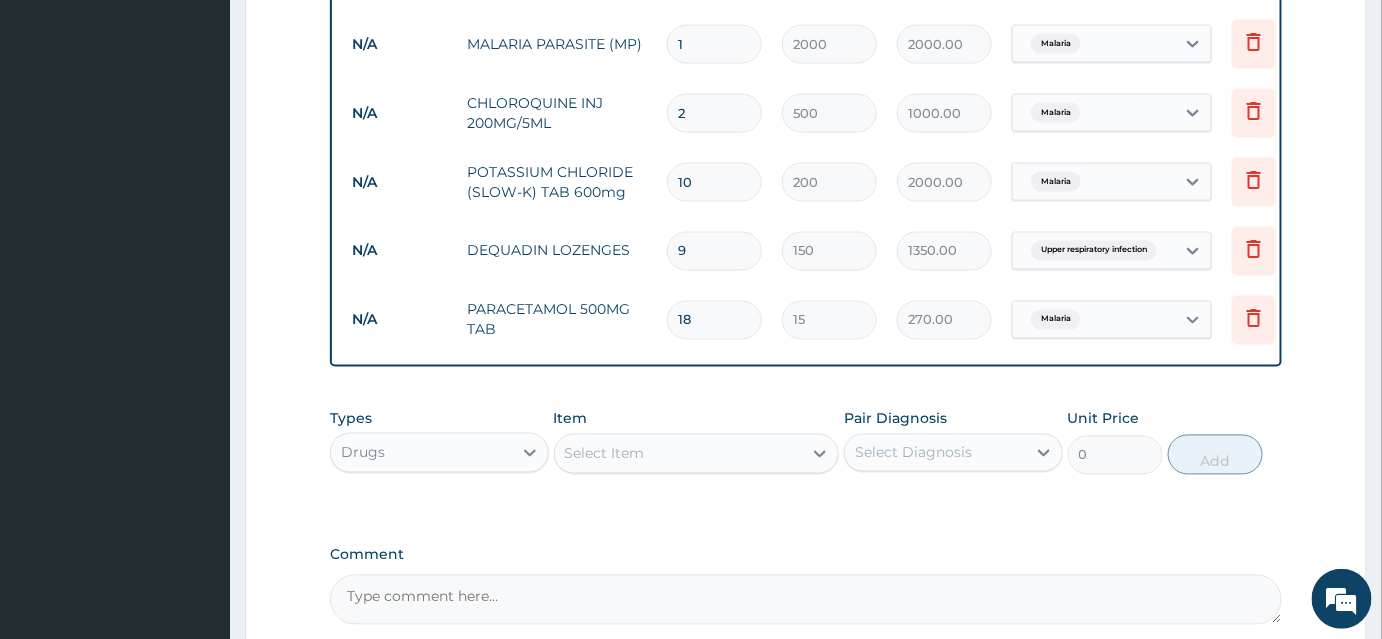 type on "18" 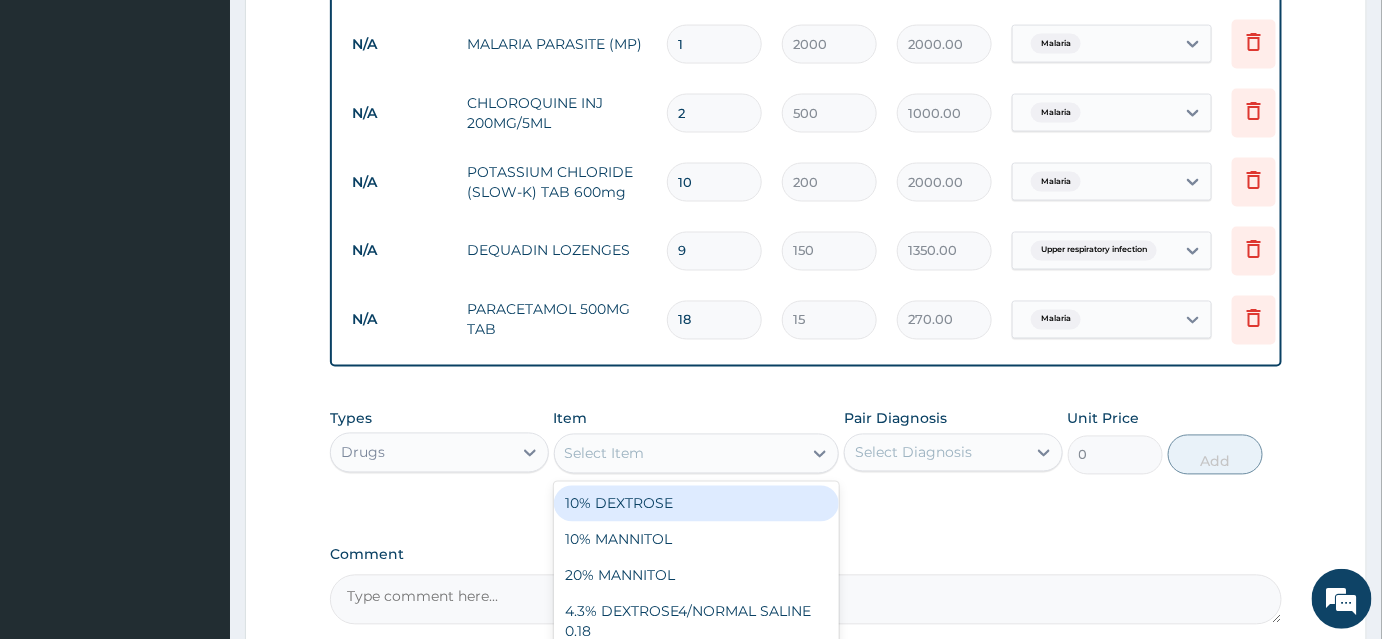 click on "Select Item" at bounding box center [679, 454] 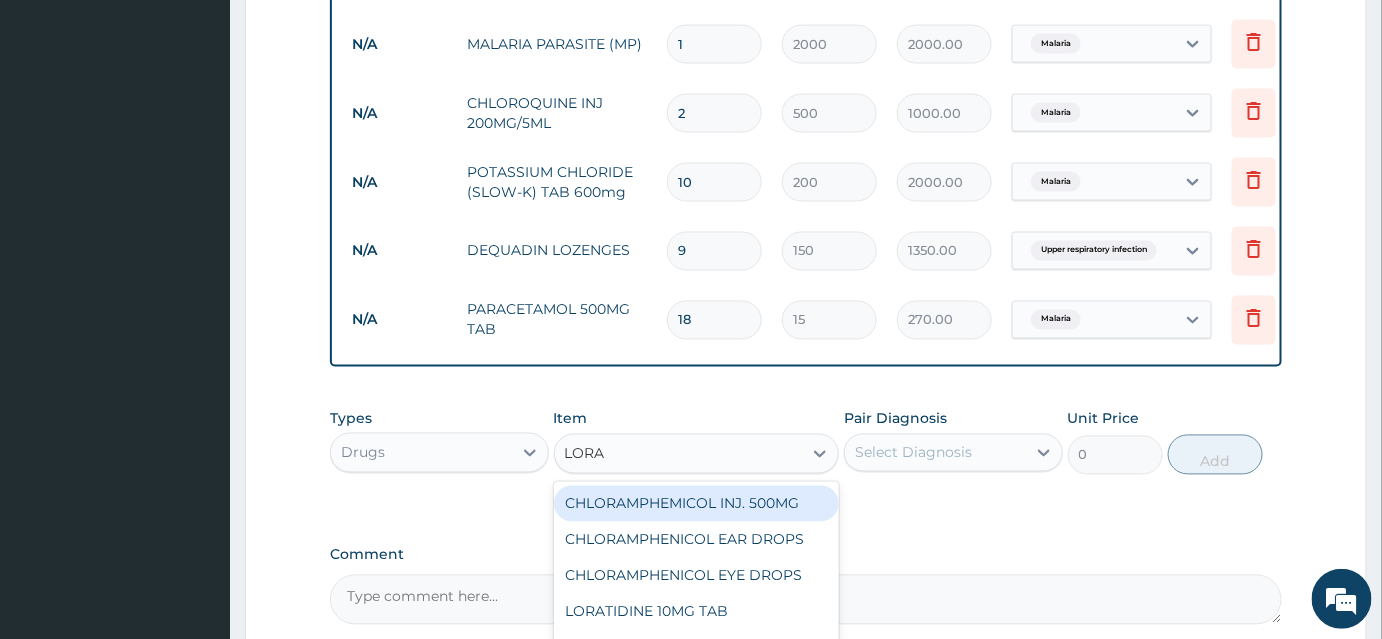 type on "LORAT" 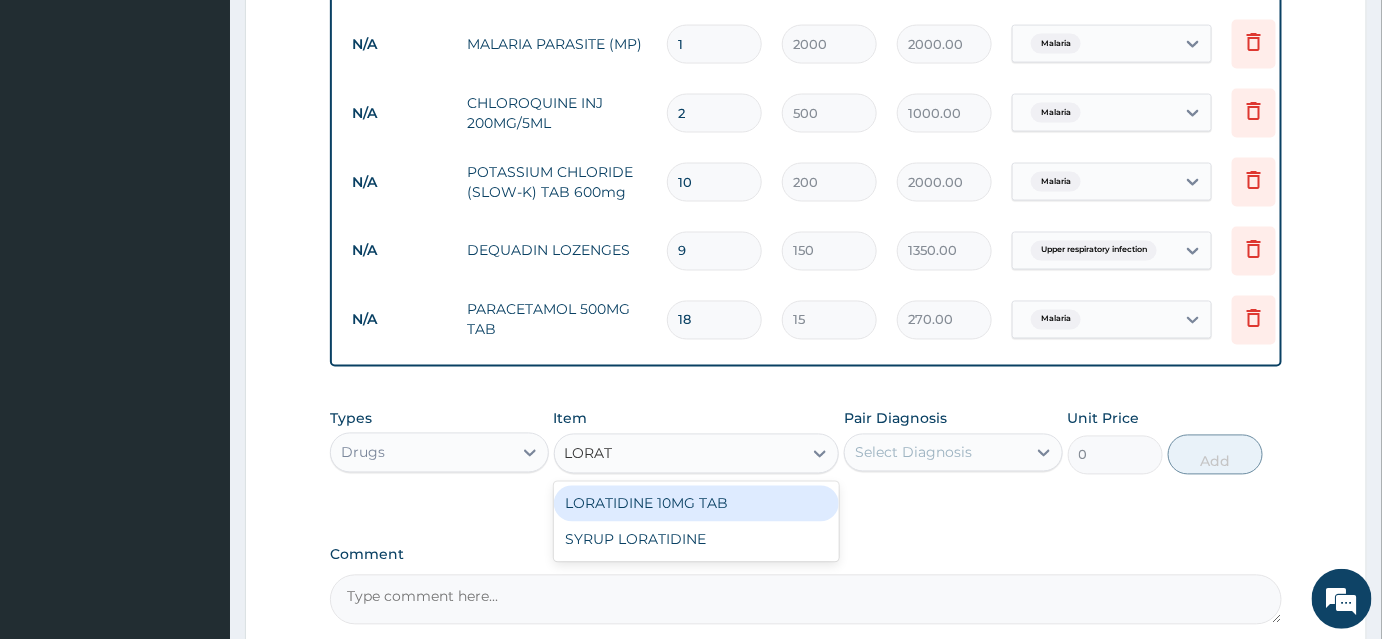 click on "LORATIDINE 10MG TAB" at bounding box center (697, 504) 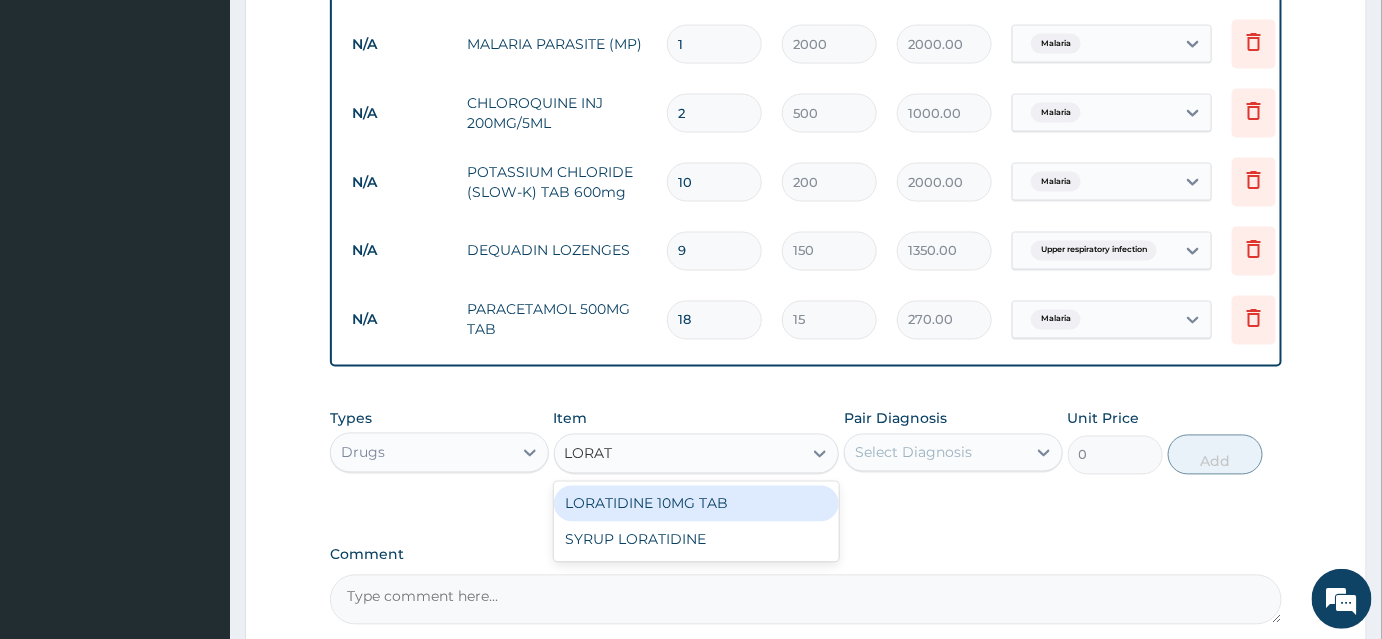 type 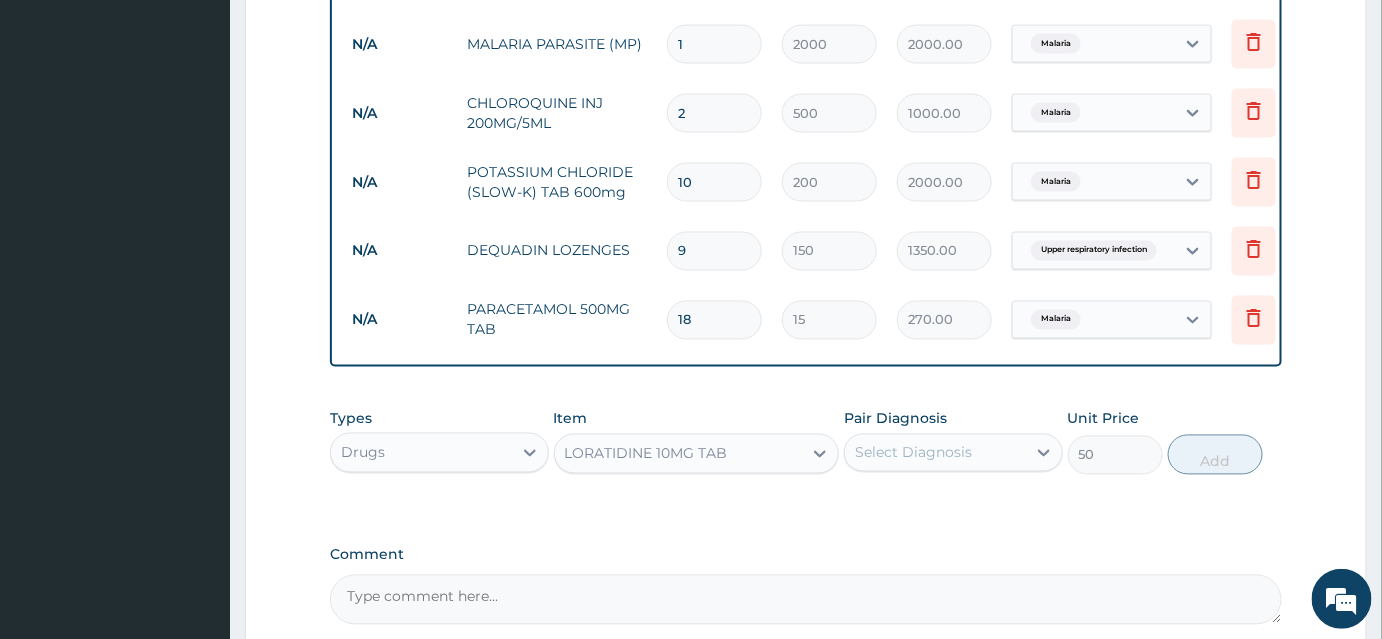 drag, startPoint x: 922, startPoint y: 463, endPoint x: 930, endPoint y: 481, distance: 19.697716 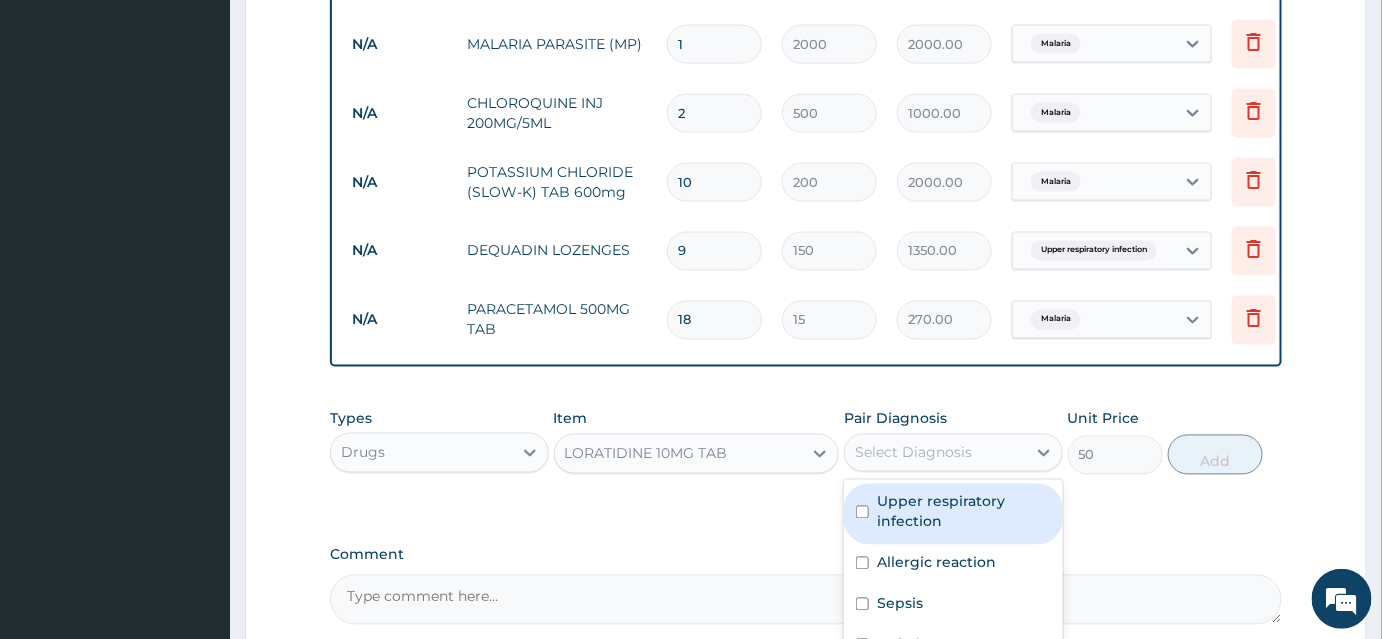 click on "Upper respiratory infection" at bounding box center (964, 512) 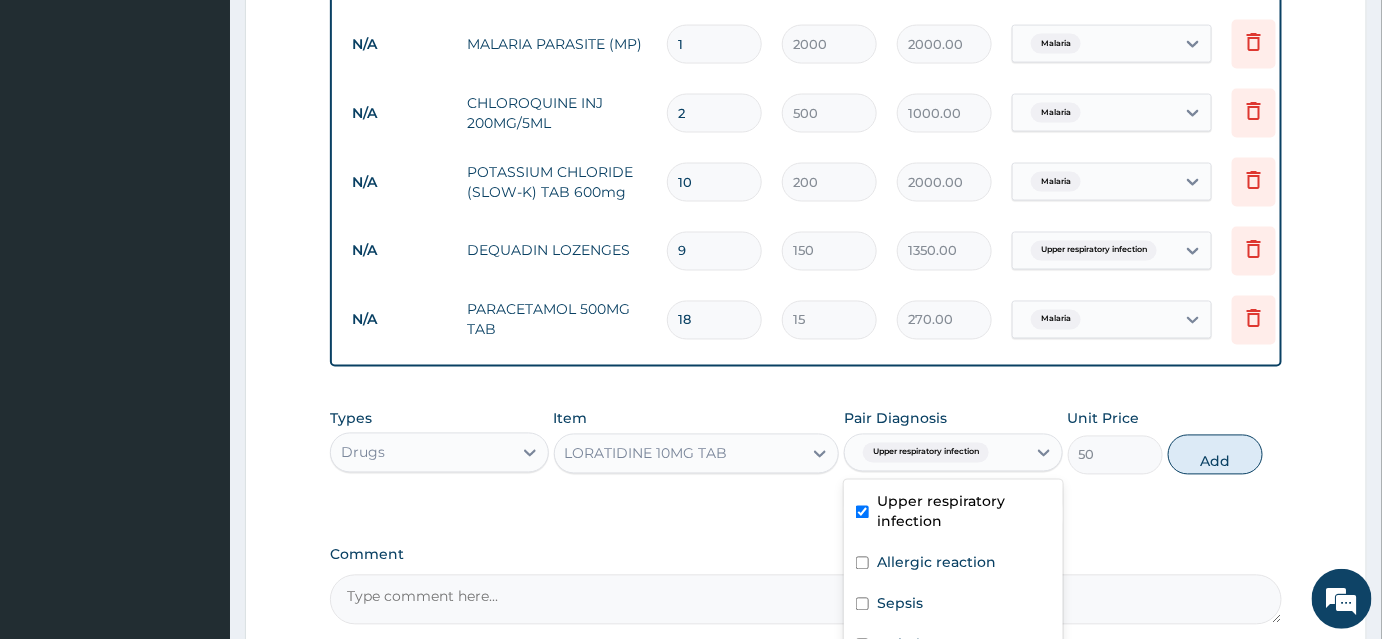 checkbox on "true" 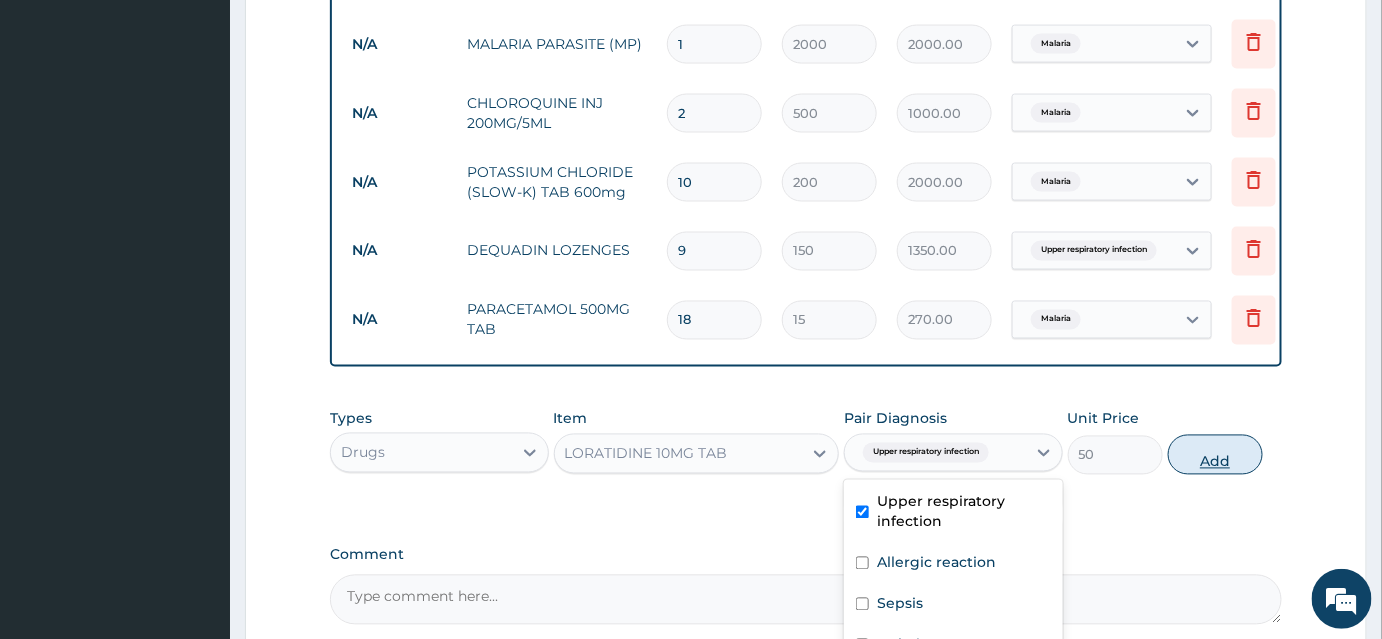 click on "Add" at bounding box center (1215, 455) 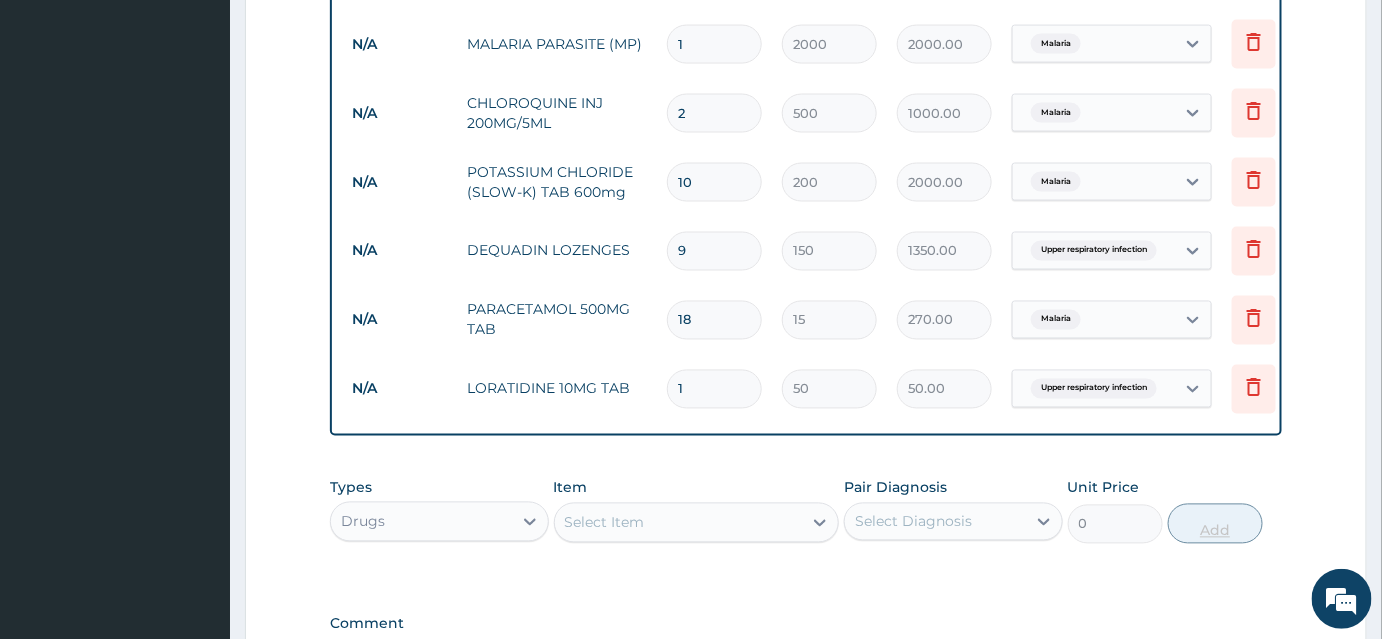 type on "15" 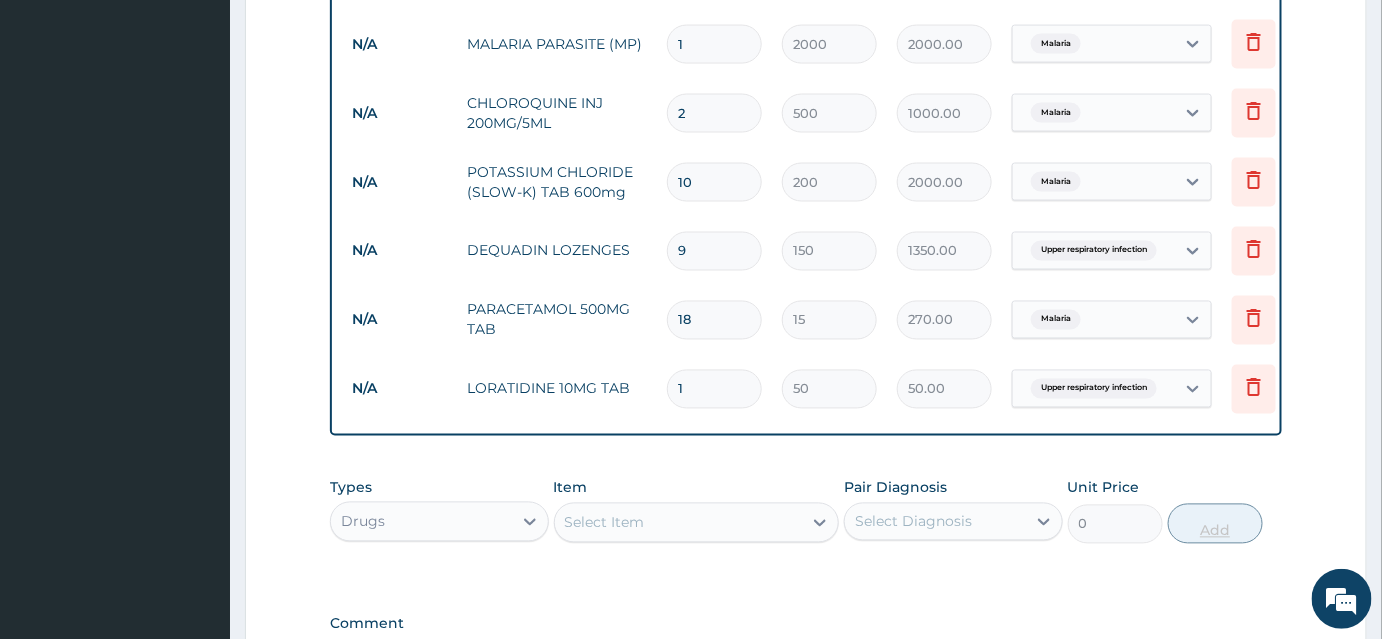 type on "750.00" 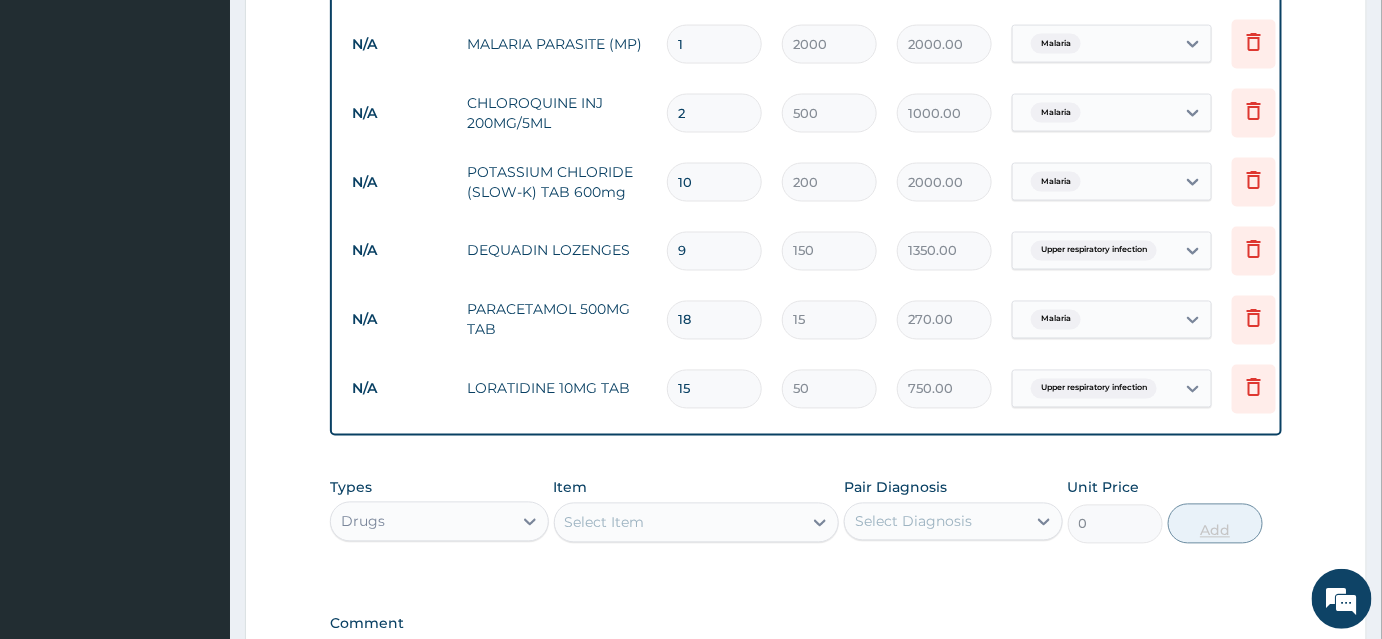type on "1" 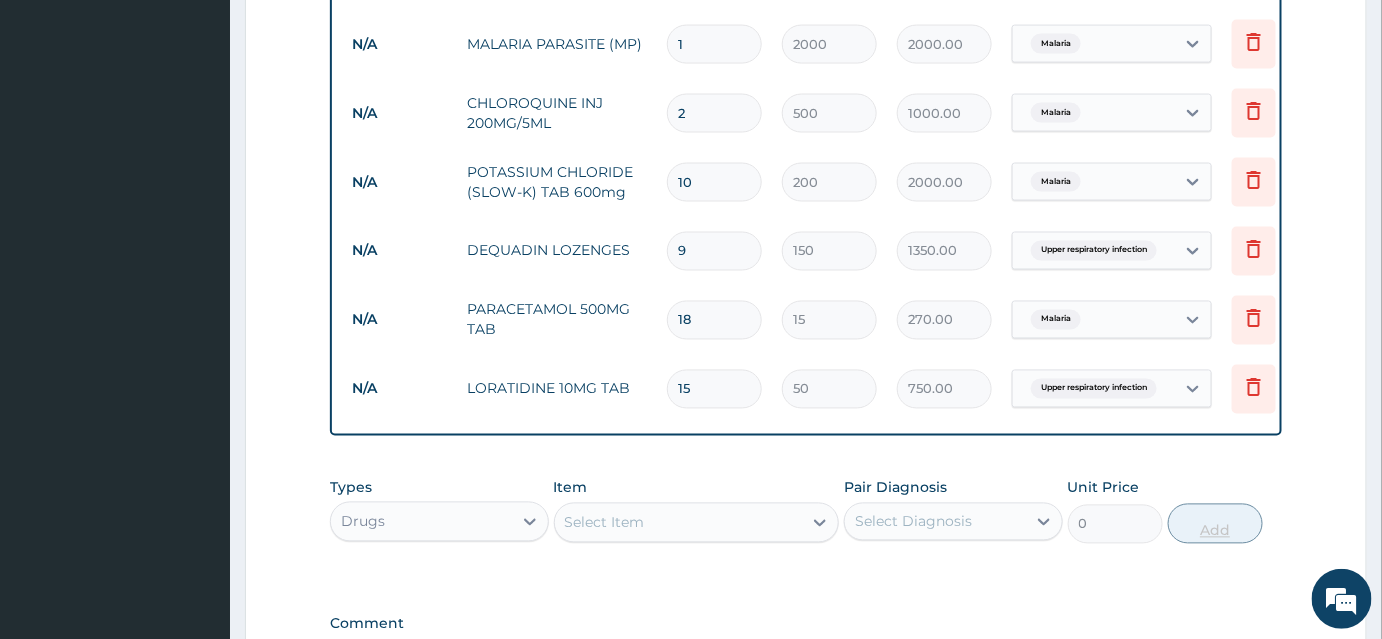 type on "50.00" 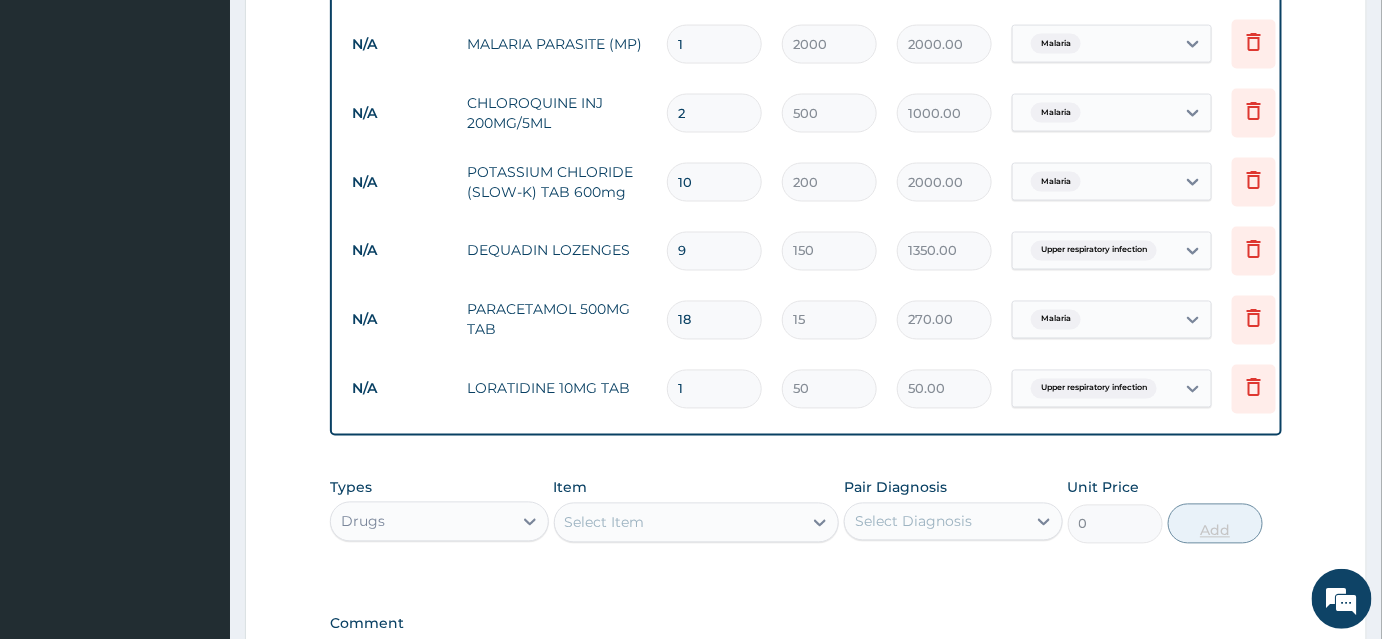 type 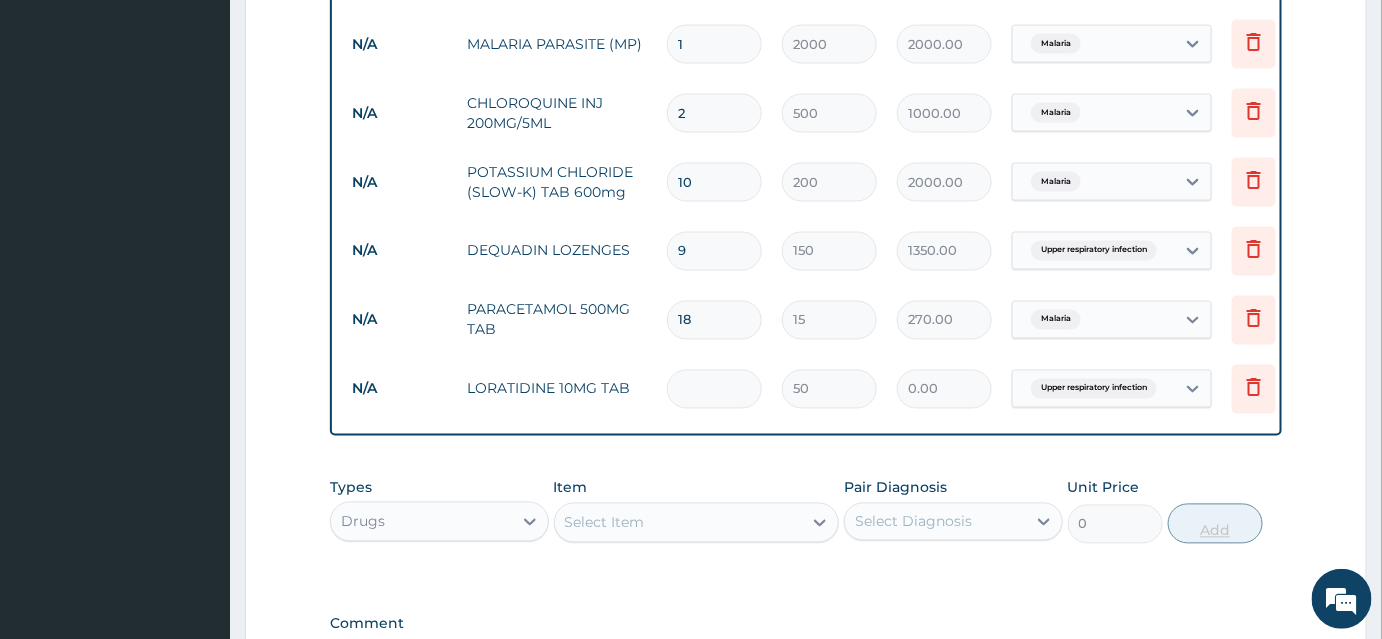 type on "5" 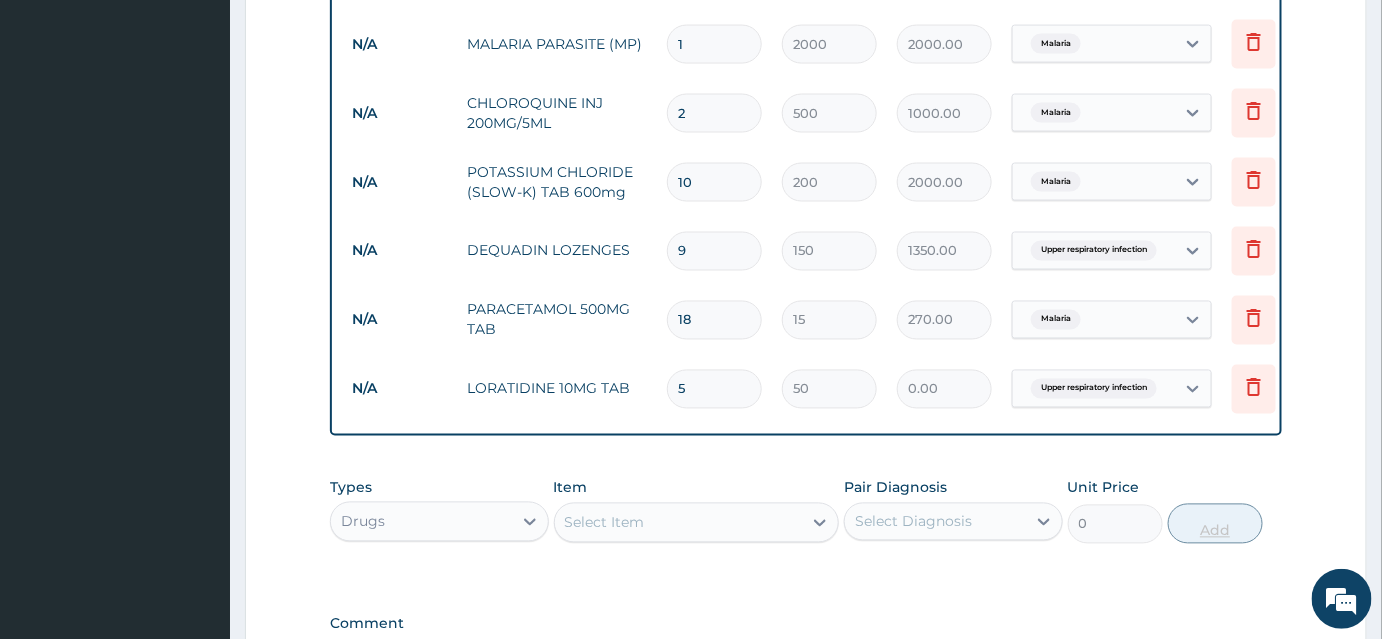 type on "250.00" 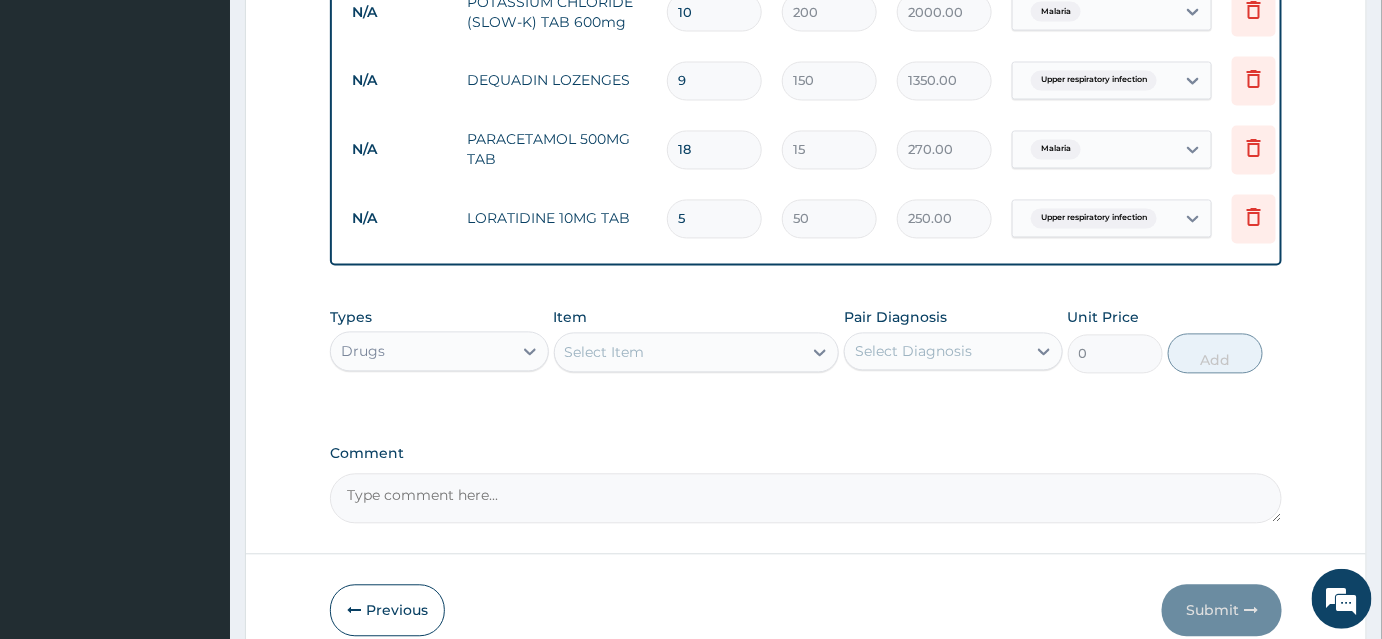 scroll, scrollTop: 1246, scrollLeft: 0, axis: vertical 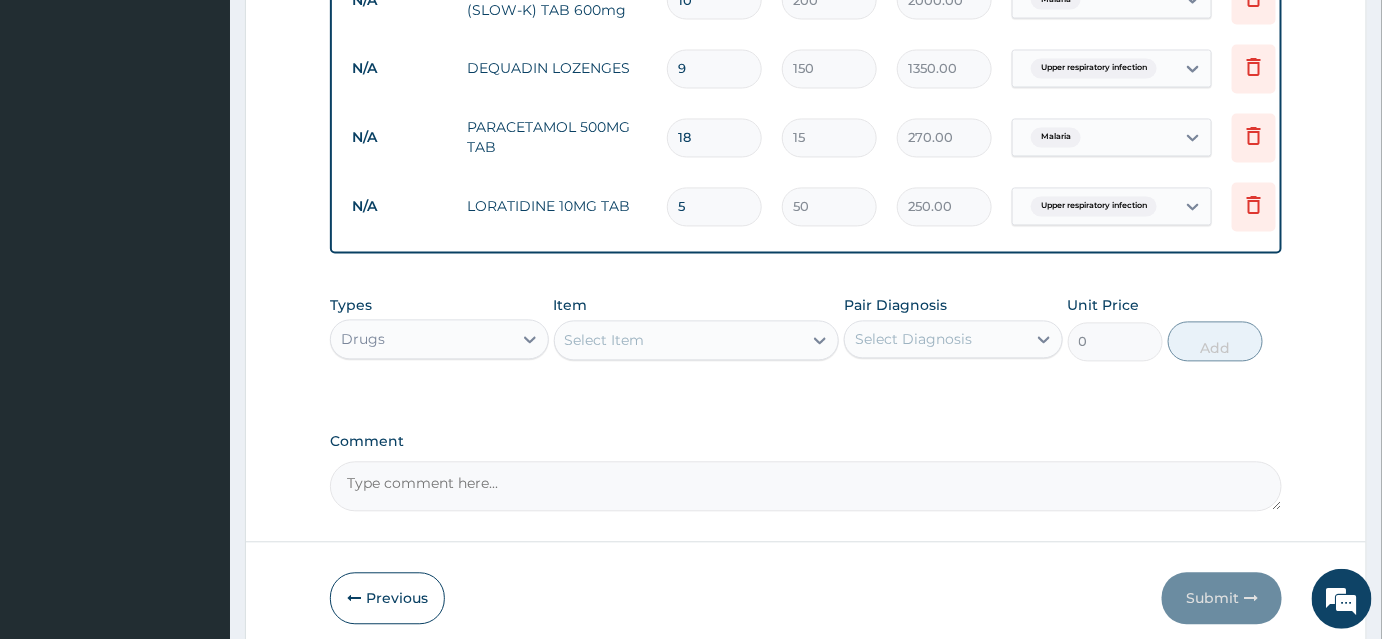 type on "5" 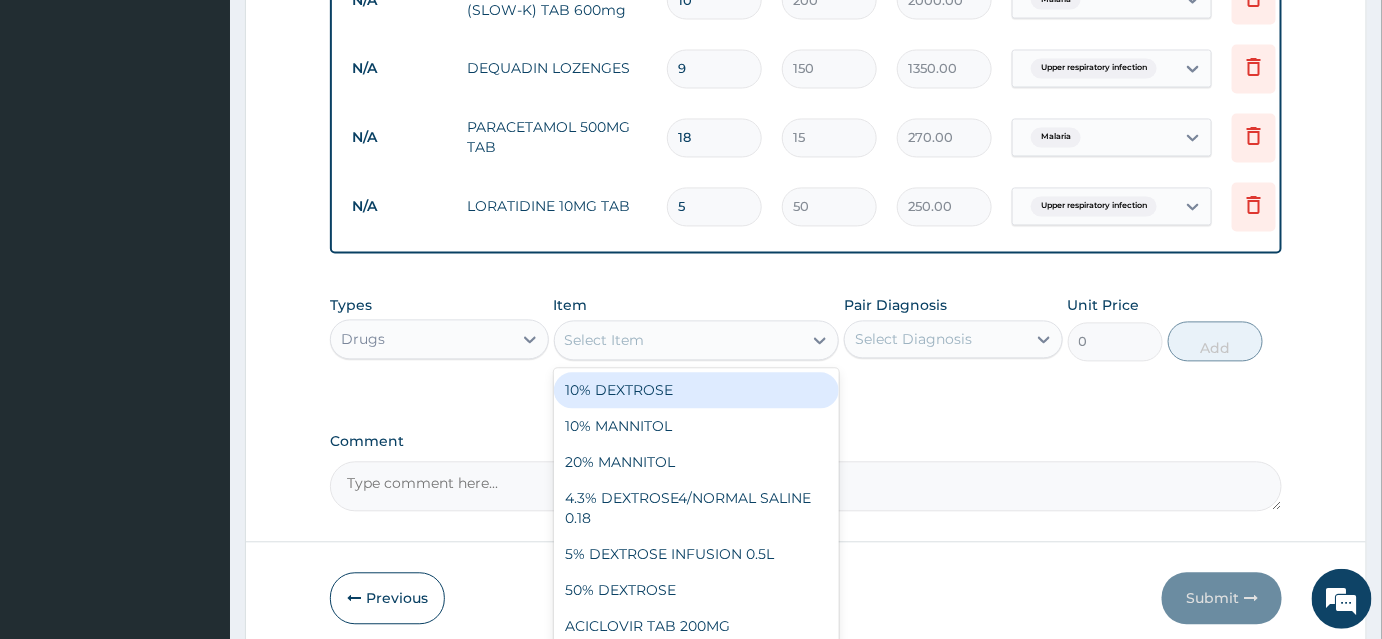 click on "Select Item" at bounding box center (679, 341) 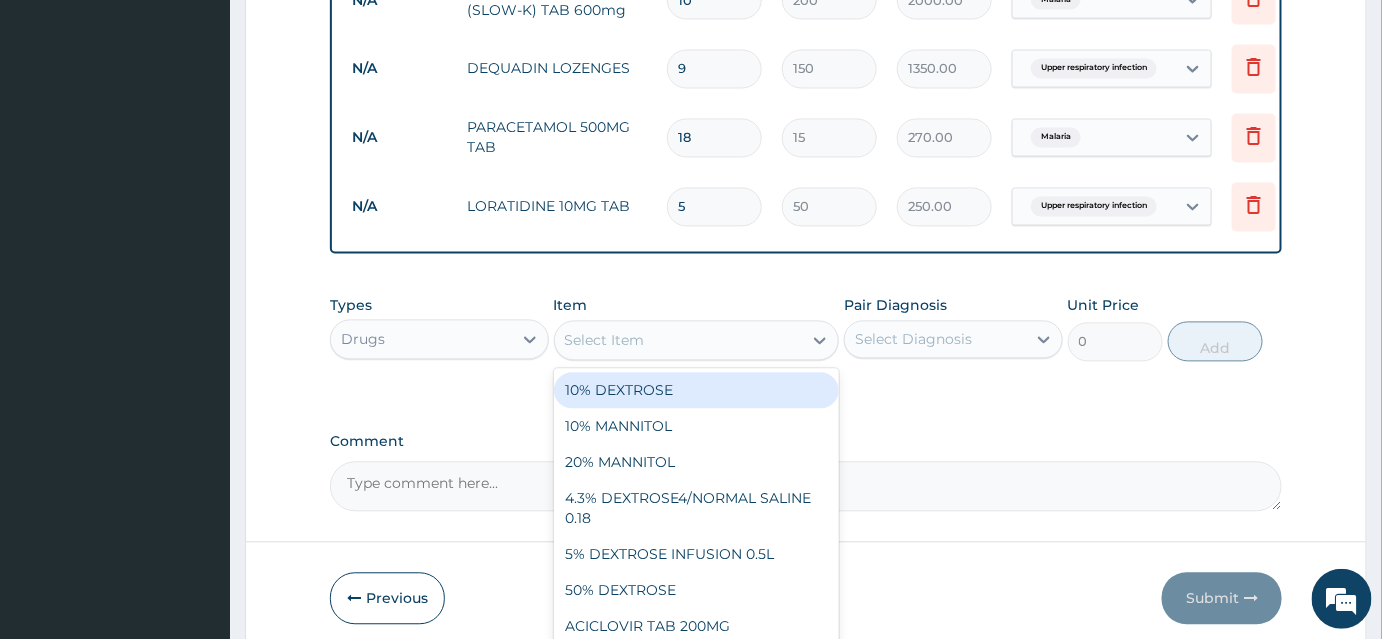 drag, startPoint x: 1038, startPoint y: 455, endPoint x: 962, endPoint y: 409, distance: 88.83693 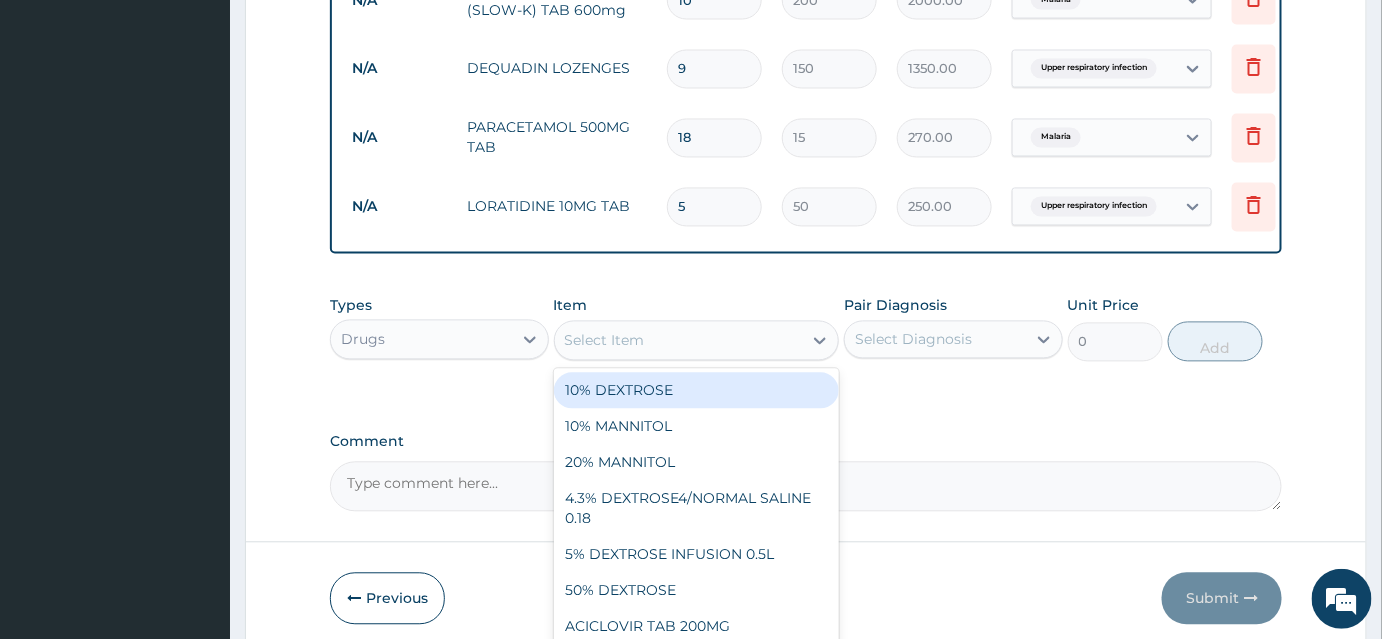 click on "Comment" at bounding box center [806, 442] 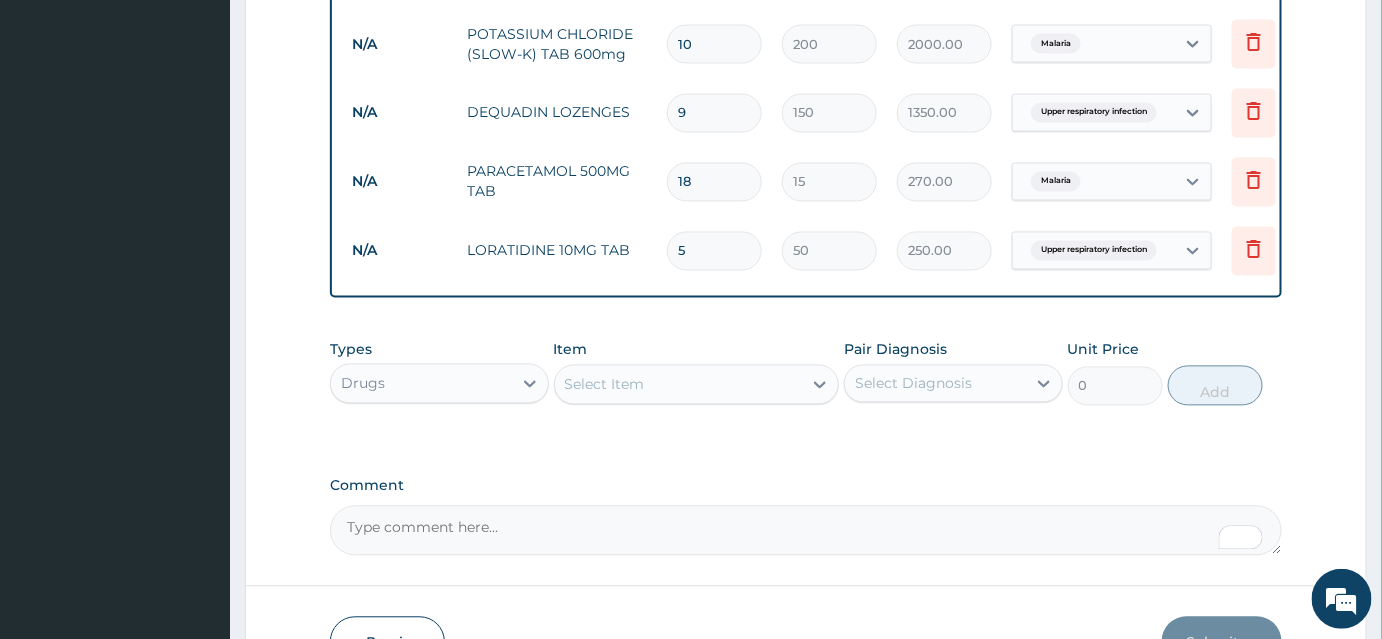 scroll, scrollTop: 1337, scrollLeft: 0, axis: vertical 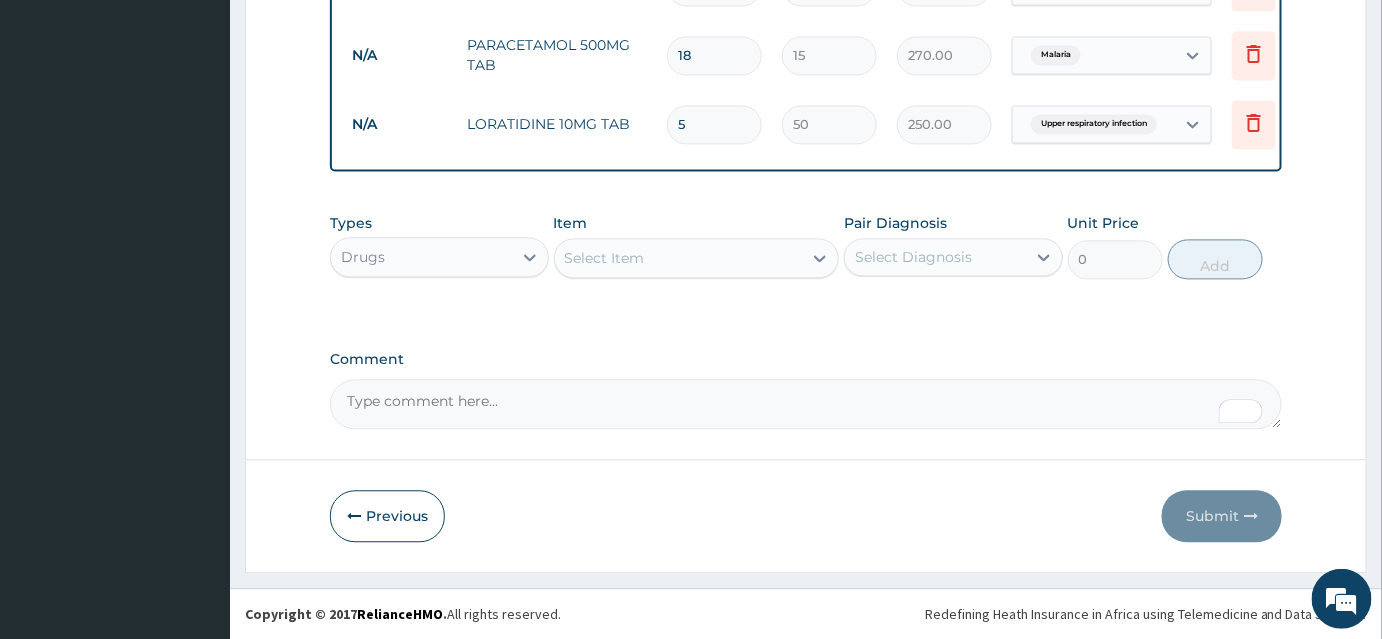 click on "Select Item" at bounding box center [679, 258] 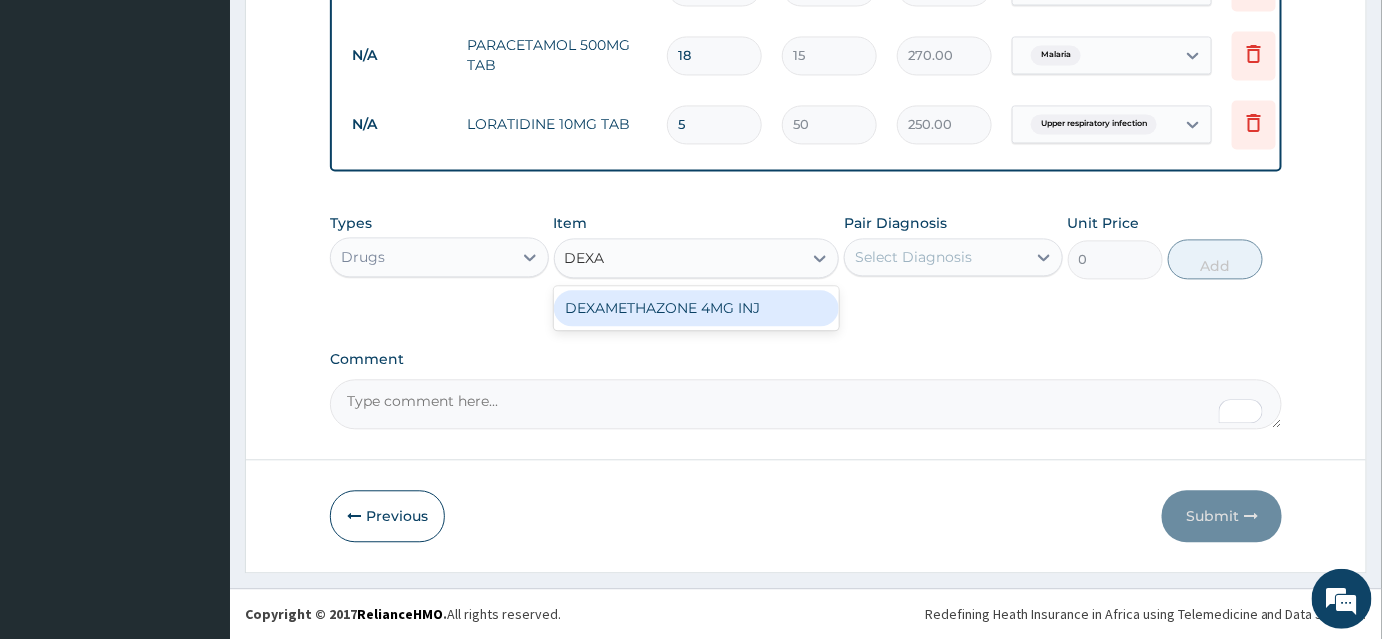 type on "DEXAM" 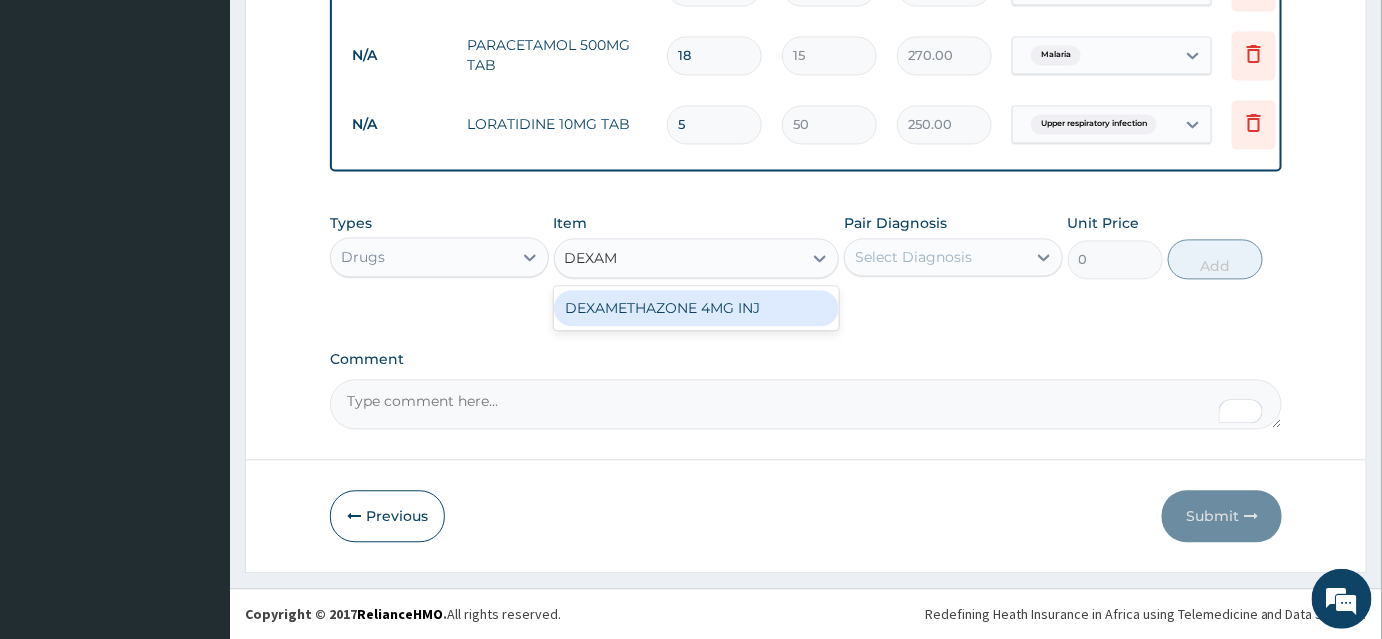 click on "DEXAMETHAZONE 4MG INJ" at bounding box center [697, 308] 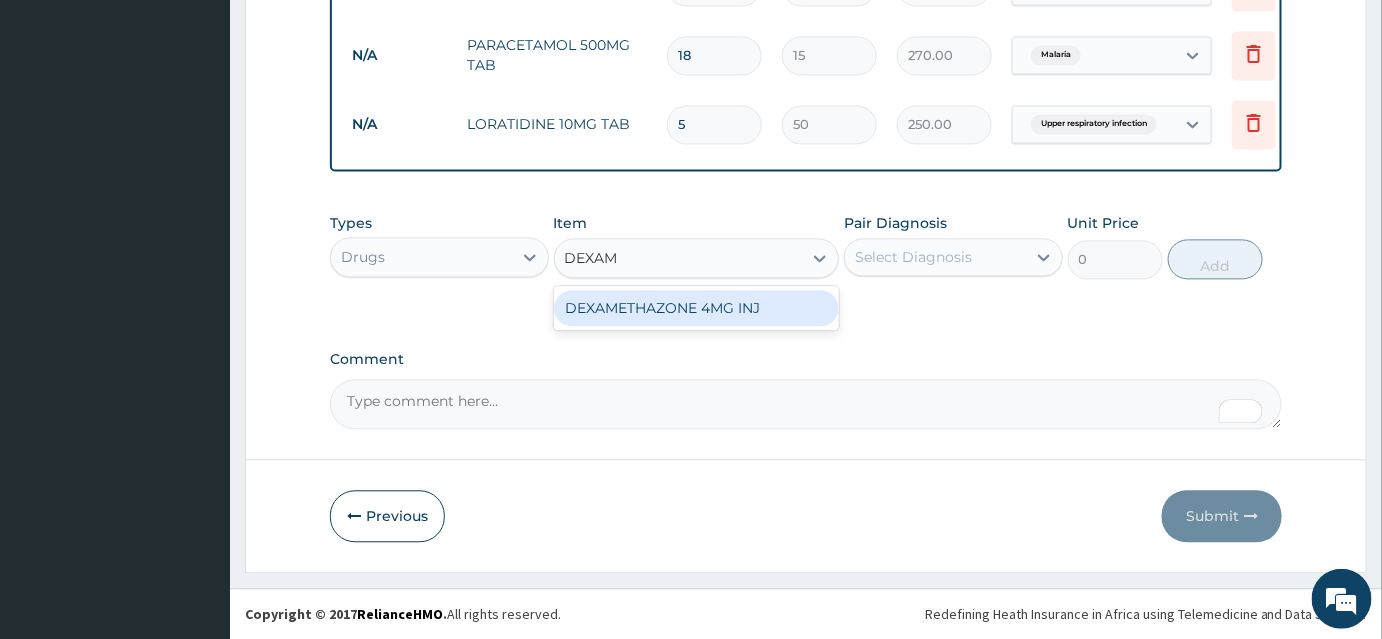 type 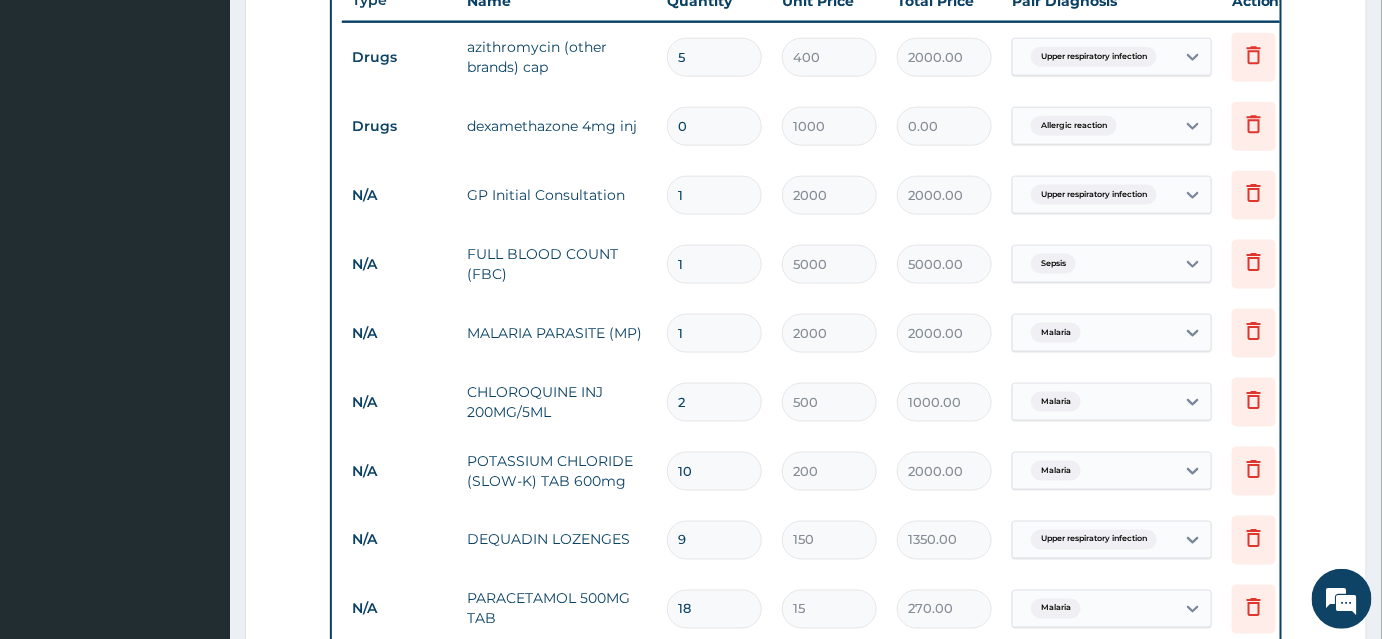 scroll, scrollTop: 610, scrollLeft: 0, axis: vertical 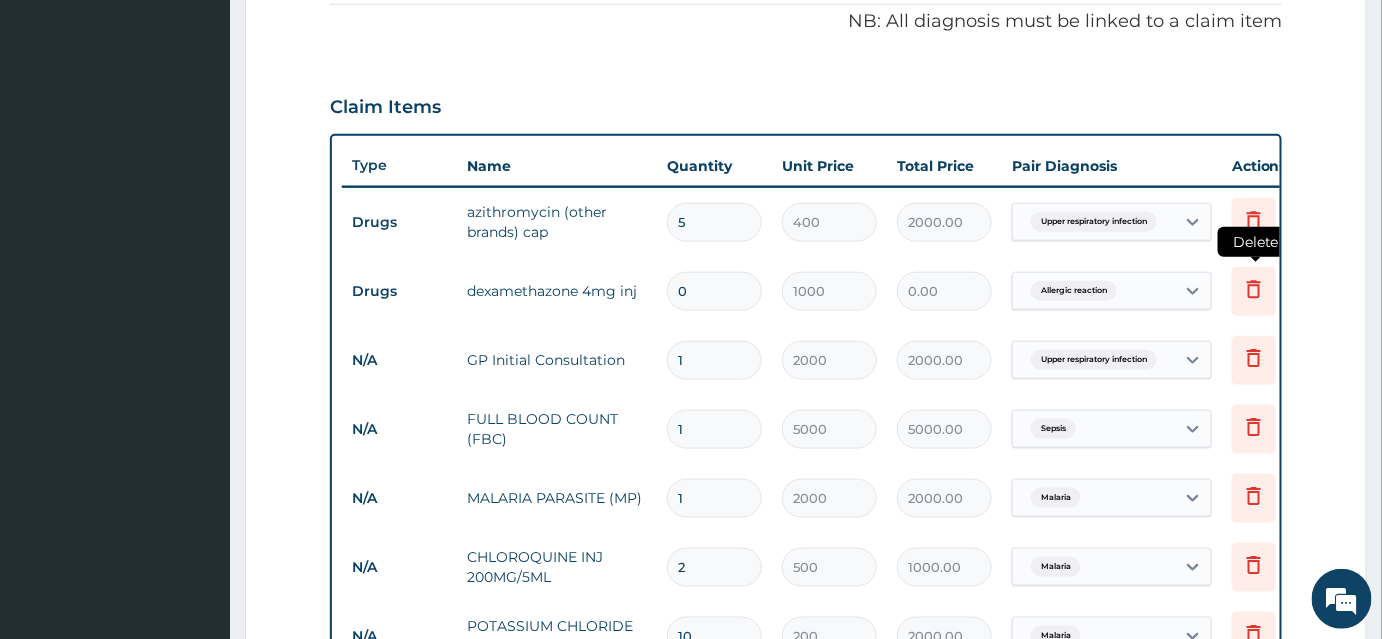 click 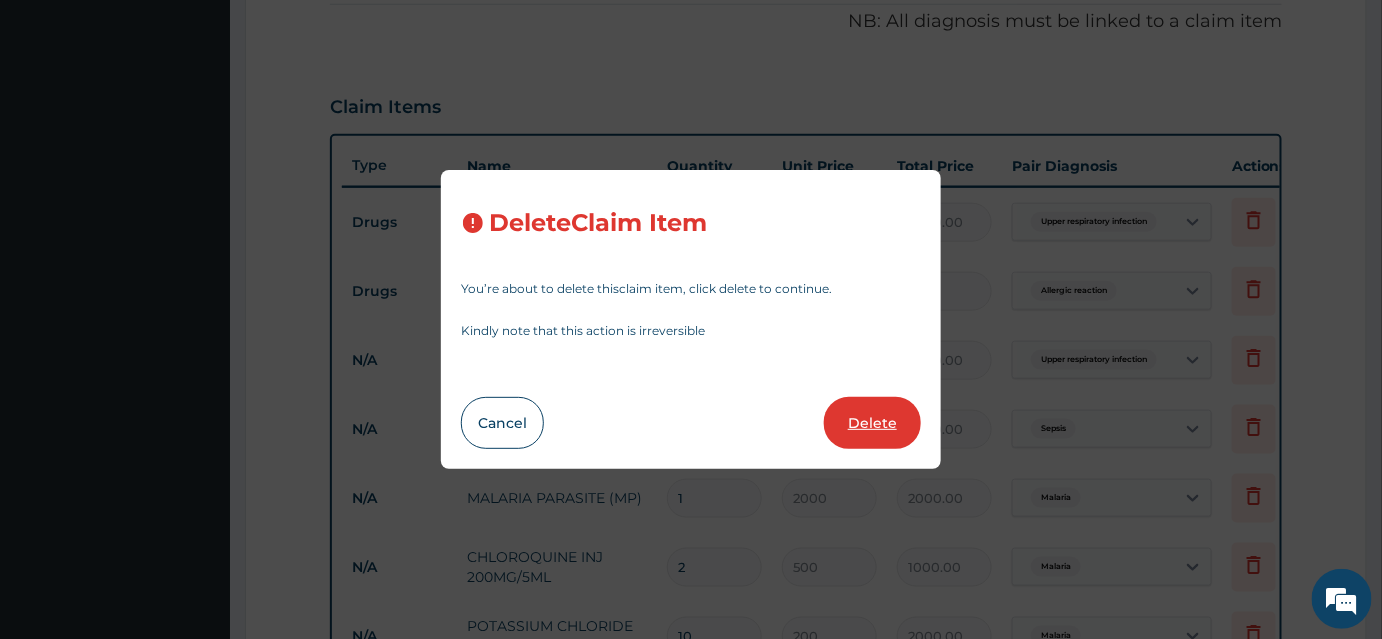 click on "Delete" at bounding box center (872, 423) 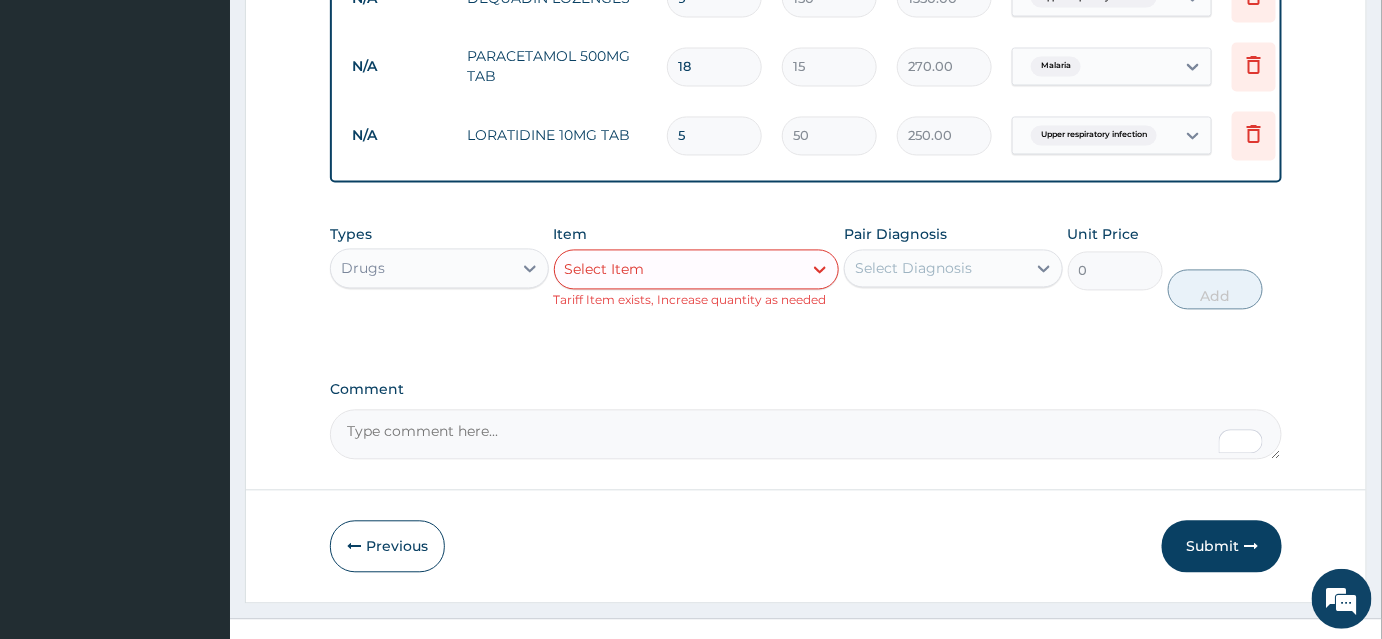 scroll, scrollTop: 1293, scrollLeft: 0, axis: vertical 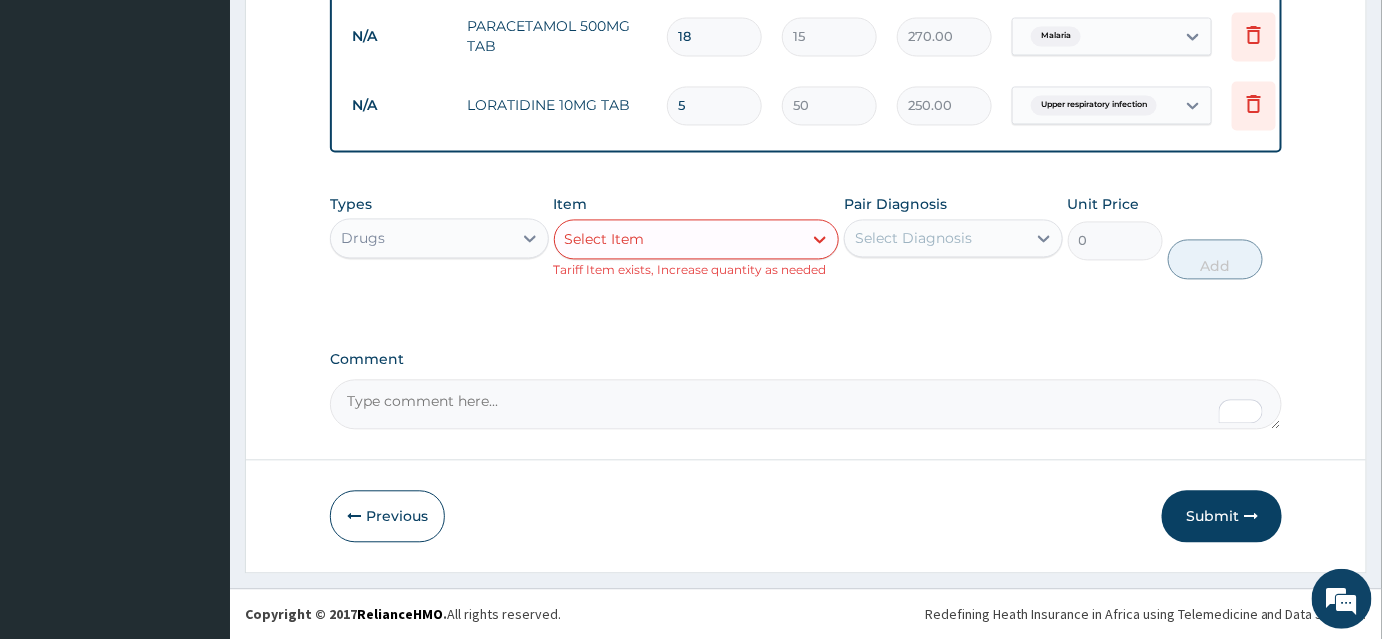 click on "Select Item" at bounding box center (679, 239) 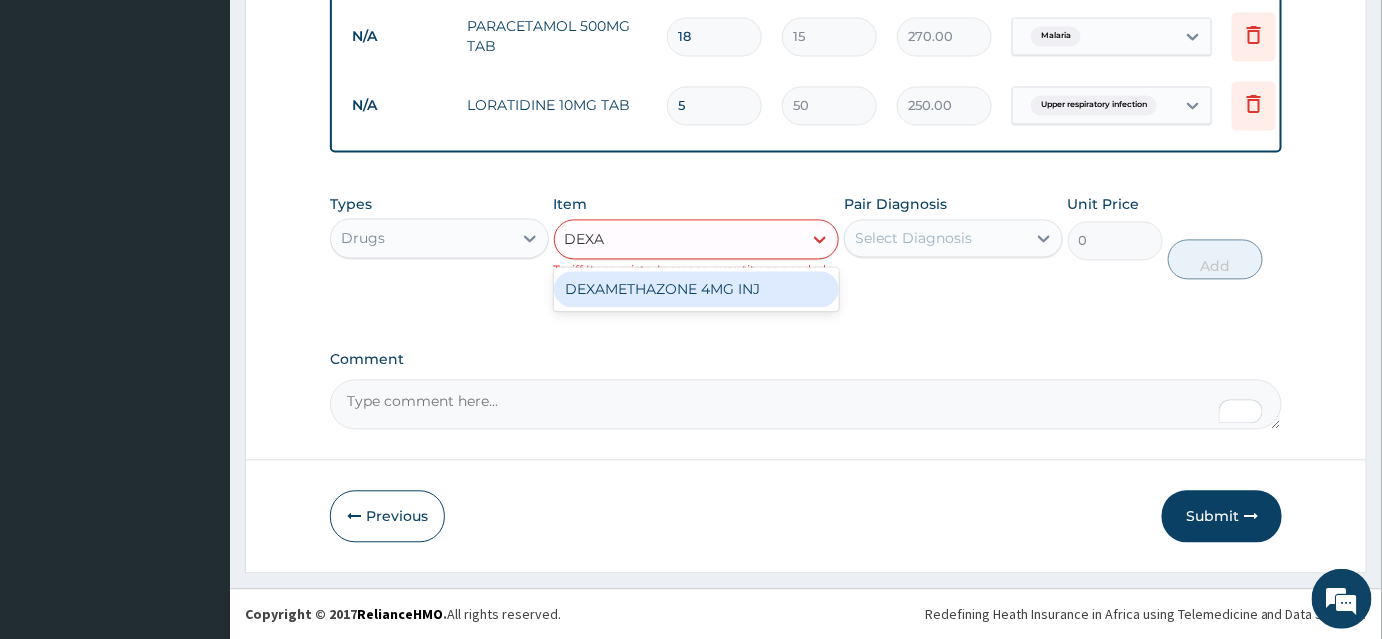 type on "DEXAM" 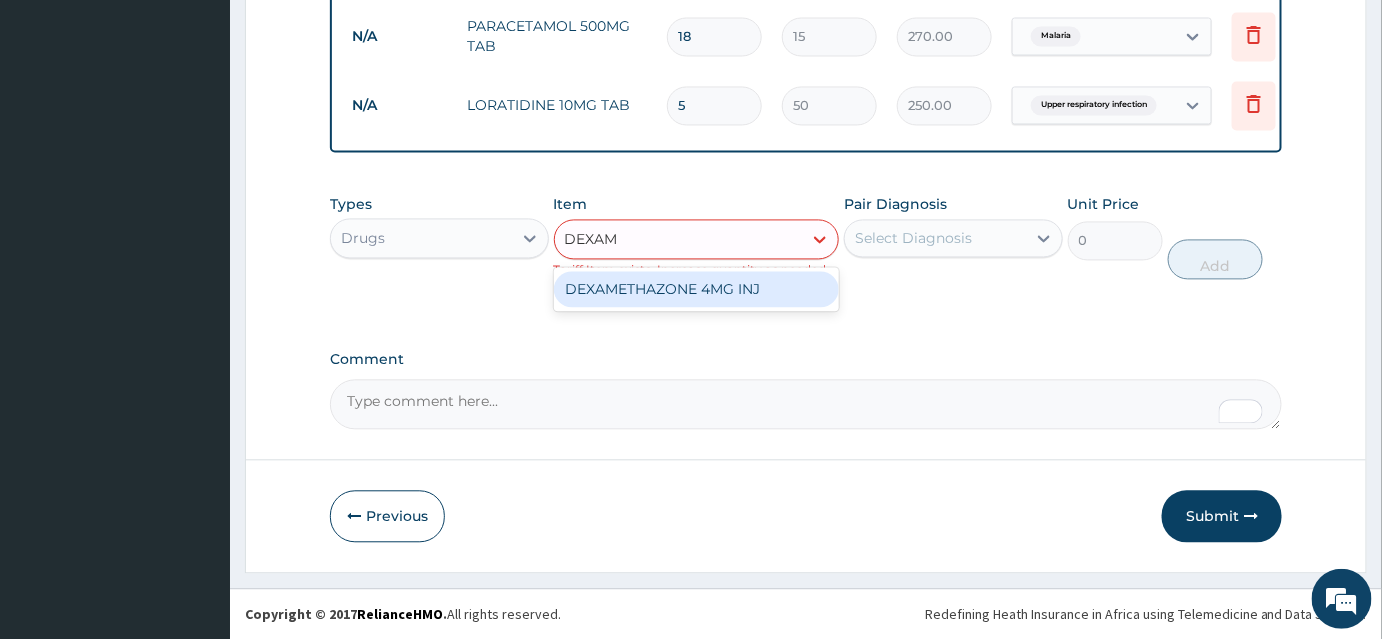 click on "DEXAMETHAZONE 4MG INJ" at bounding box center [697, 289] 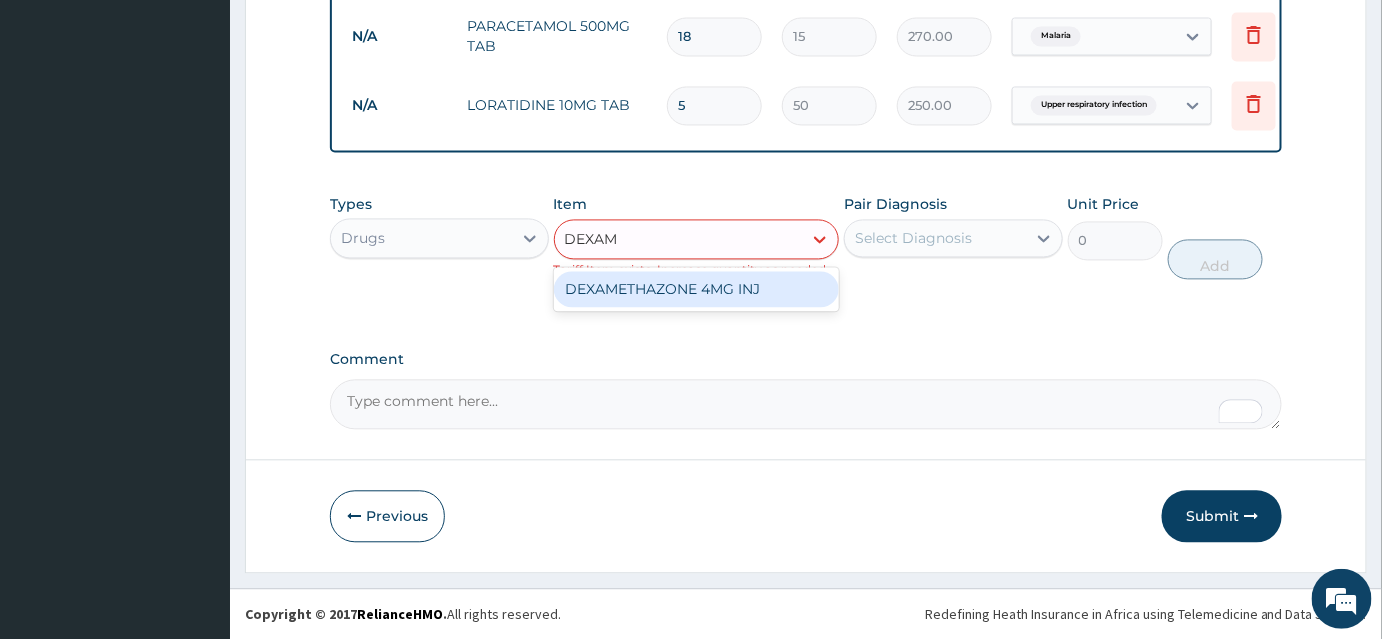 type 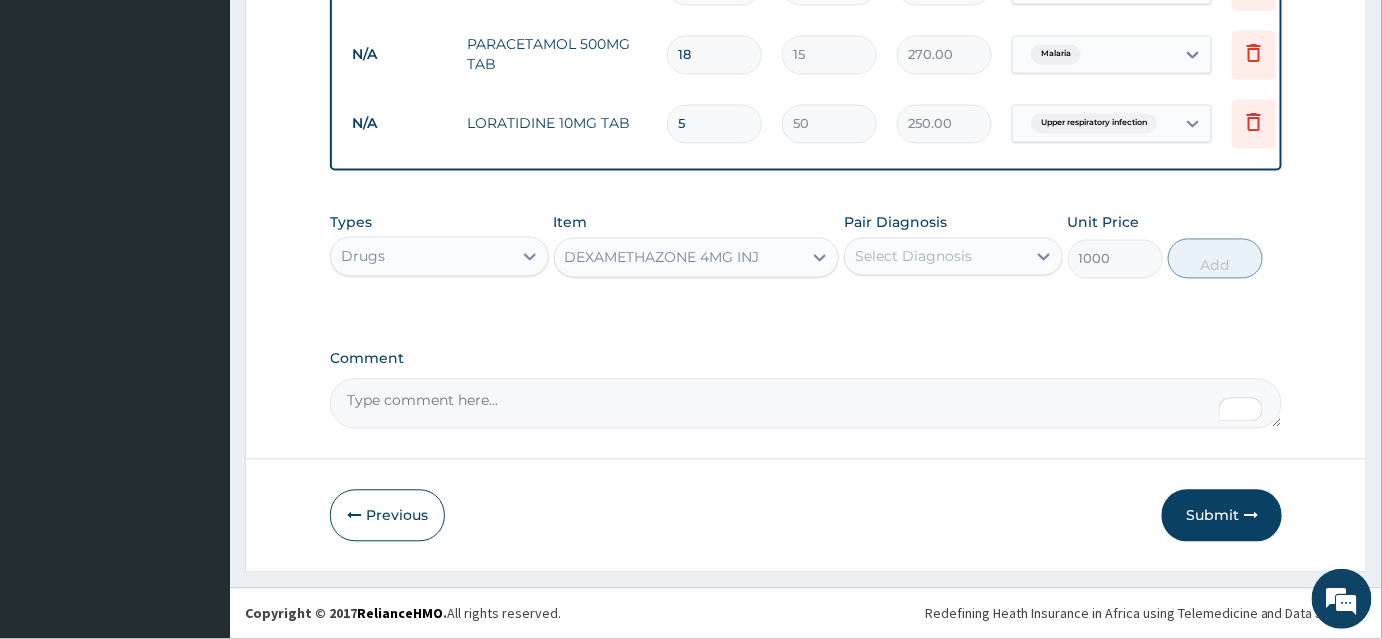 scroll, scrollTop: 1273, scrollLeft: 0, axis: vertical 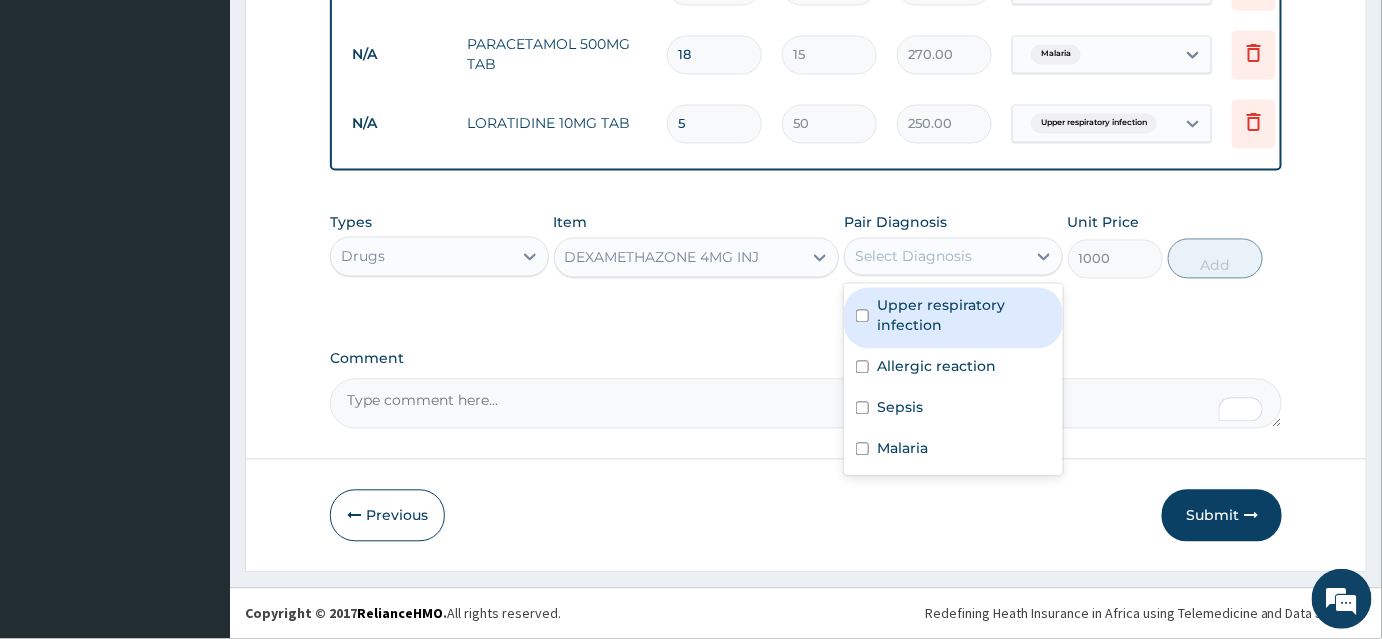 click on "Select Diagnosis" at bounding box center [913, 257] 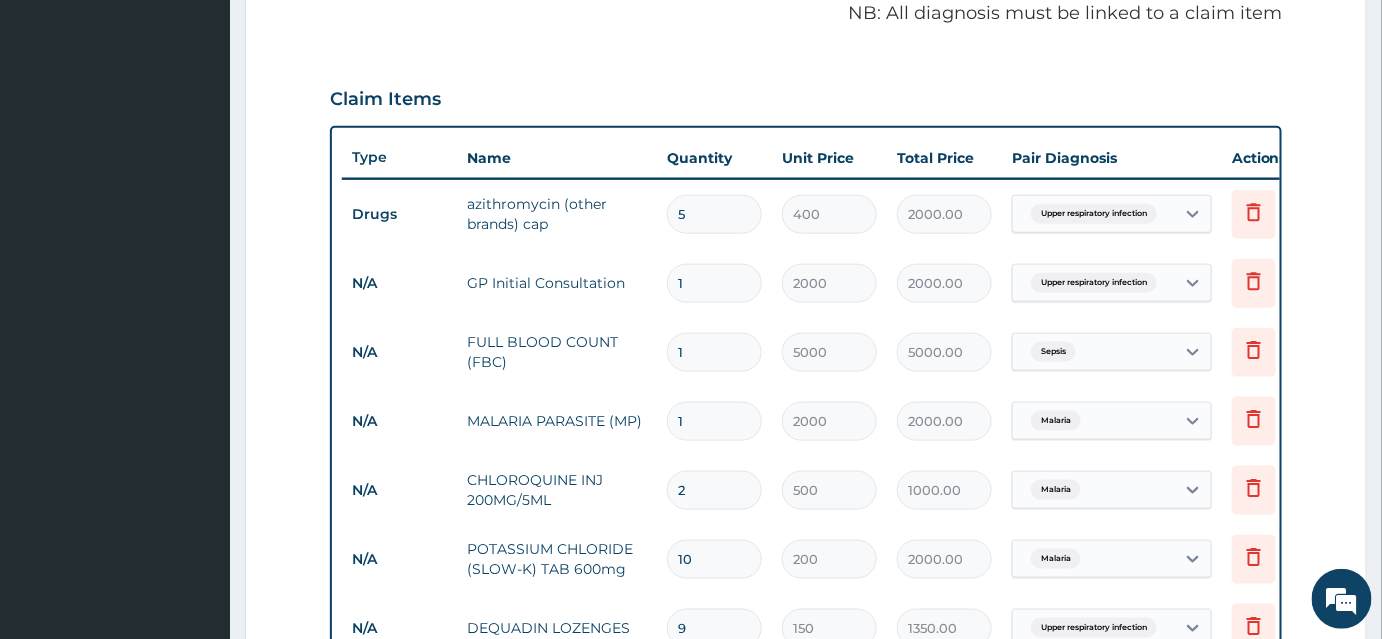 scroll, scrollTop: 728, scrollLeft: 0, axis: vertical 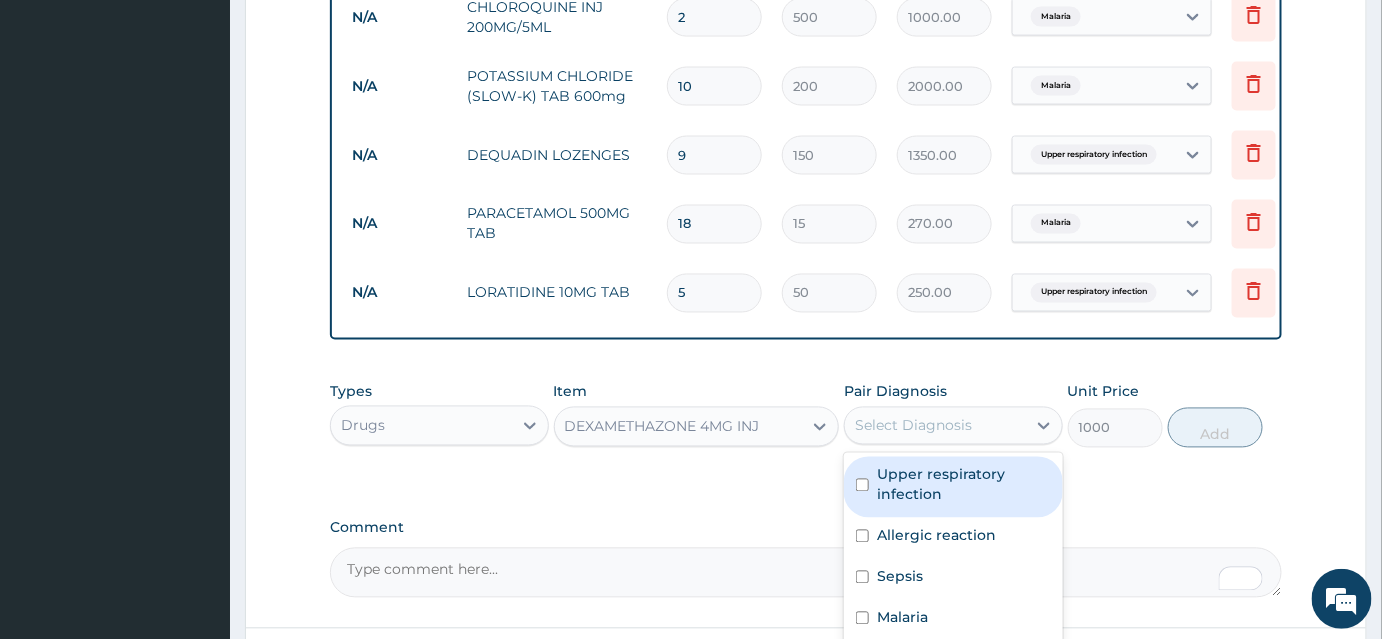 click on "Select Diagnosis" at bounding box center [913, 426] 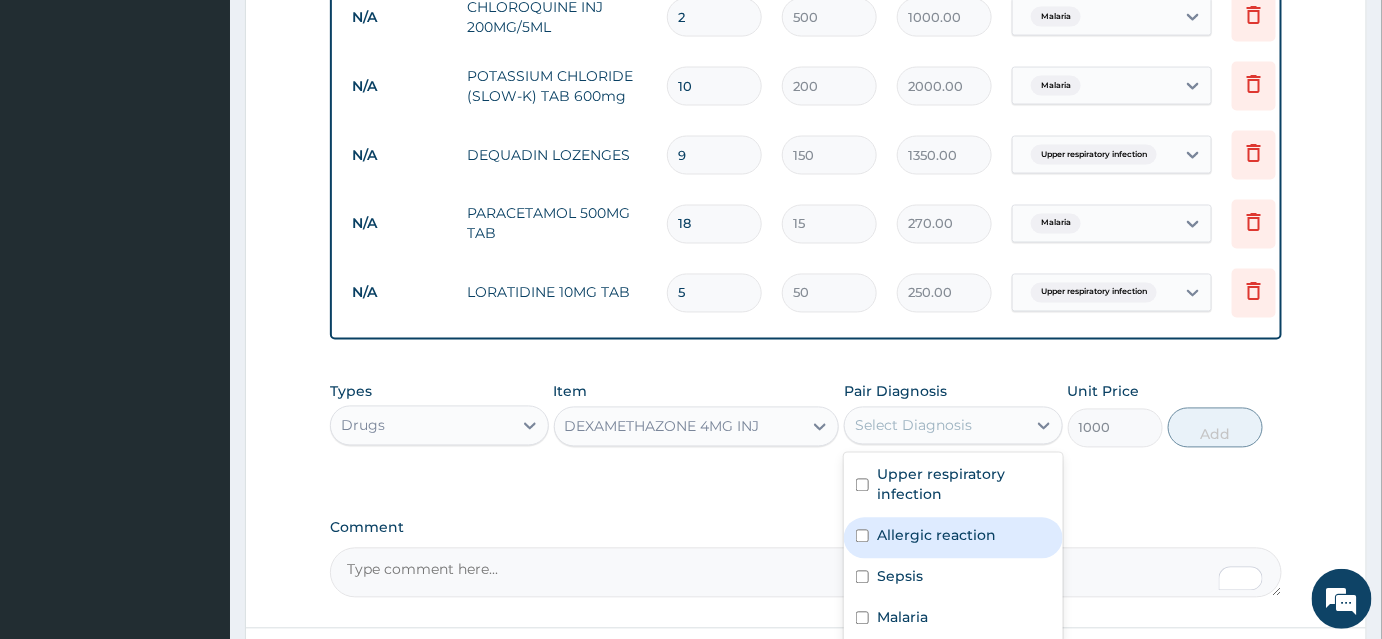 click on "Allergic reaction" at bounding box center [936, 536] 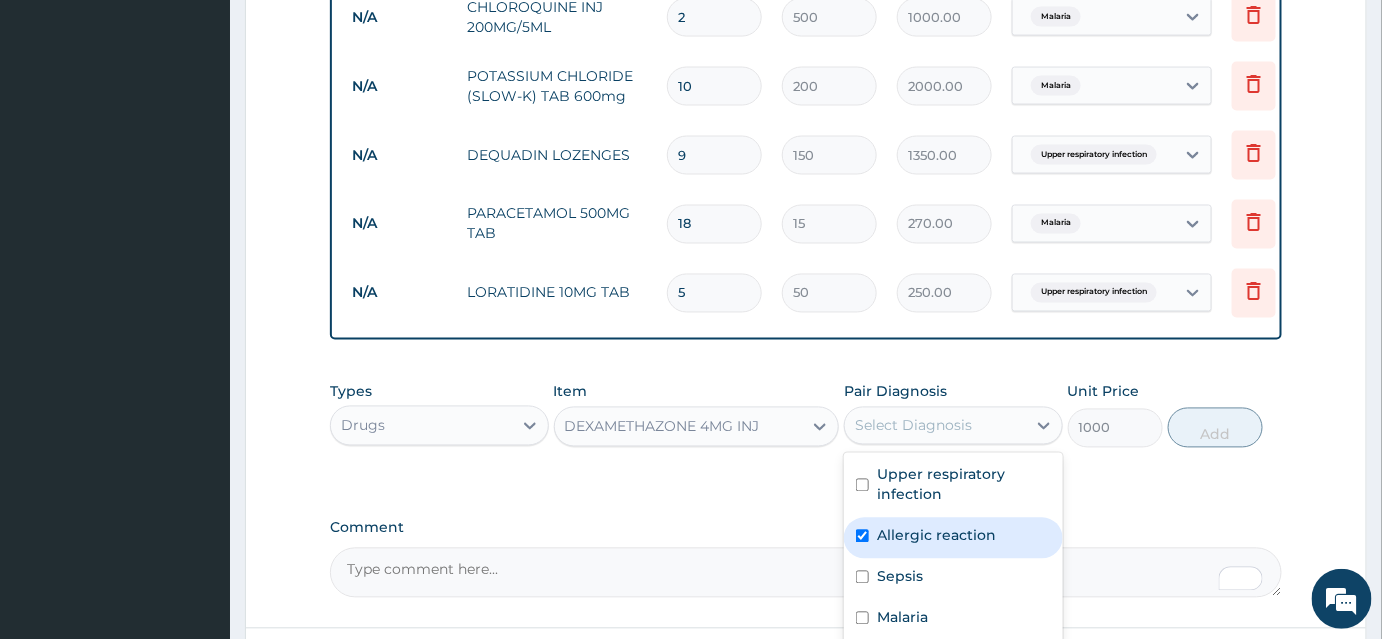 checkbox on "true" 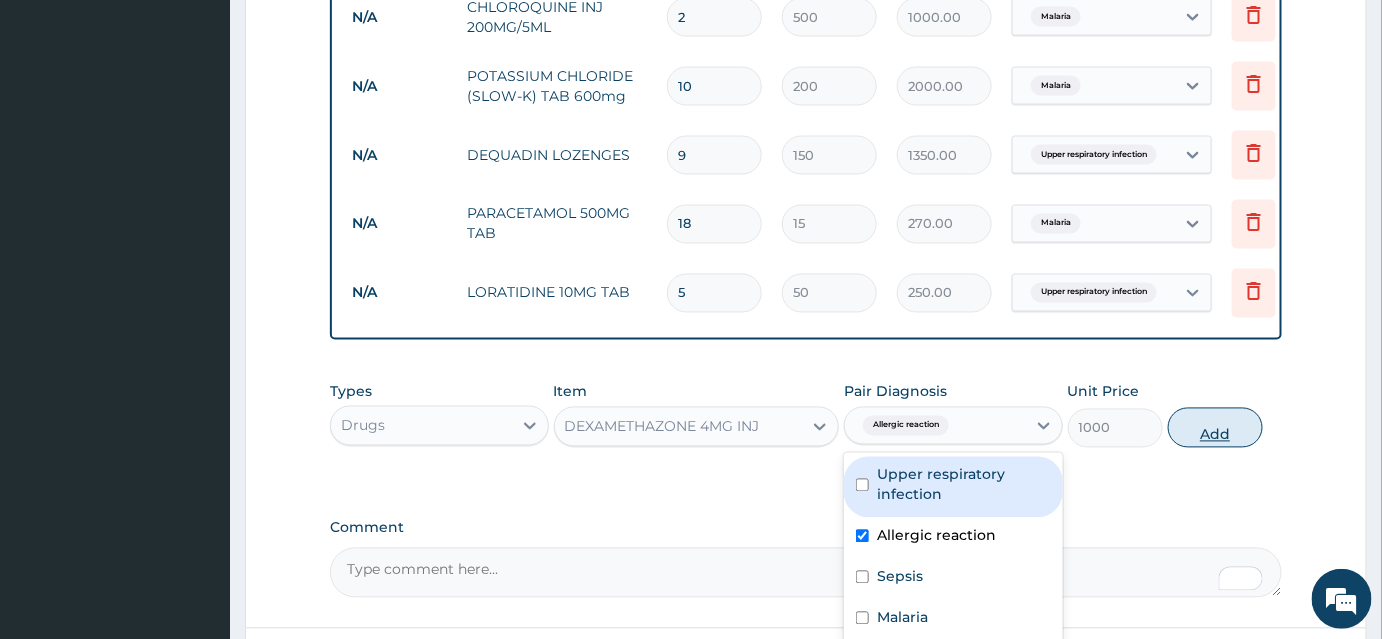 click on "Add" at bounding box center [1215, 428] 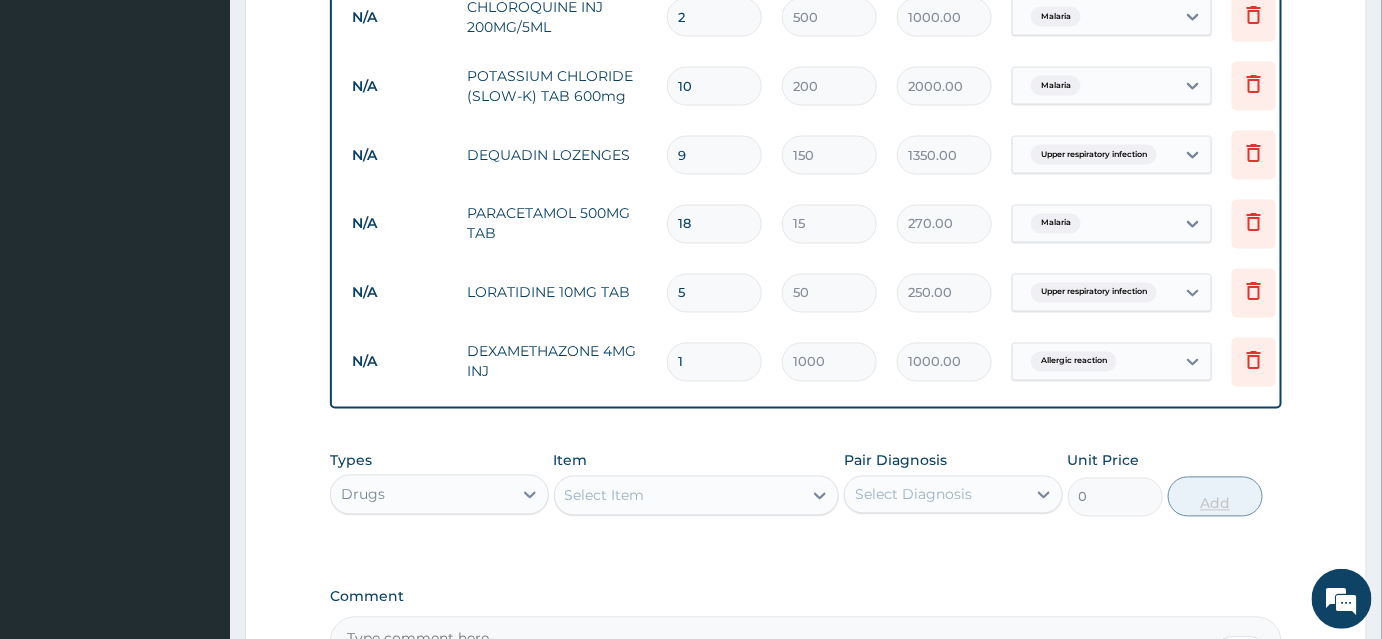 type 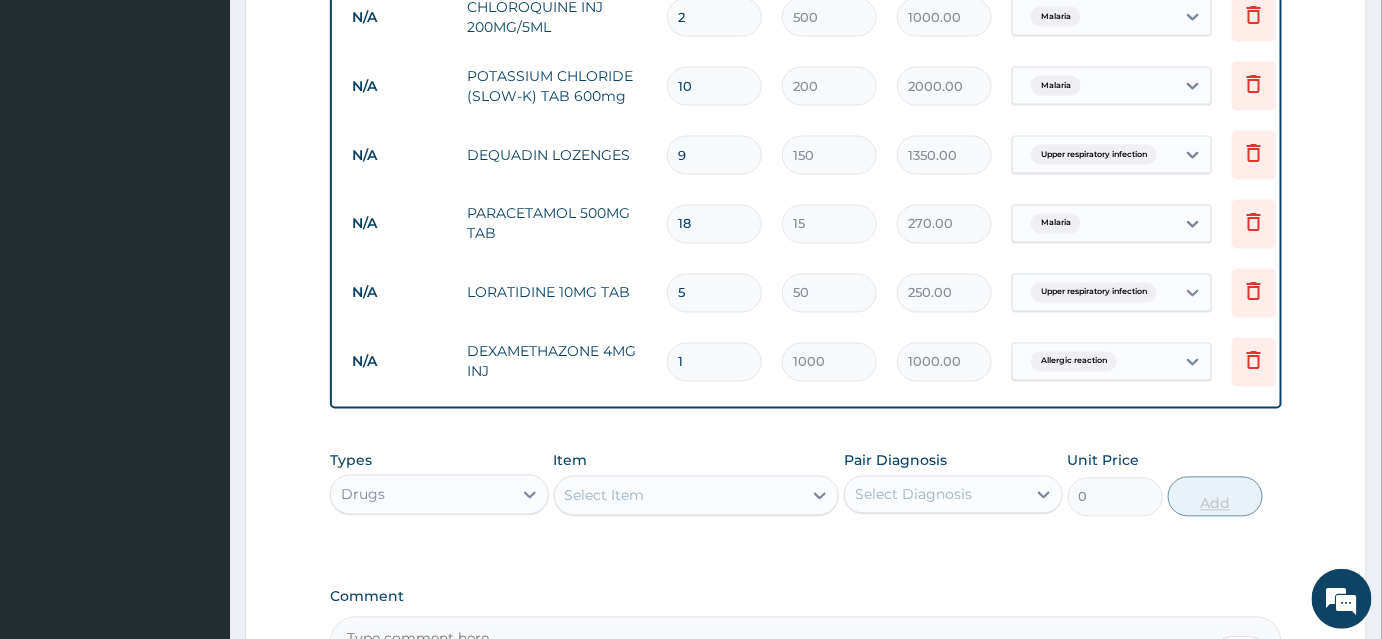 type on "0.00" 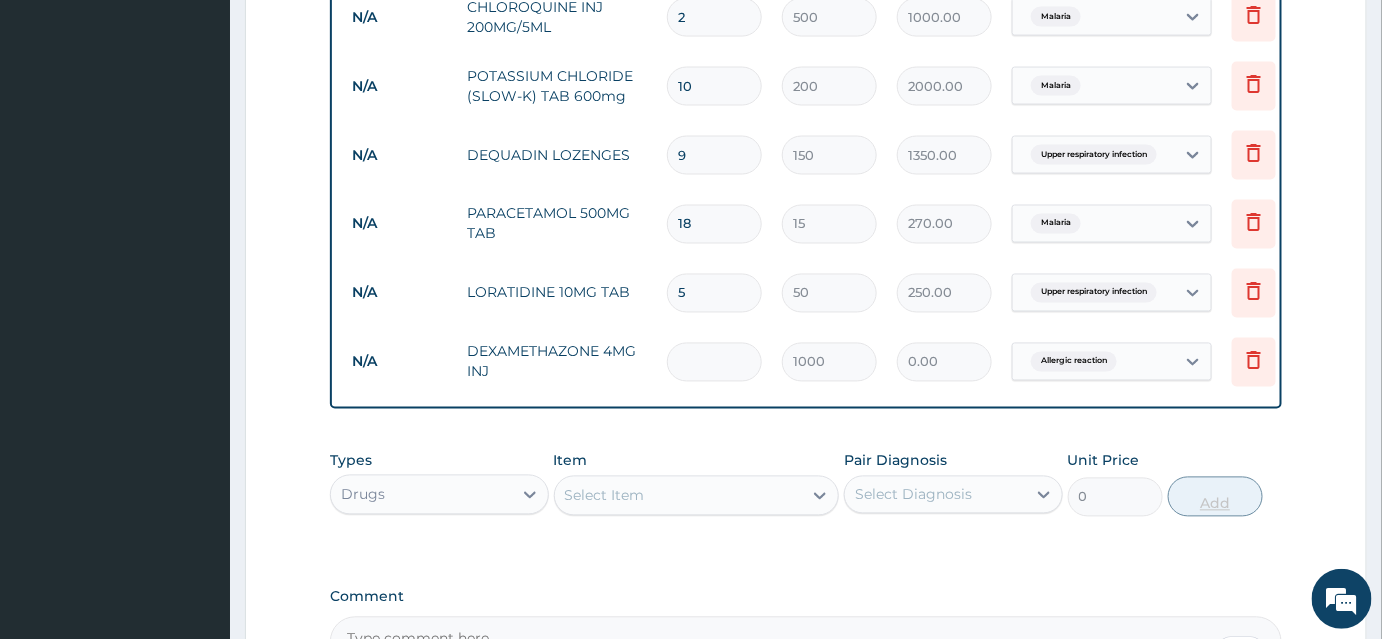 type on "2" 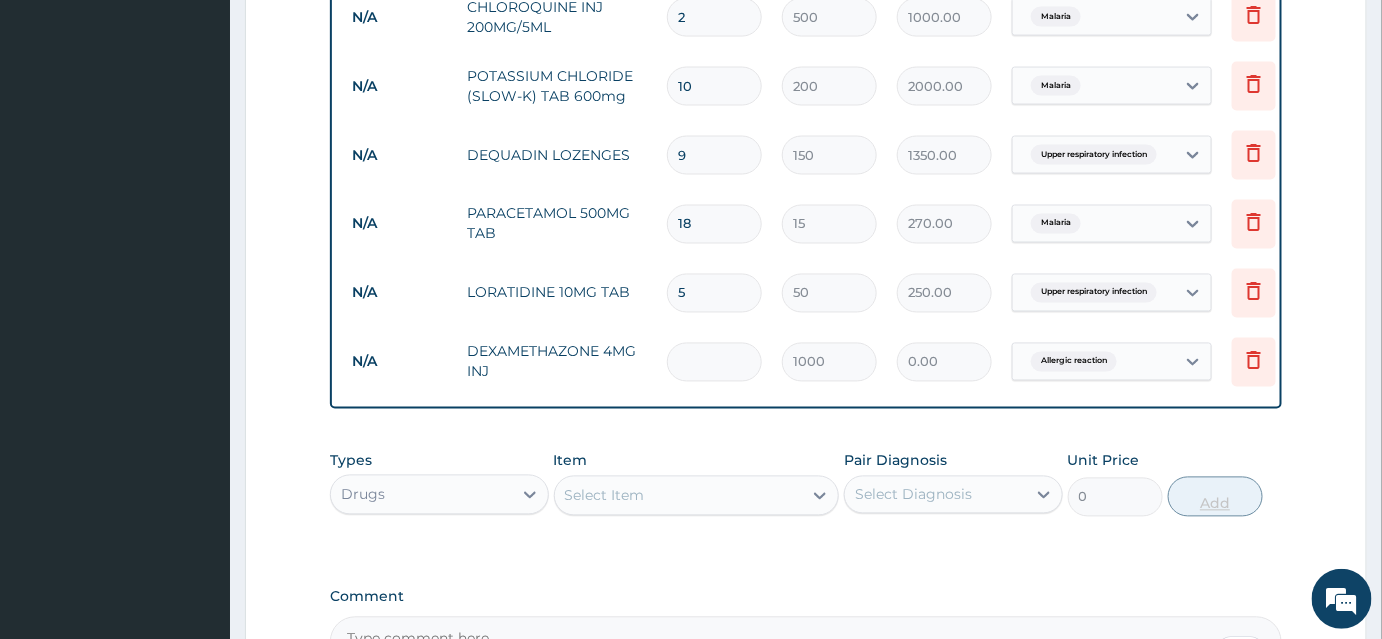 type on "2000.00" 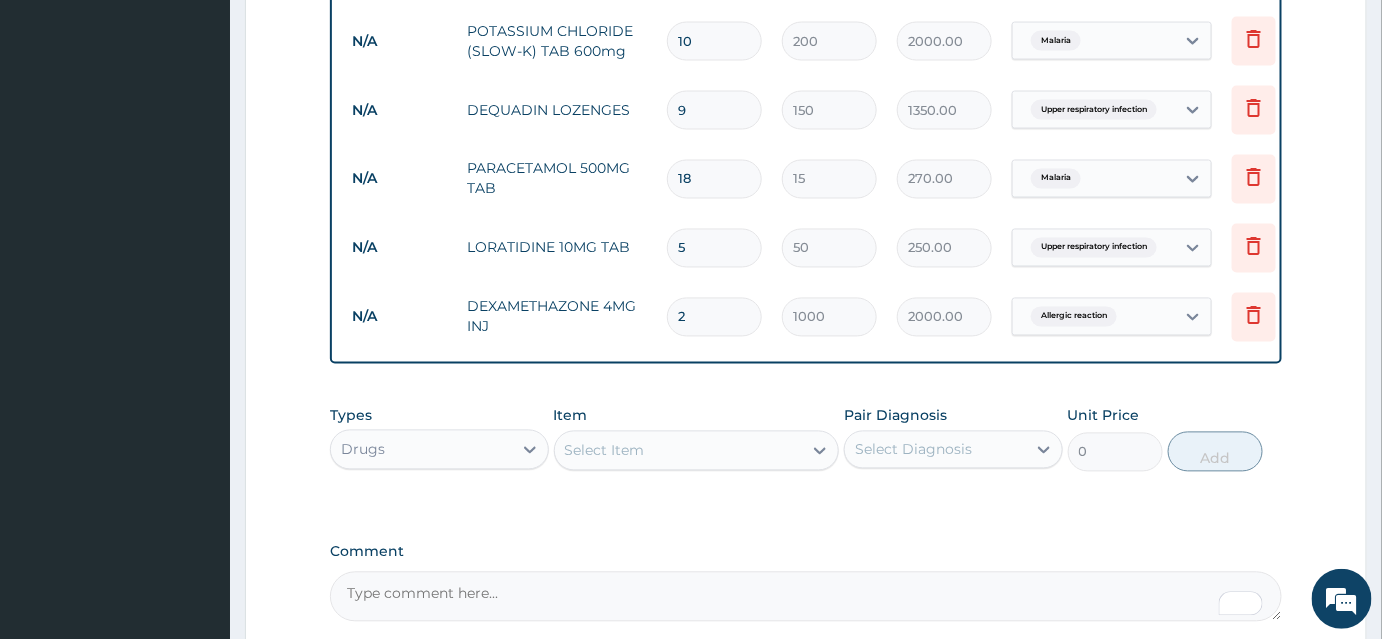 scroll, scrollTop: 1342, scrollLeft: 0, axis: vertical 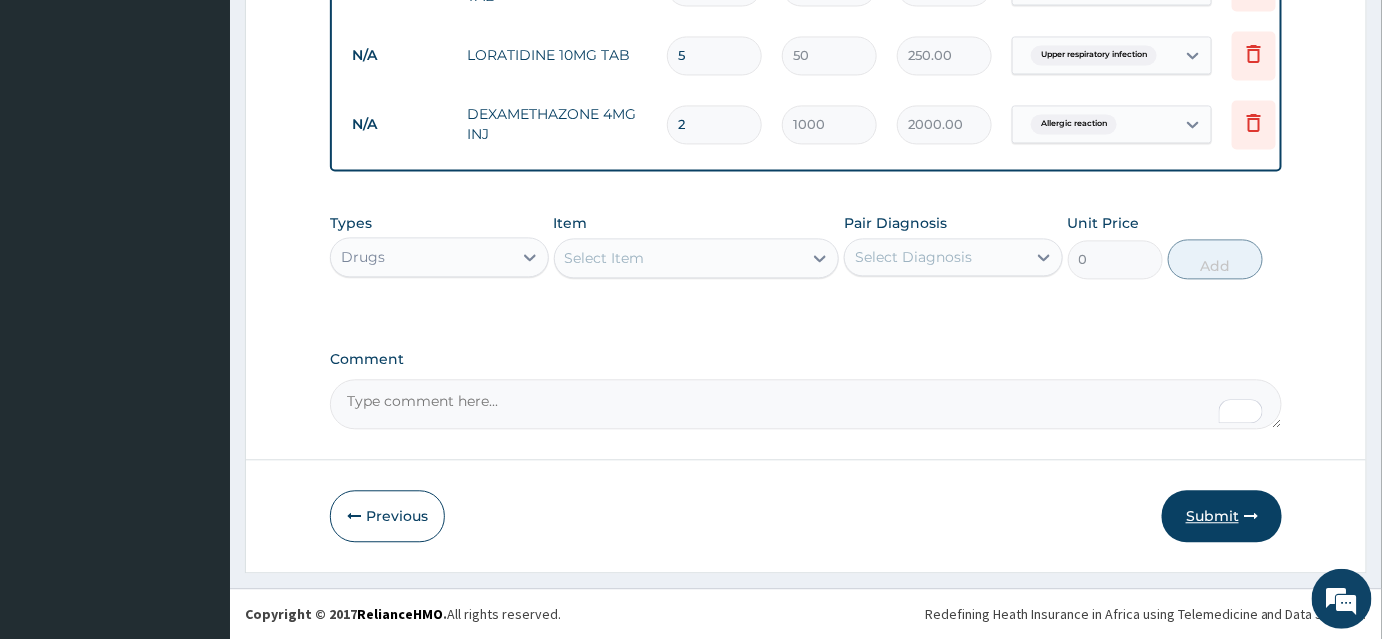 type on "2" 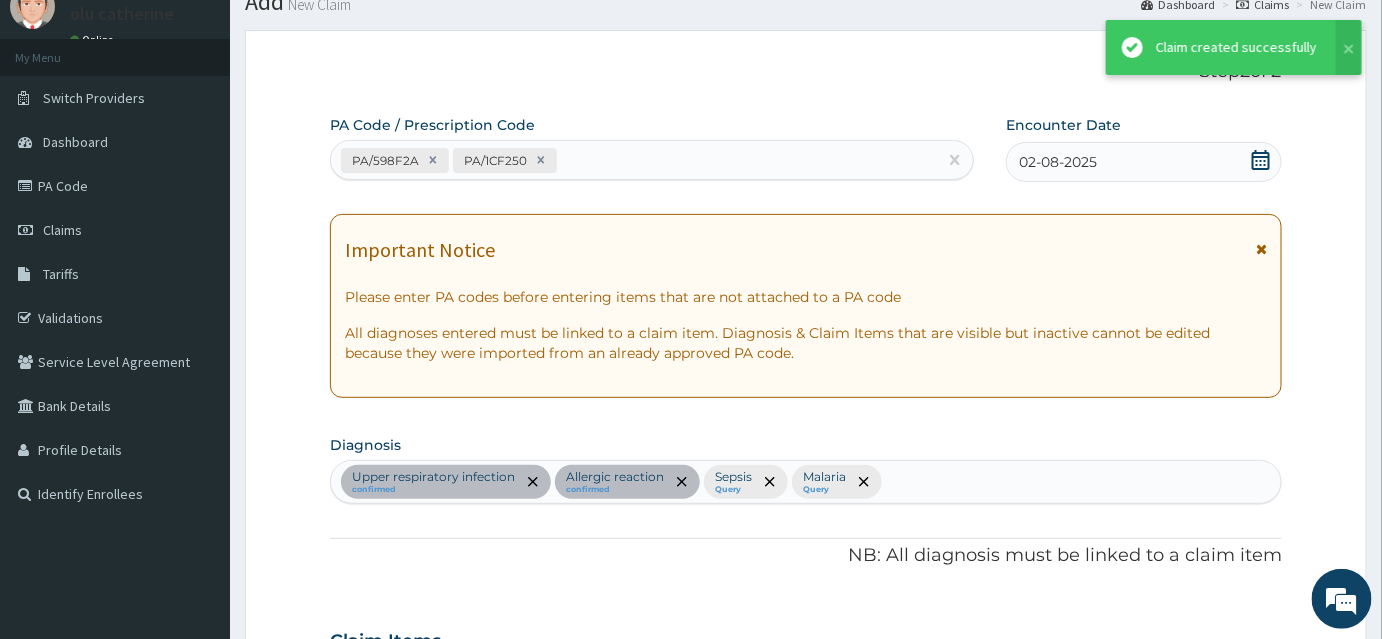 scroll, scrollTop: 1342, scrollLeft: 0, axis: vertical 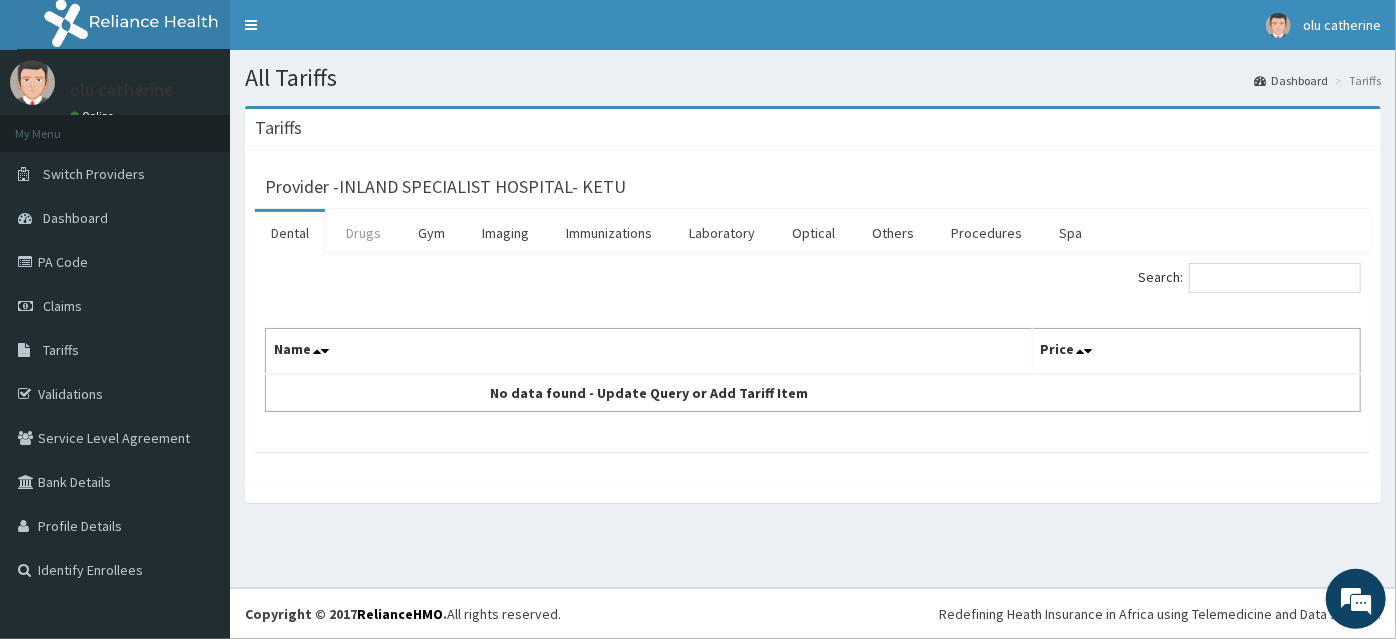 click on "Drugs" at bounding box center (363, 233) 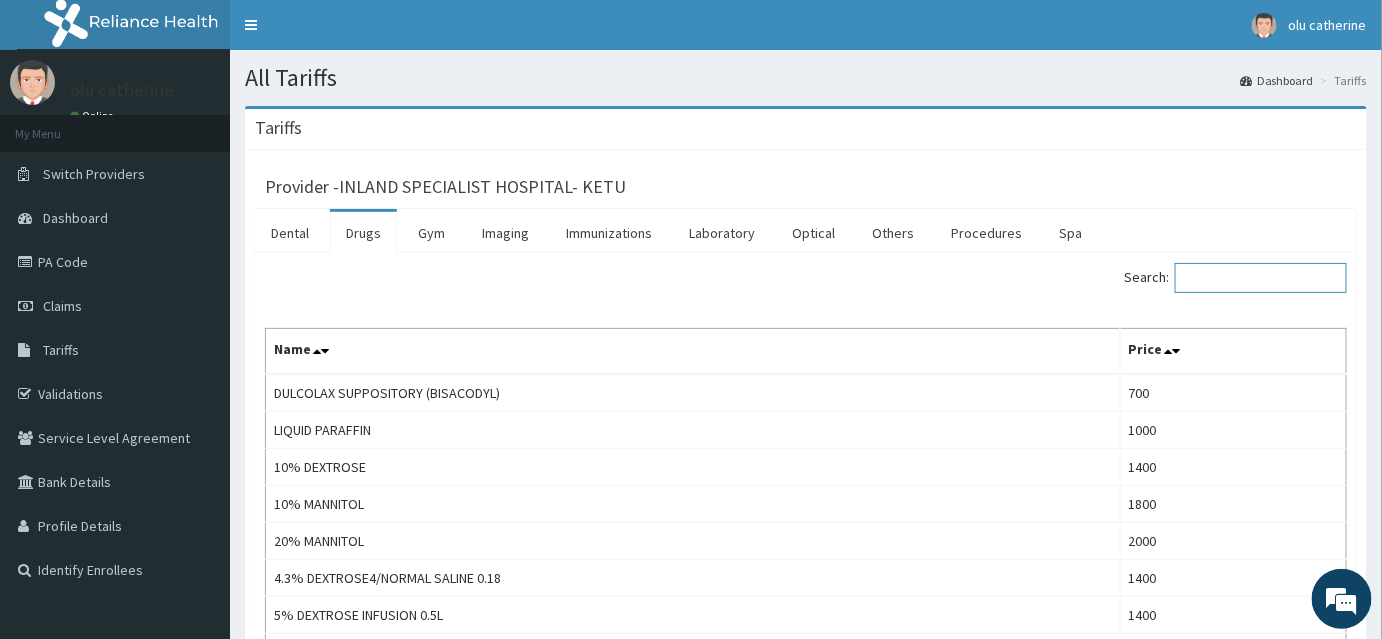click on "Search:" at bounding box center [1261, 278] 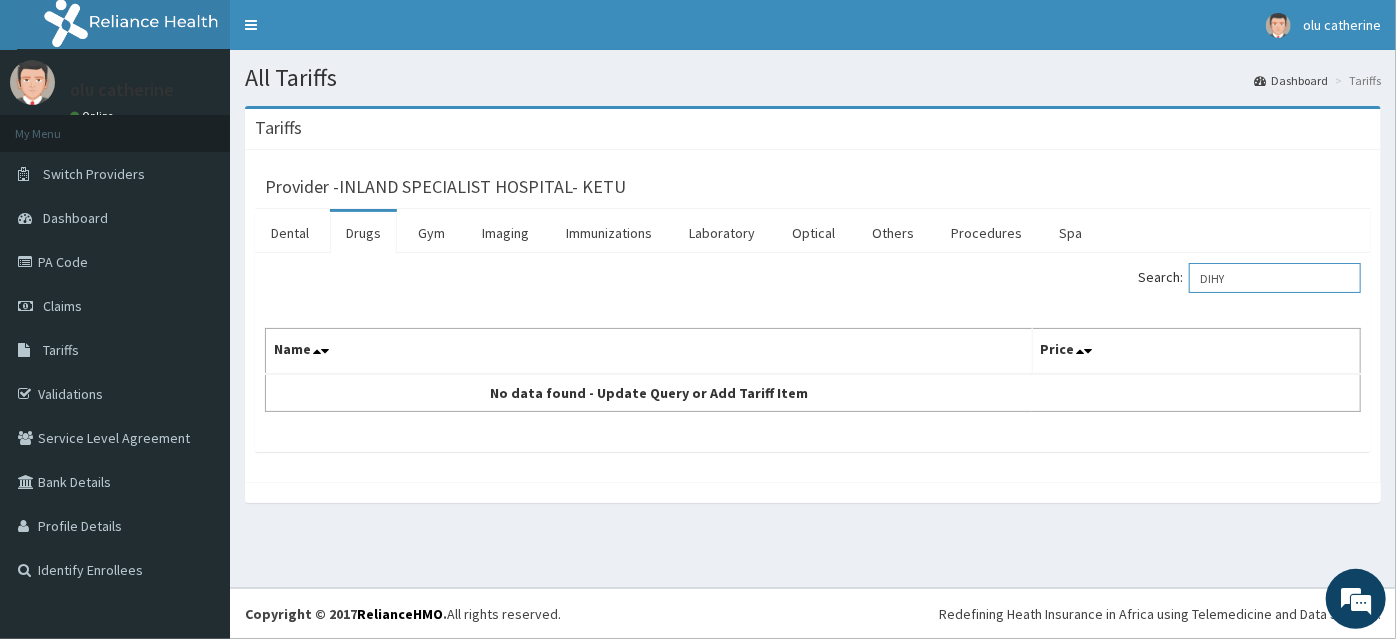 scroll, scrollTop: 0, scrollLeft: 0, axis: both 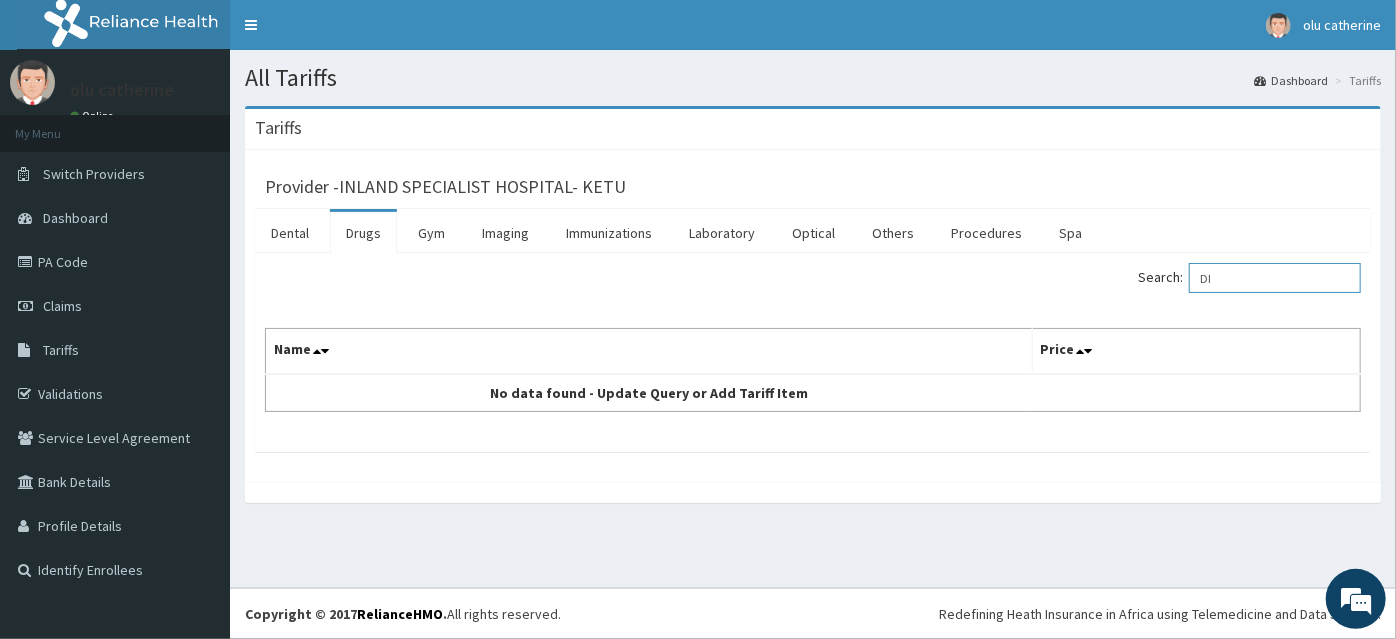type on "D" 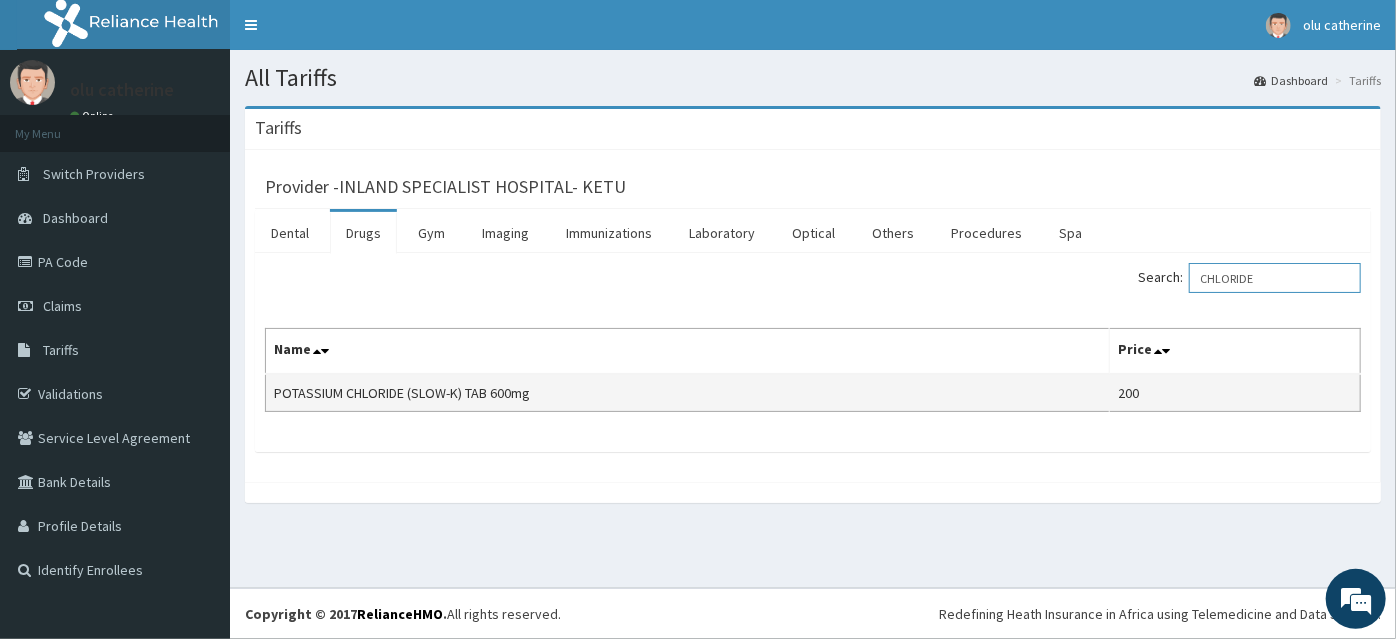 type on "CHLORIDE" 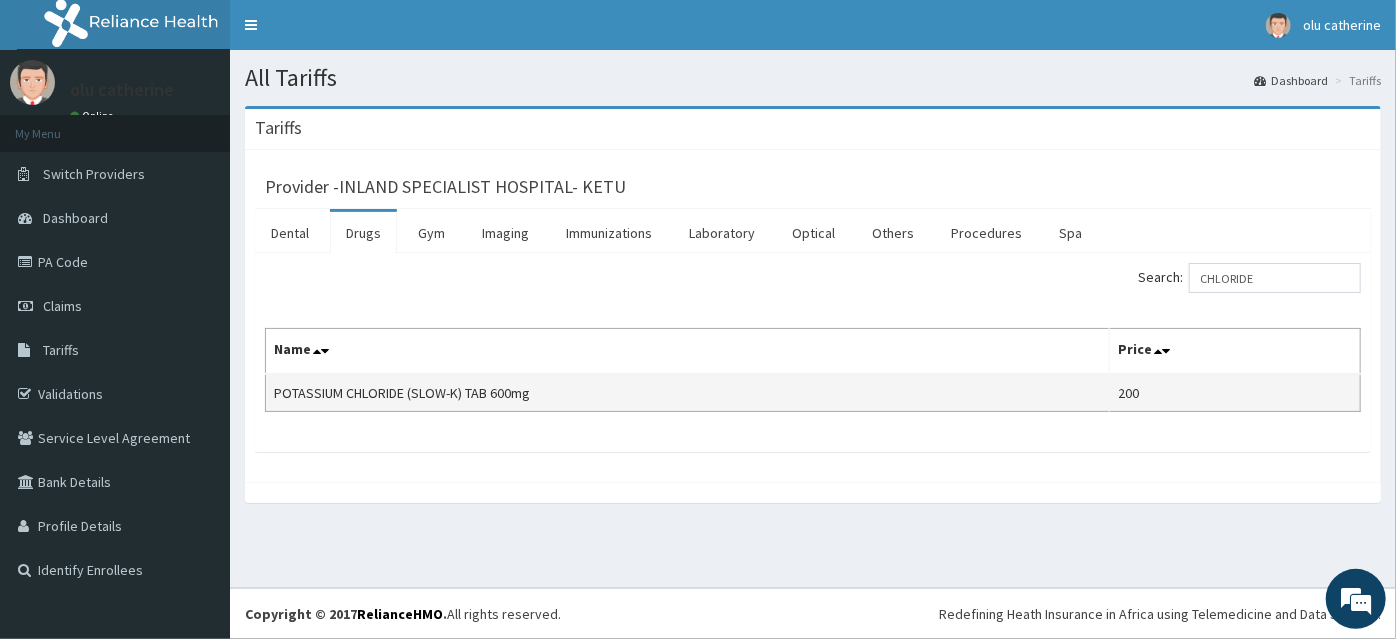 click on "POTASSIUM CHLORIDE (SLOW-K) TAB 600mg" at bounding box center (688, 393) 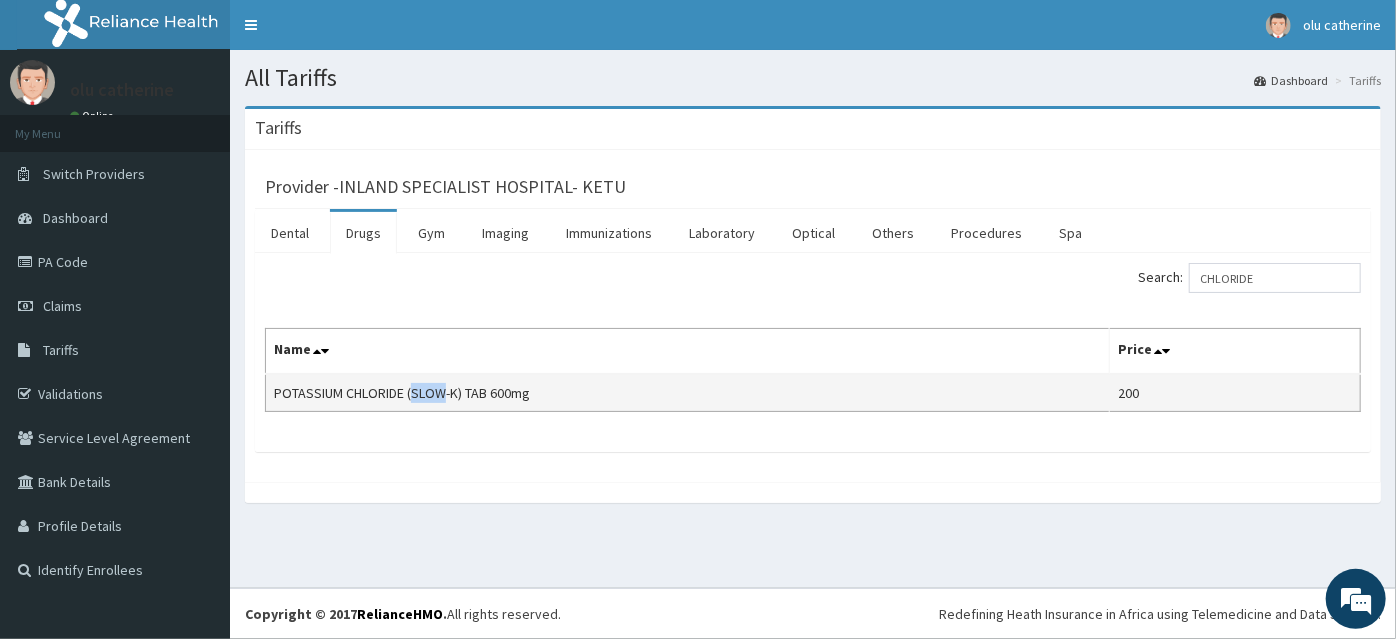 click on "POTASSIUM CHLORIDE (SLOW-K) TAB 600mg" at bounding box center [688, 393] 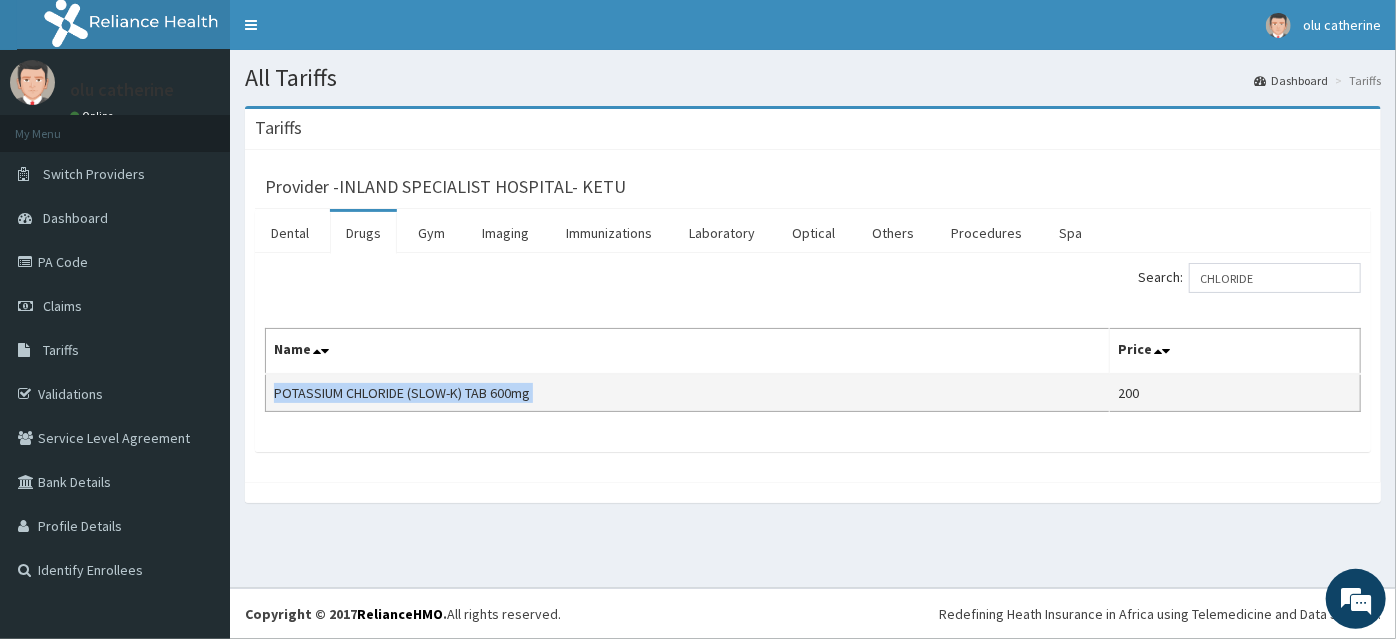 click on "POTASSIUM CHLORIDE (SLOW-K) TAB 600mg" at bounding box center [688, 393] 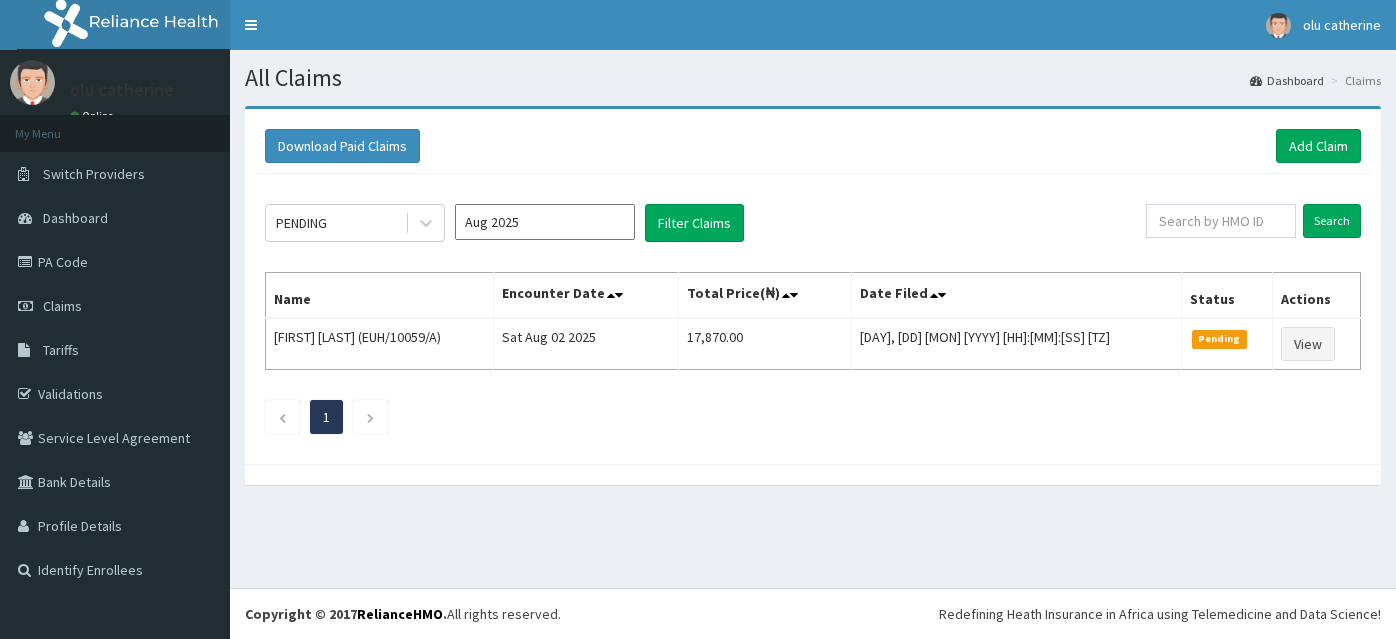 scroll, scrollTop: 0, scrollLeft: 0, axis: both 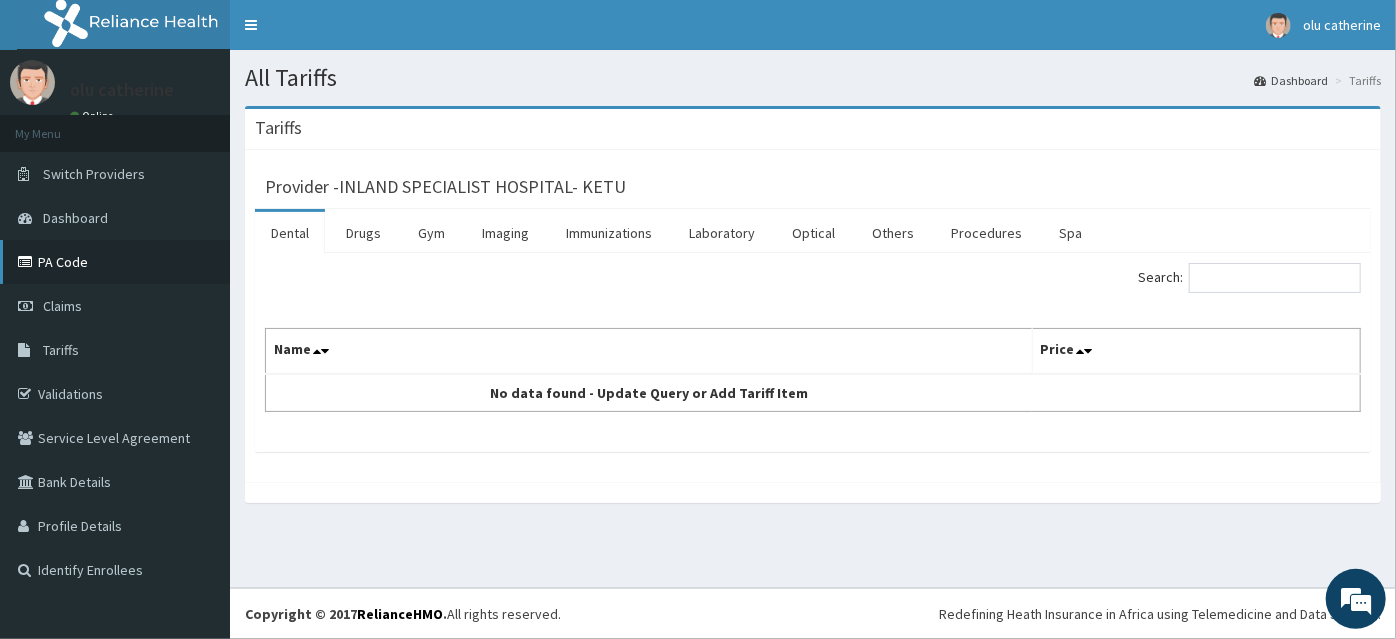 click on "PA Code" at bounding box center (115, 262) 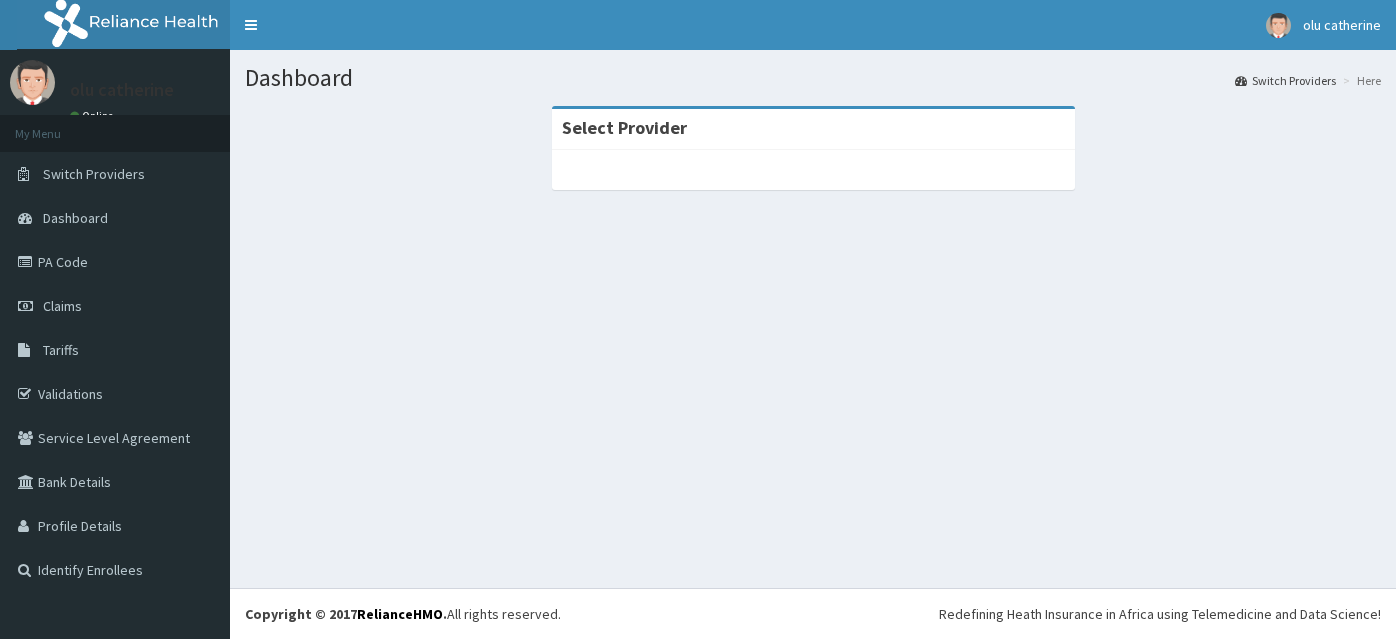scroll, scrollTop: 0, scrollLeft: 0, axis: both 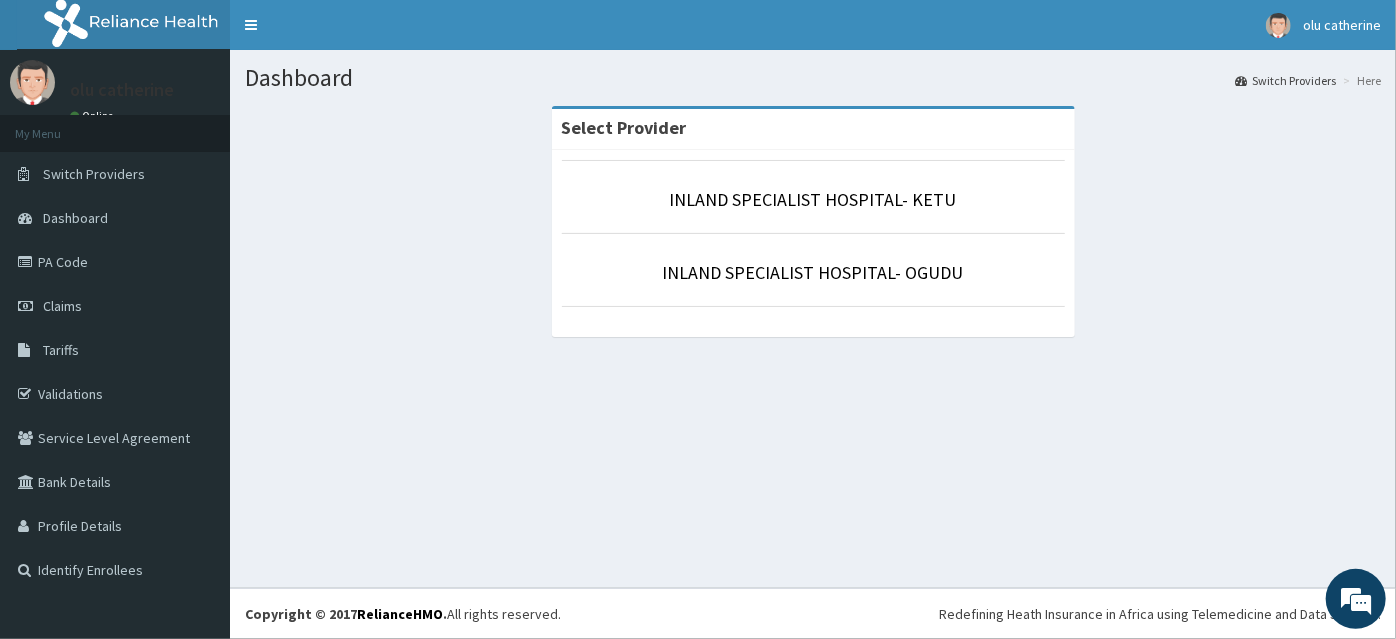 click on "INLAND SPECIALIST HOSPITAL- KETU" at bounding box center [813, 200] 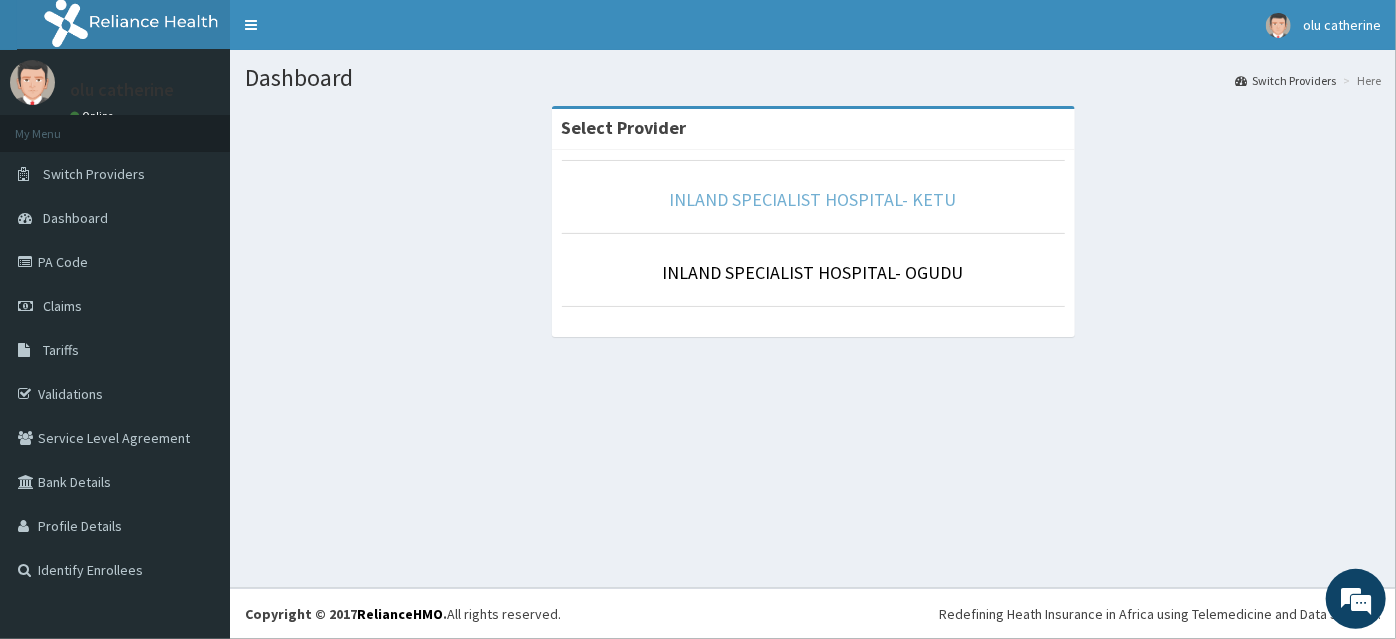 click on "INLAND SPECIALIST HOSPITAL- KETU" at bounding box center [813, 199] 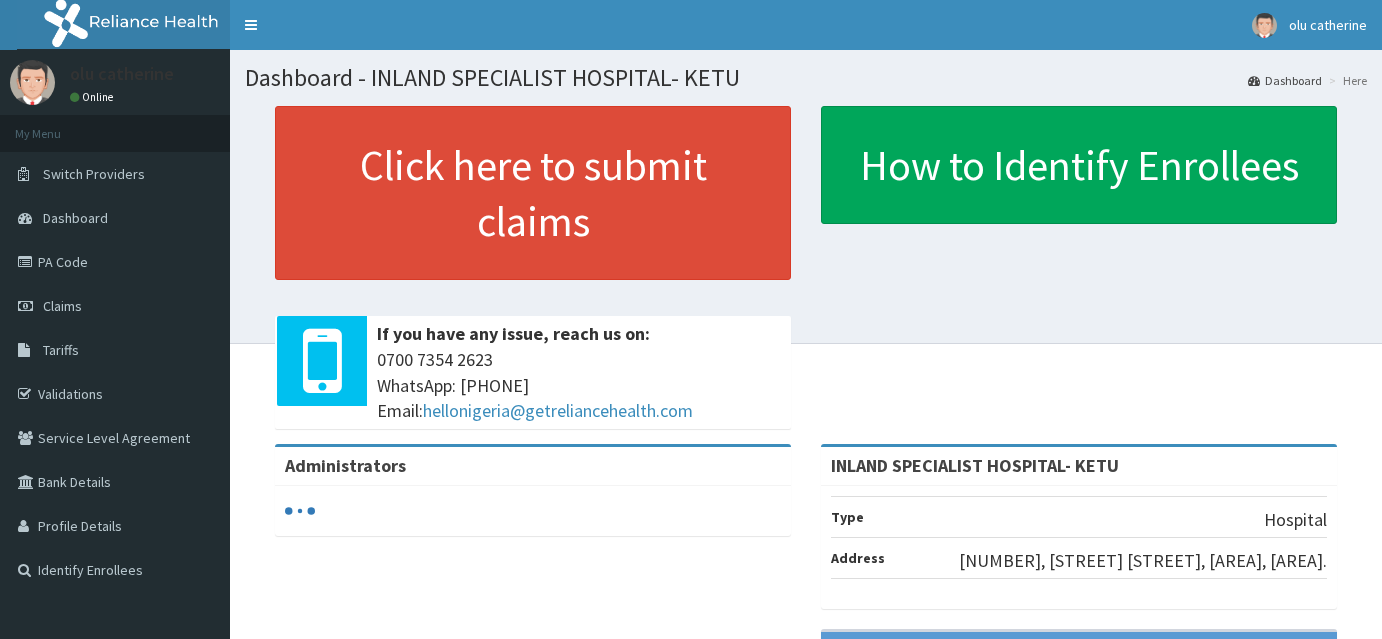 scroll, scrollTop: 0, scrollLeft: 0, axis: both 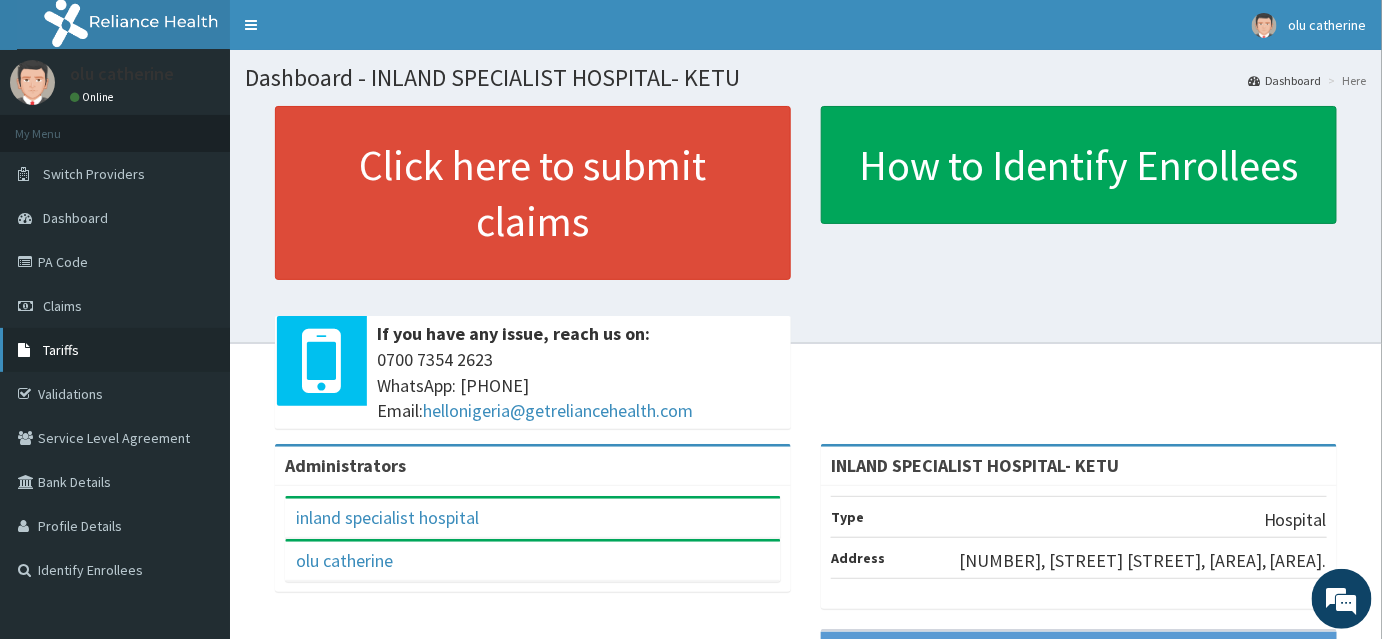 click on "Tariffs" at bounding box center [61, 350] 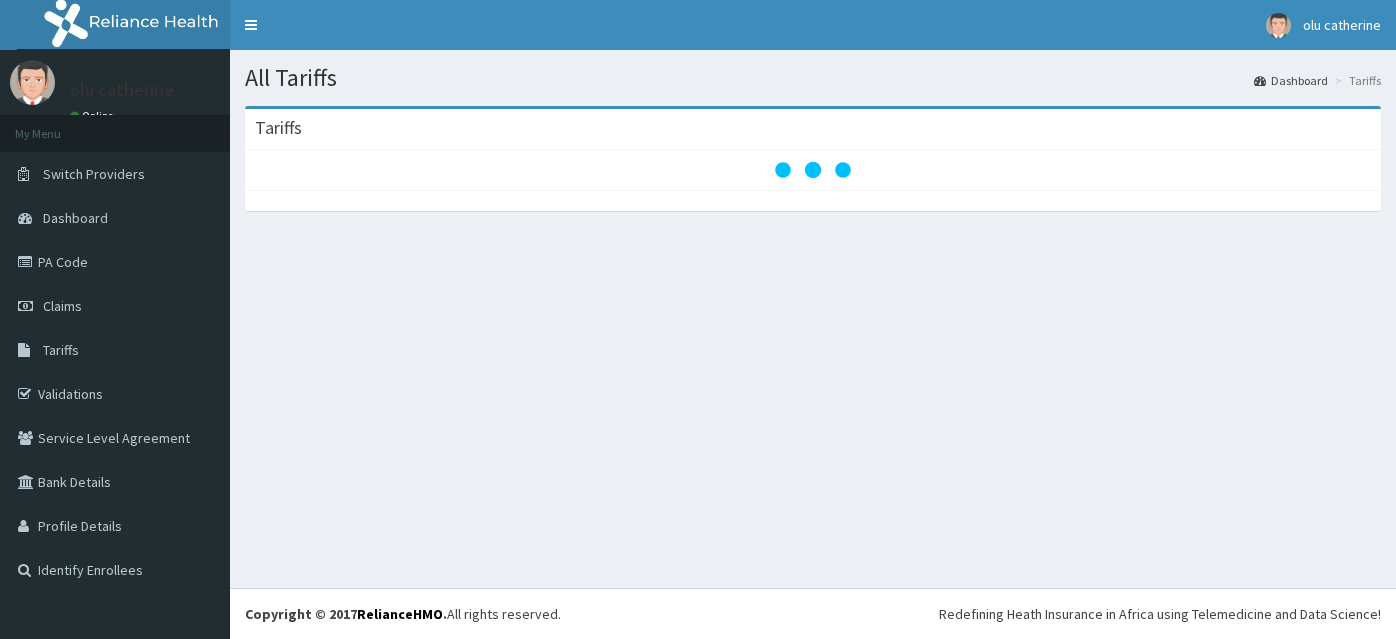 scroll, scrollTop: 0, scrollLeft: 0, axis: both 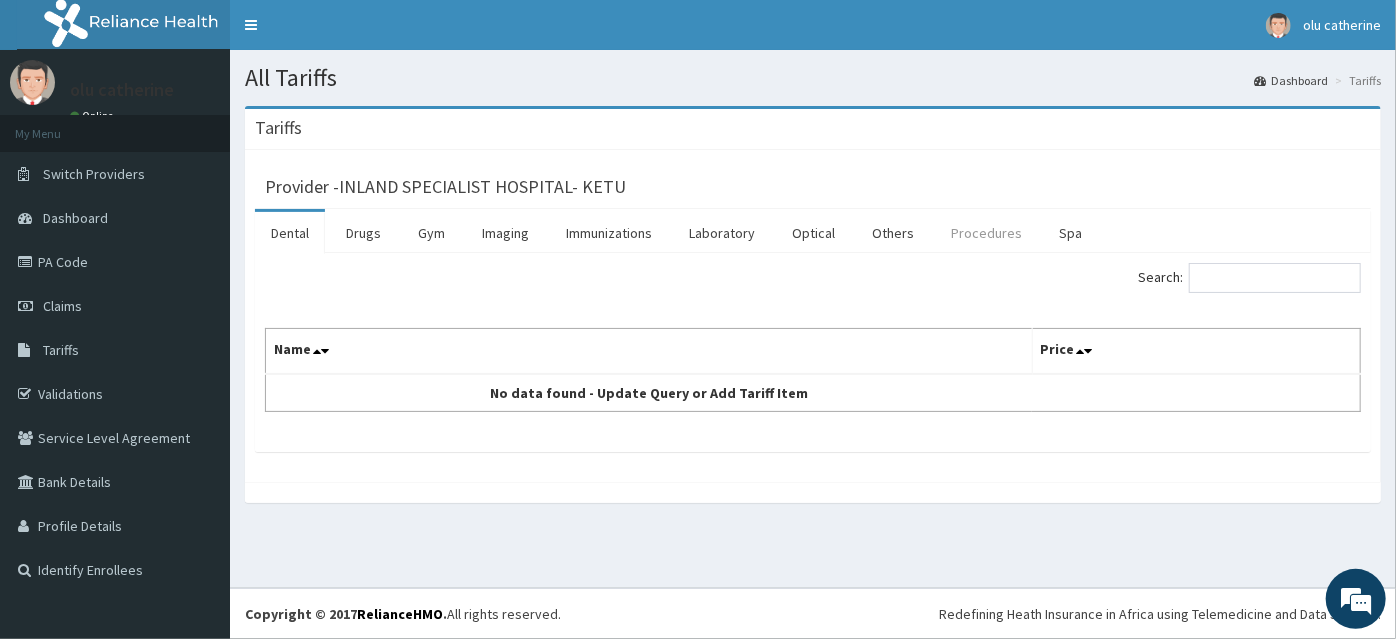 click on "Procedures" at bounding box center [986, 233] 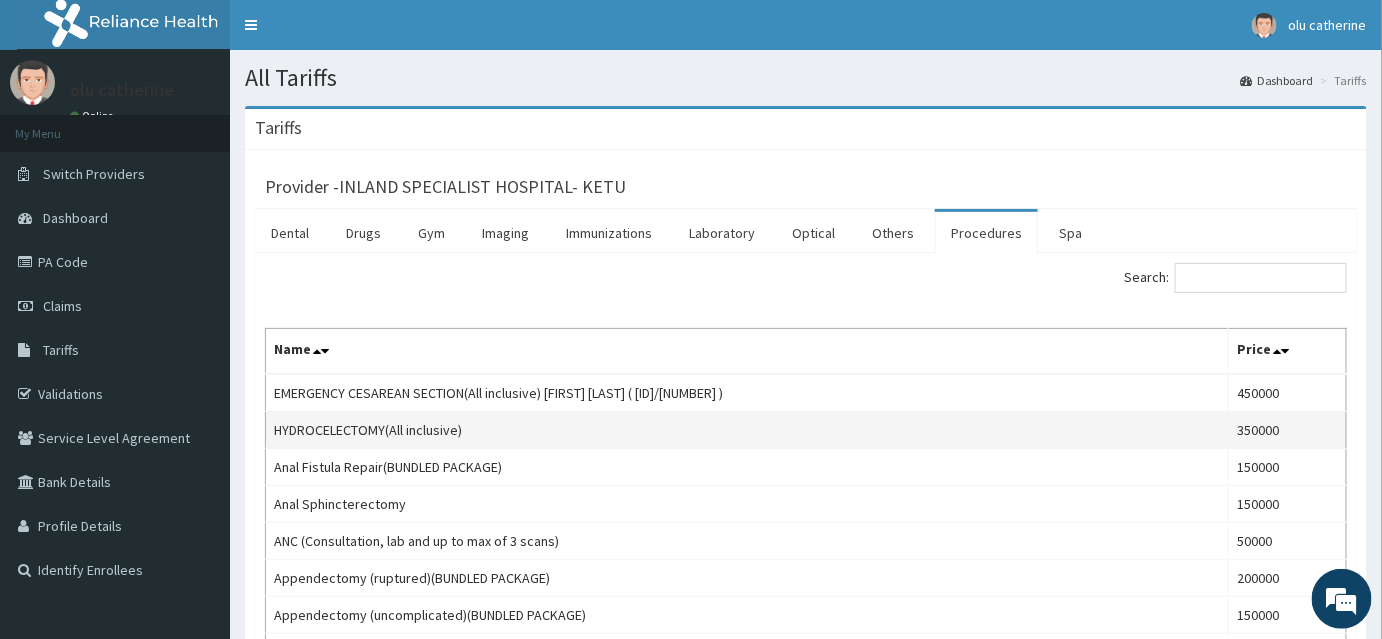 scroll, scrollTop: 0, scrollLeft: 0, axis: both 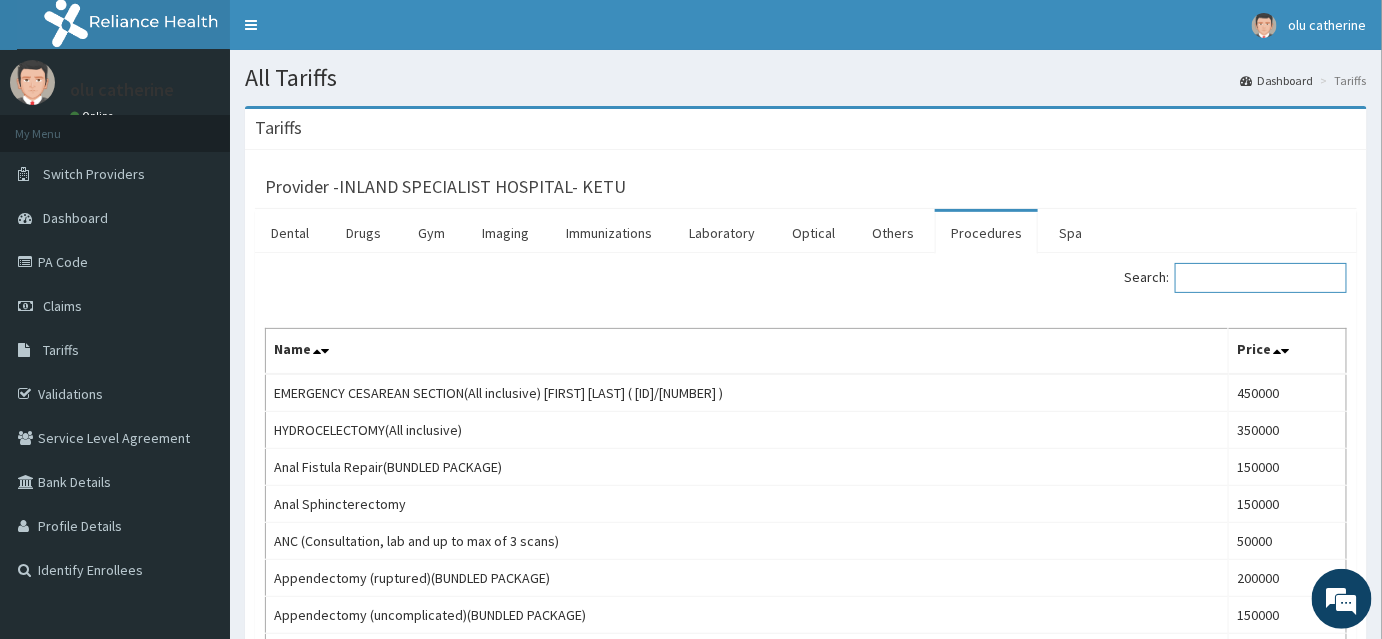 click on "Search:" at bounding box center (1261, 278) 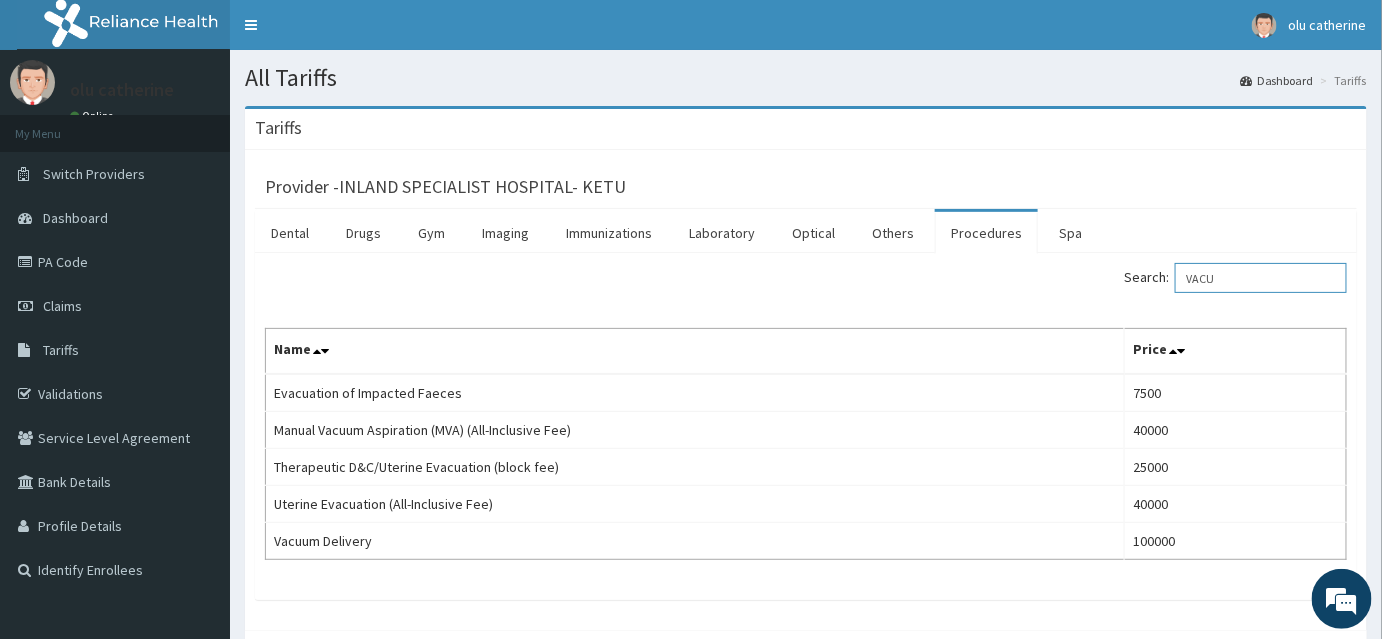 type on "VACU" 